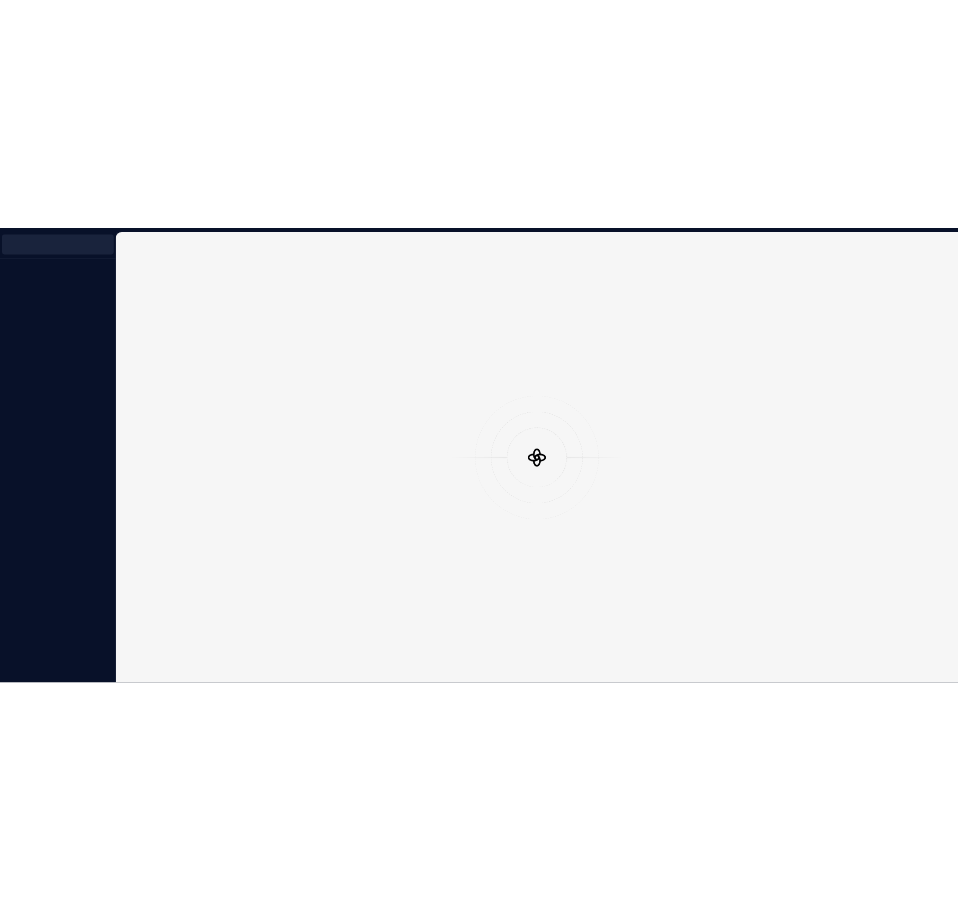 scroll, scrollTop: 0, scrollLeft: 0, axis: both 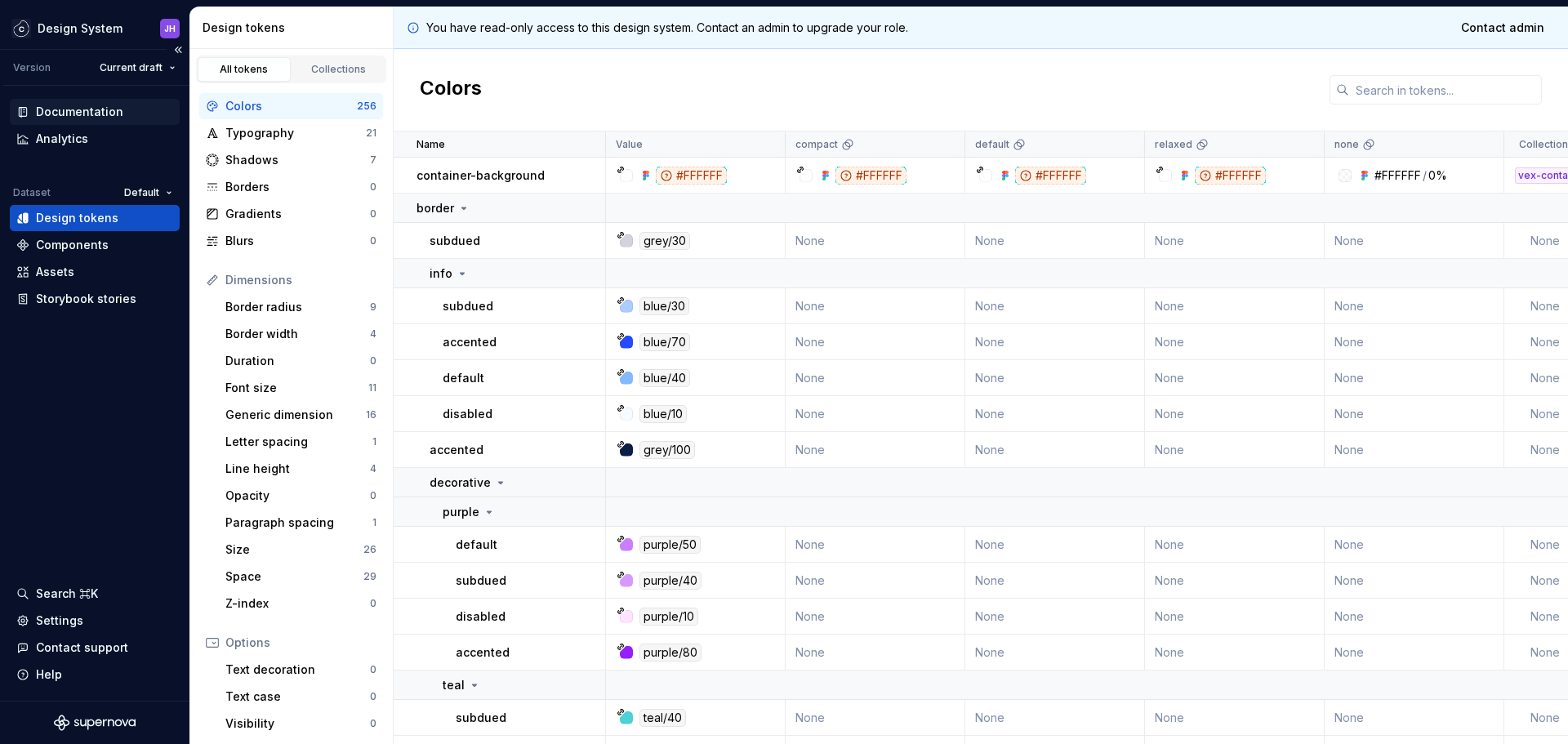 click on "Documentation" at bounding box center [79, 112] 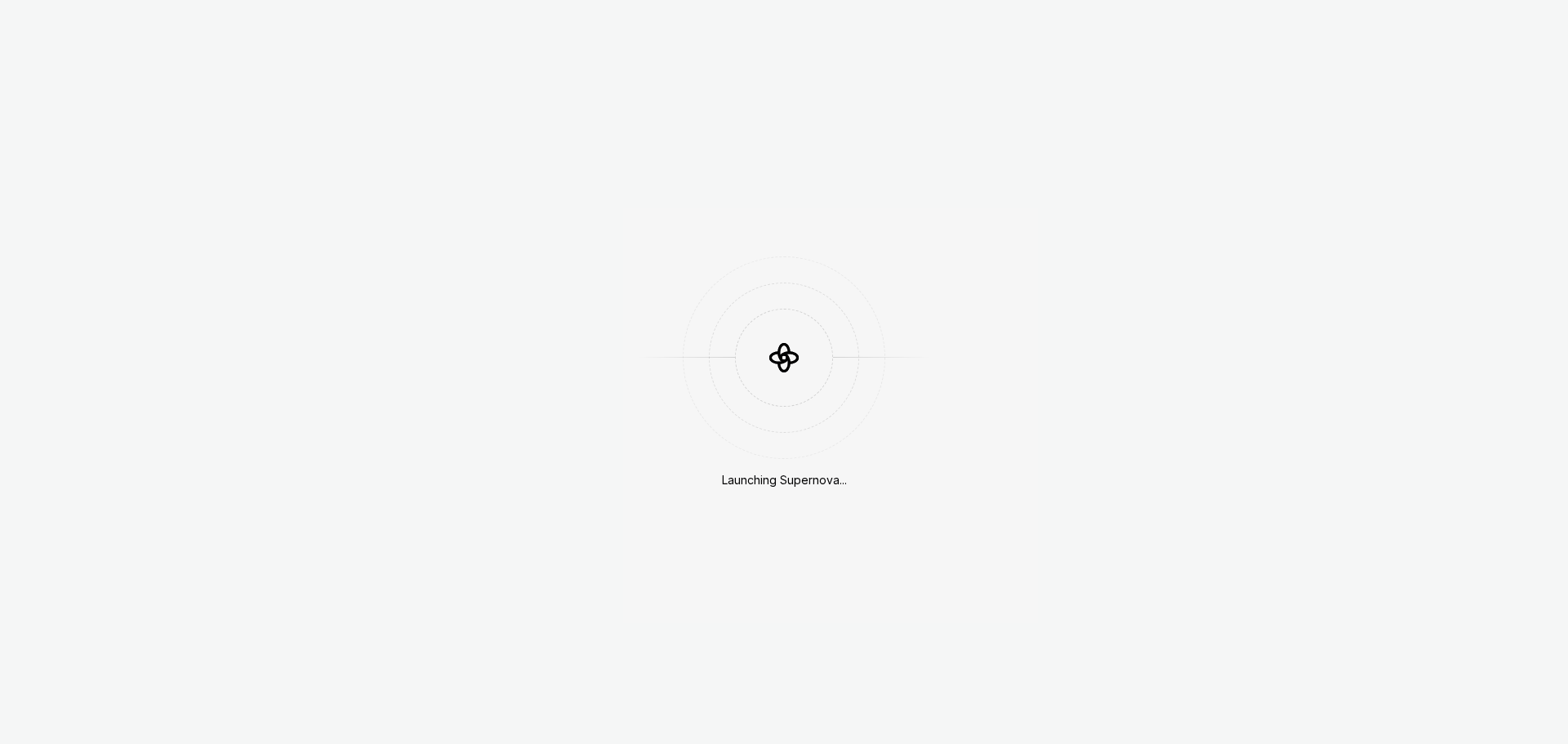 scroll, scrollTop: 0, scrollLeft: 0, axis: both 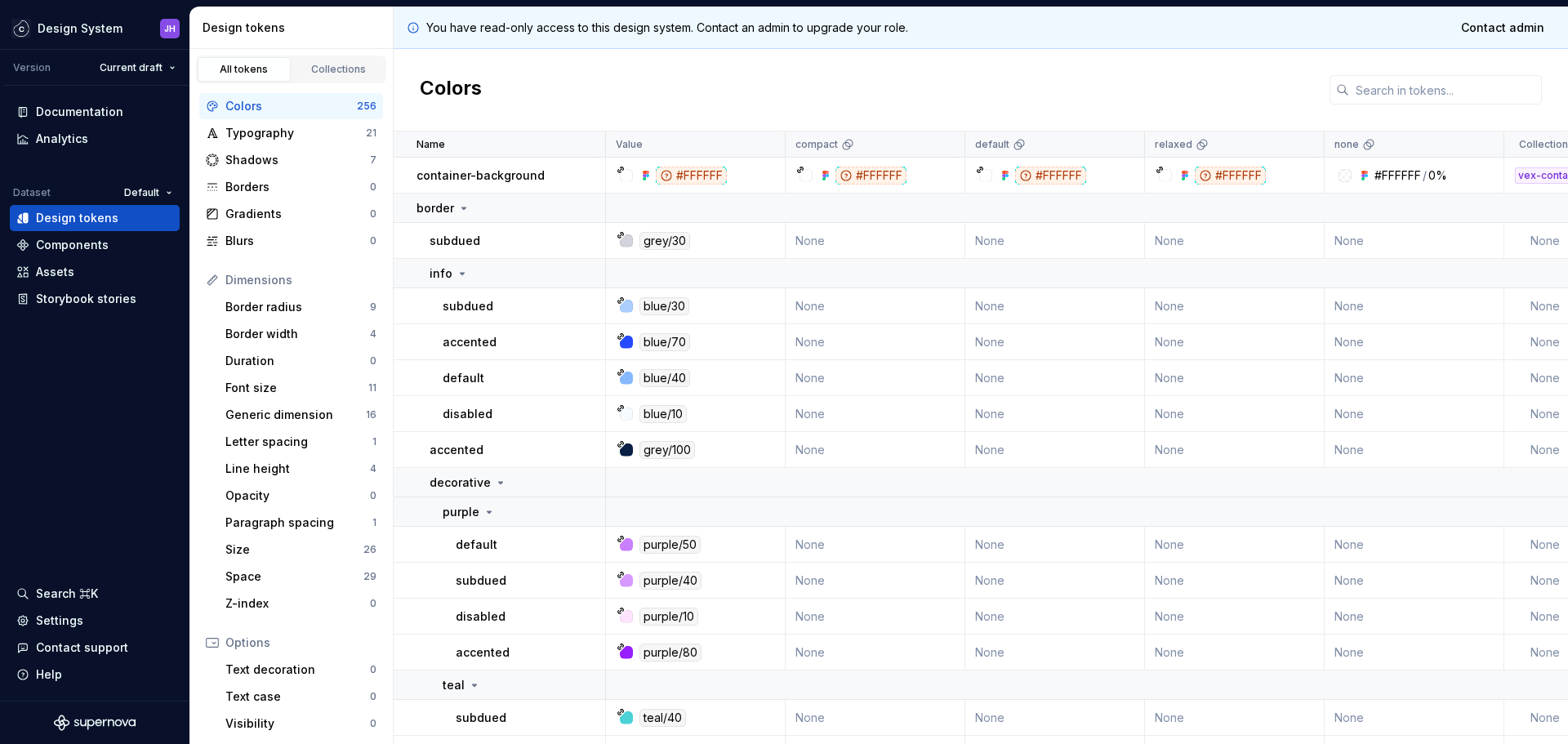 click on "Colors" at bounding box center [981, 90] 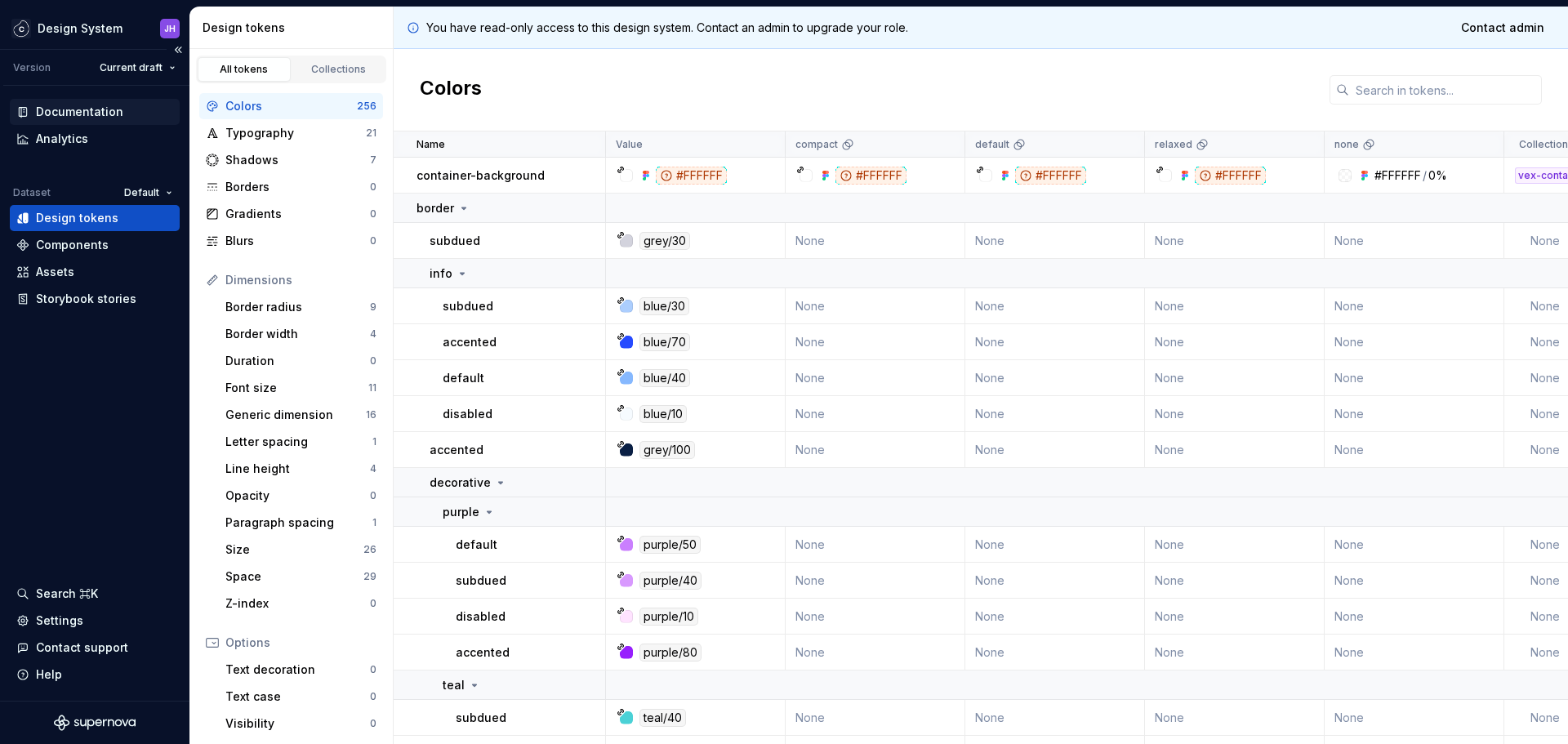 click on "Documentation" at bounding box center (79, 112) 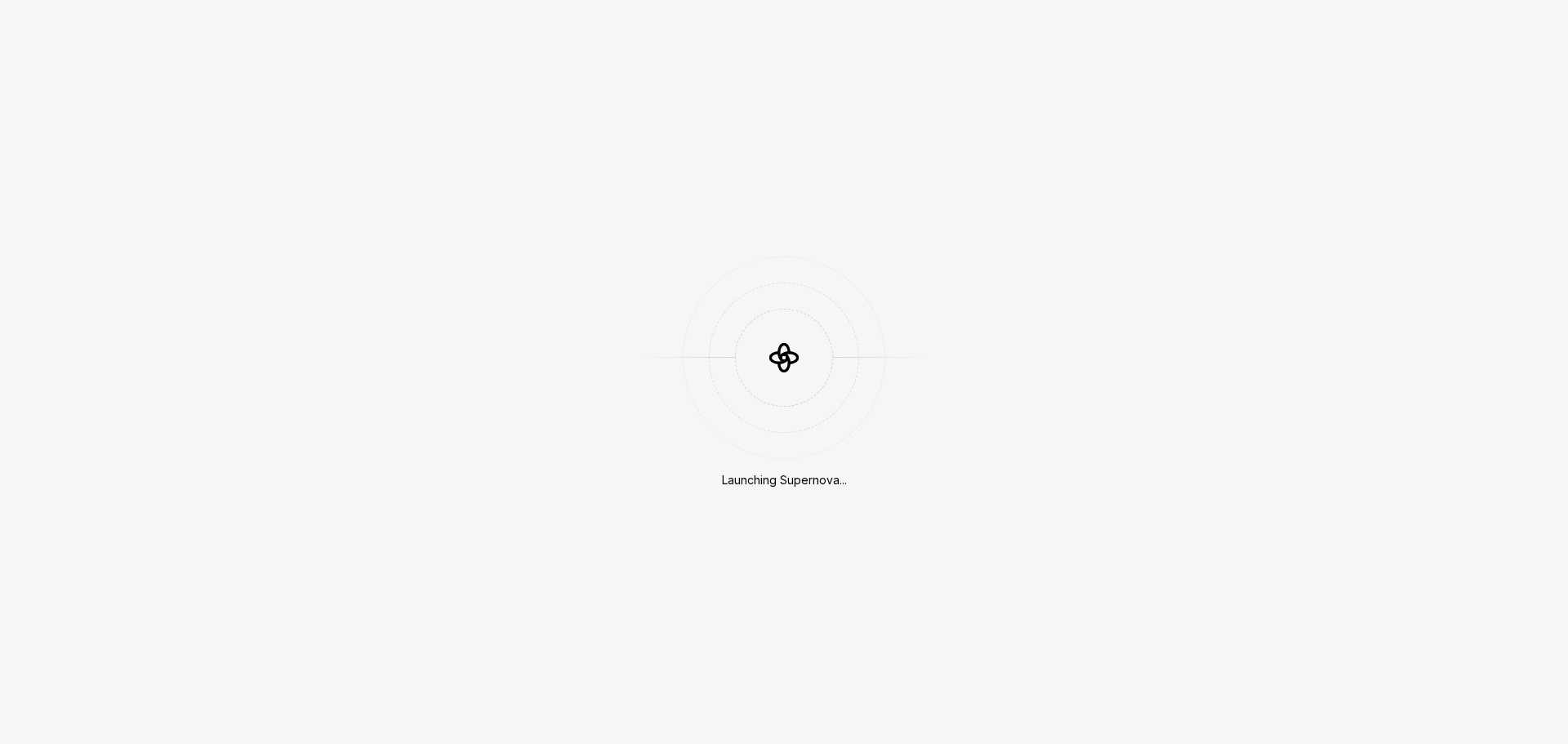 scroll, scrollTop: 0, scrollLeft: 0, axis: both 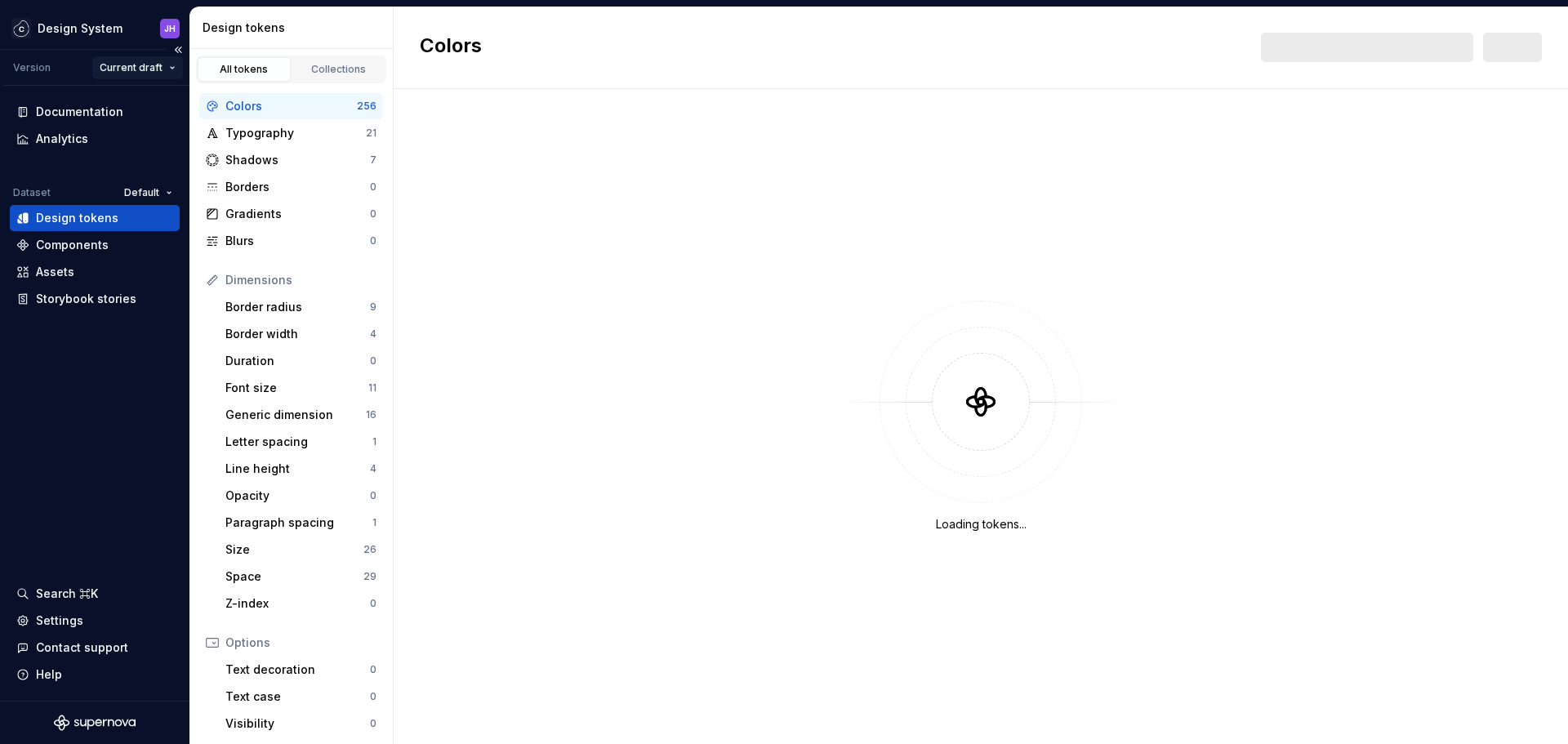 click on "Design System JH Version Current draft Documentation Analytics Dataset Default Design tokens Components Assets Storybook stories Search ⌘K Settings Contact support Help Design tokens All tokens Collections Colors 256 Typography 21 Shadows 7 Borders 0 Gradients 0 Blurs 0 Dimensions Border radius 9 Border width 4 Duration 0 Font size 11 Generic dimension 16 Letter spacing 1 Line height 4 Opacity 0 Paragraph spacing 1 Size 26 Space 29 Z-index 0 Options Text decoration 0 Text case 0 Visibility 0 Strings Font family 3 Font weight/style 4 Generic string 0 Product copy 0 Colors New Loading tokens..." at bounding box center [784, 372] 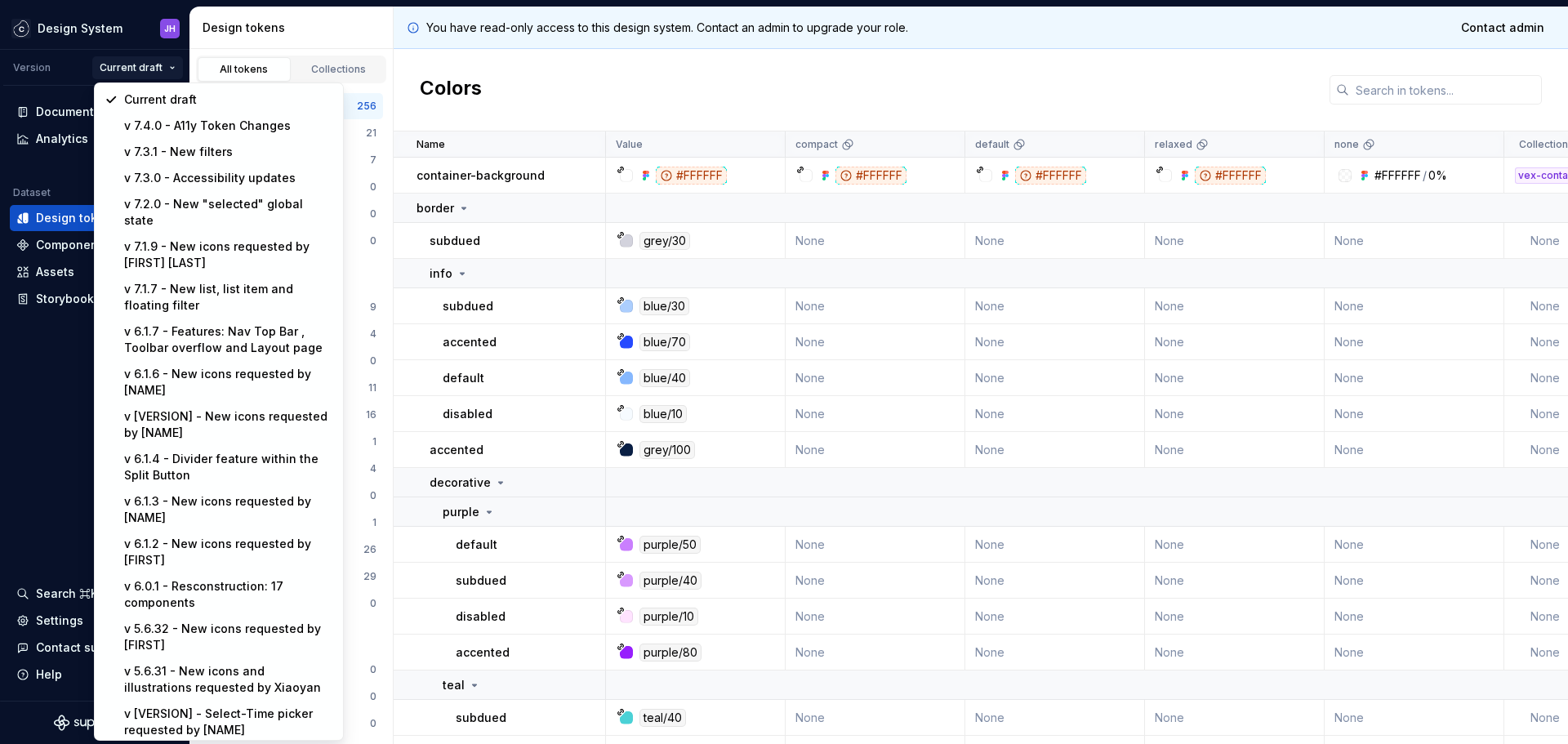 click on "Design System JH Version Current draft Documentation Analytics Dataset Default Design tokens Components Assets Storybook stories Search ⌘K Settings Contact support Help Design tokens All tokens Collections Colors 256 Typography 21 Shadows 7 Borders 0 Gradients 0 Blurs 0 Dimensions Border radius 9 Border width 4 Duration 0 Font size 11 Generic dimension 16 Letter spacing 1 Line height 4 Opacity 0 Paragraph spacing 1 Size 26 Space 29 Z-index 0 Options Text decoration 0 Text case 0 Visibility 0 Strings Font family 3 Font weight/style 4 Generic string 0 Product copy 0 You have read-only access to this design system. Contact an admin to upgrade your role. Contact admin Colors Name Value compact default relaxed none Collection Dark Token Tier Last updated Description Custom label container-background #FFFFFF #FFFFFF #FFFFFF #FFFFFF #FFFFFF / 0% vex-container None None 4 months ago None border subdued grey/30 None None None None None grey/30 Semantic almost 2 years ago None info subdued blue/30 None None None None" at bounding box center (784, 372) 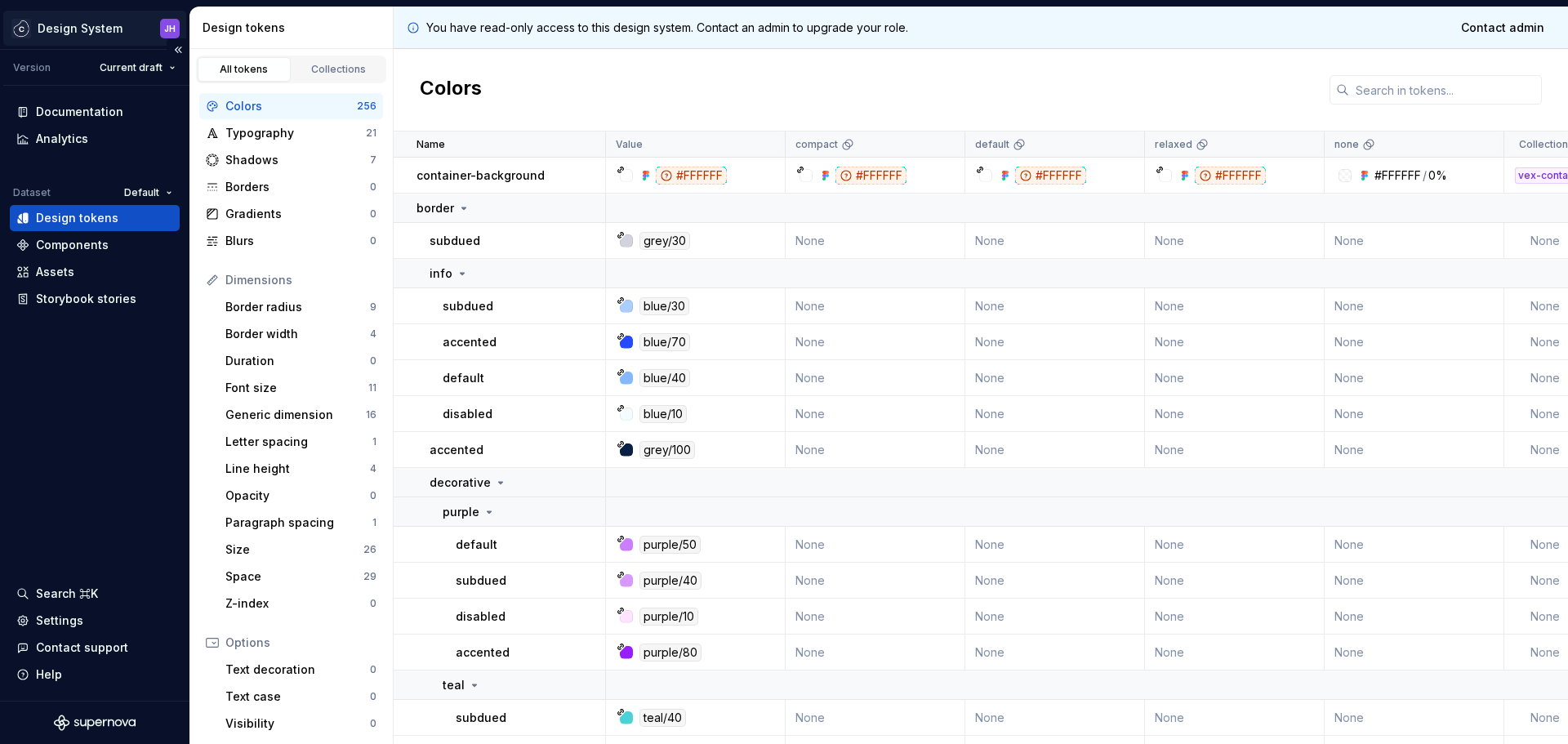 click on "Design System JH Version Current draft Documentation Analytics Dataset Default Design tokens Components Assets Storybook stories Search ⌘K Settings Contact support Help Design tokens All tokens Collections Colors 256 Typography 21 Shadows 7 Borders 0 Gradients 0 Blurs 0 Dimensions Border radius 9 Border width 4 Duration 0 Font size 11 Generic dimension 16 Letter spacing 1 Line height 4 Opacity 0 Paragraph spacing 1 Size 26 Space 29 Z-index 0 Options Text decoration 0 Text case 0 Visibility 0 Strings Font family 3 Font weight/style 4 Generic string 0 Product copy 0 You have read-only access to this design system. Contact an admin to upgrade your role. Contact admin Colors Name Value compact default relaxed none Collection Dark Token Tier Last updated Description Custom label container-background #FFFFFF #FFFFFF #FFFFFF #FFFFFF #FFFFFF / 0% vex-container None None 4 months ago None border subdued grey/30 None None None None None grey/30 Semantic almost 2 years ago None info subdued blue/30 None None None None" at bounding box center (784, 372) 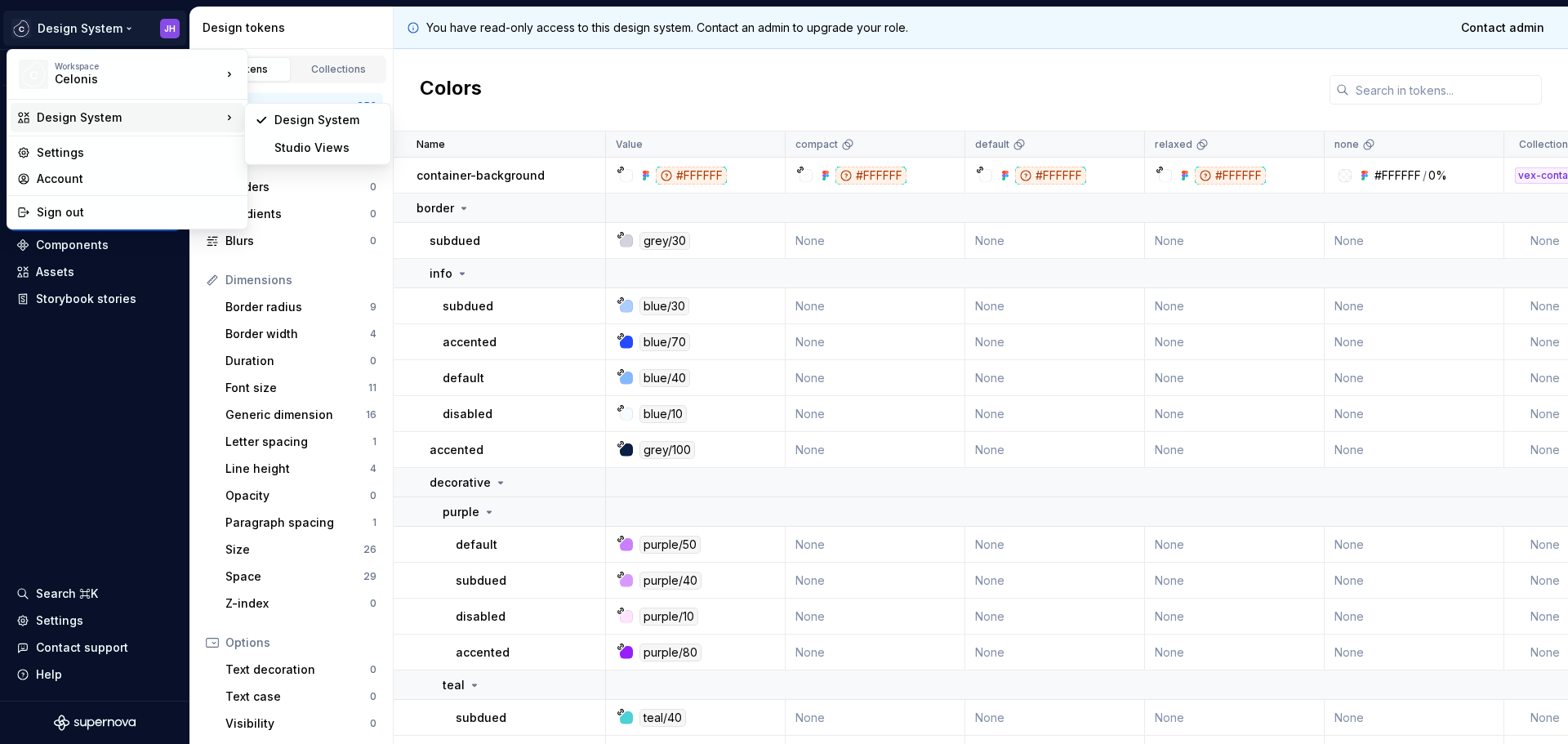 click on "Design System" at bounding box center [129, 118] 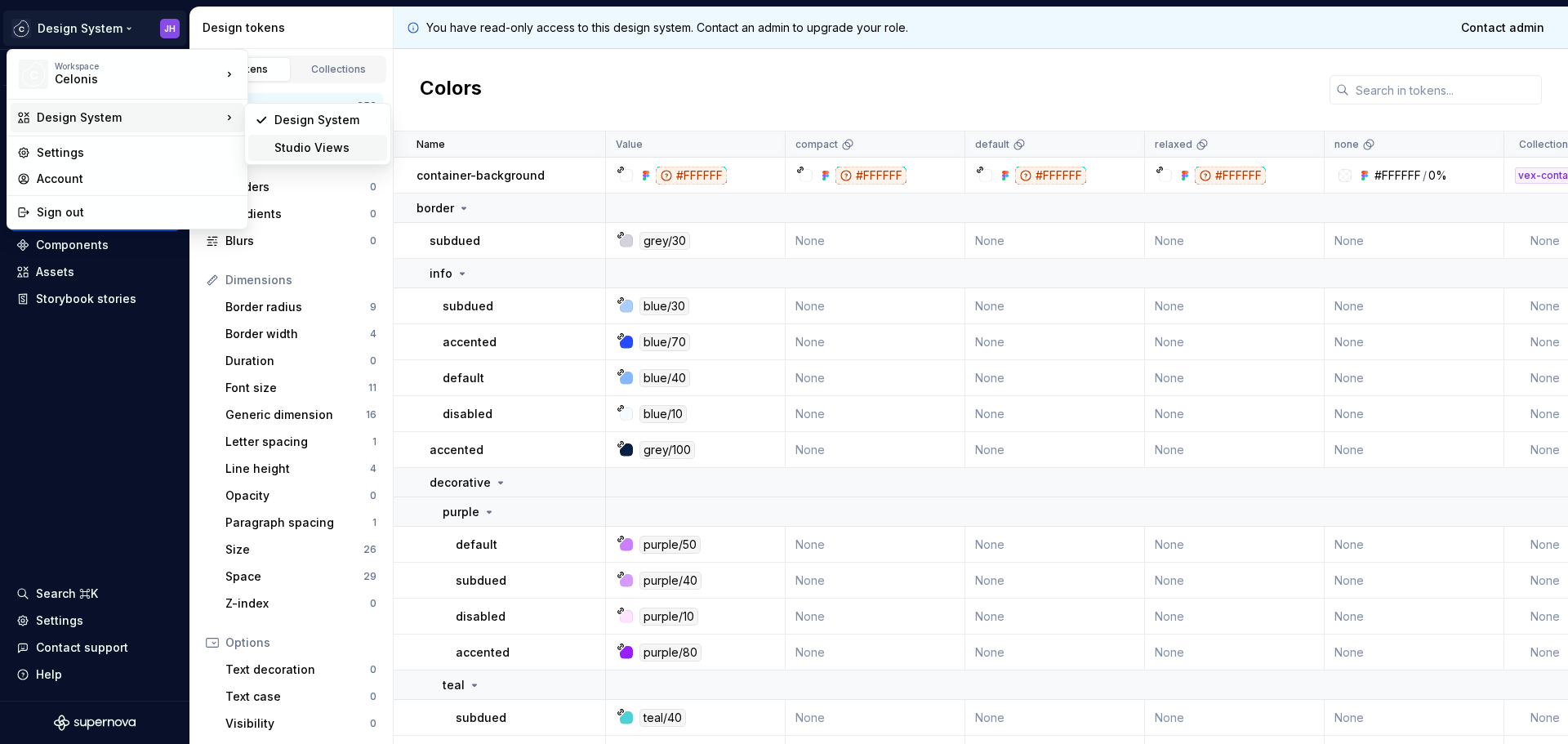 click on "Studio Views" at bounding box center [327, 148] 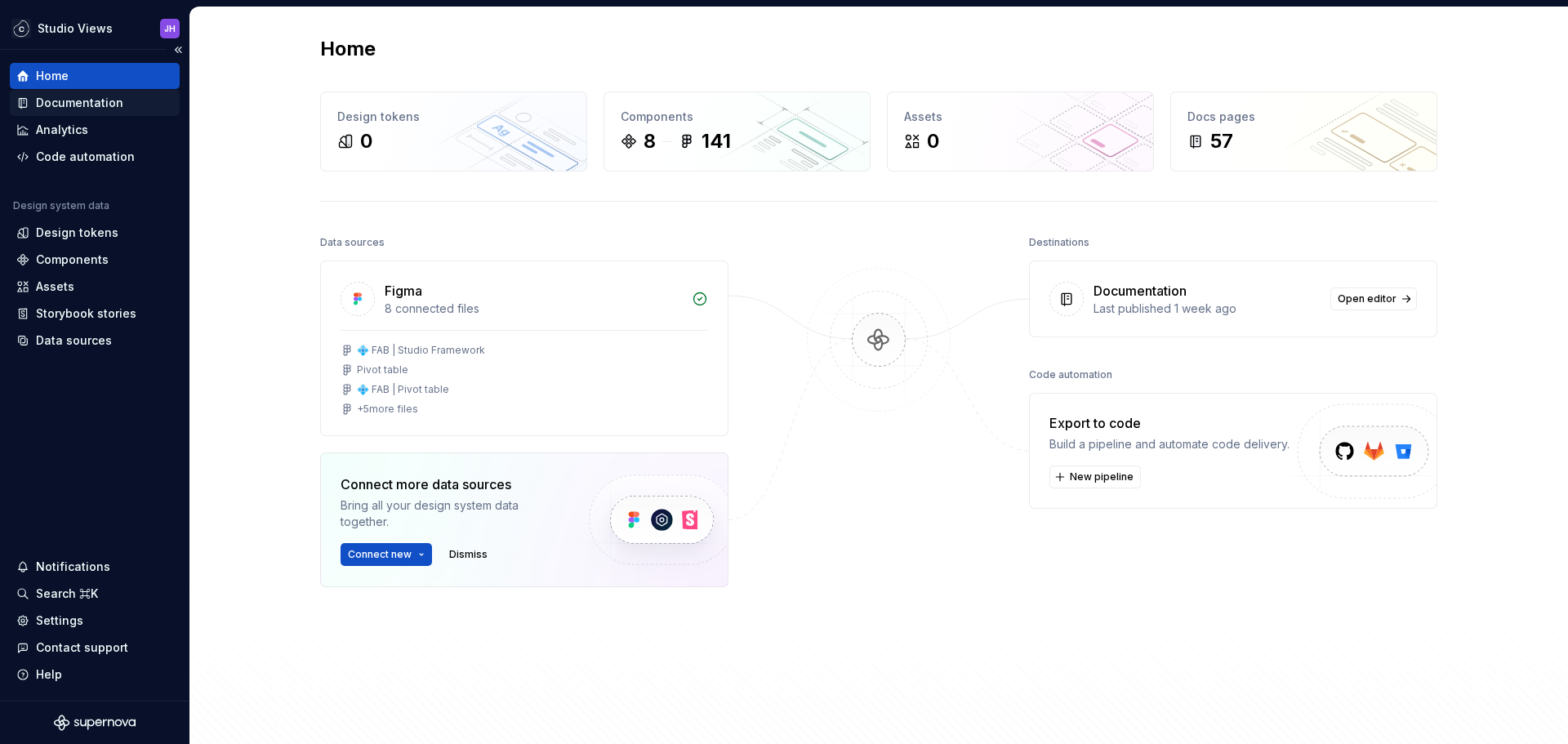 click on "Documentation" at bounding box center [79, 103] 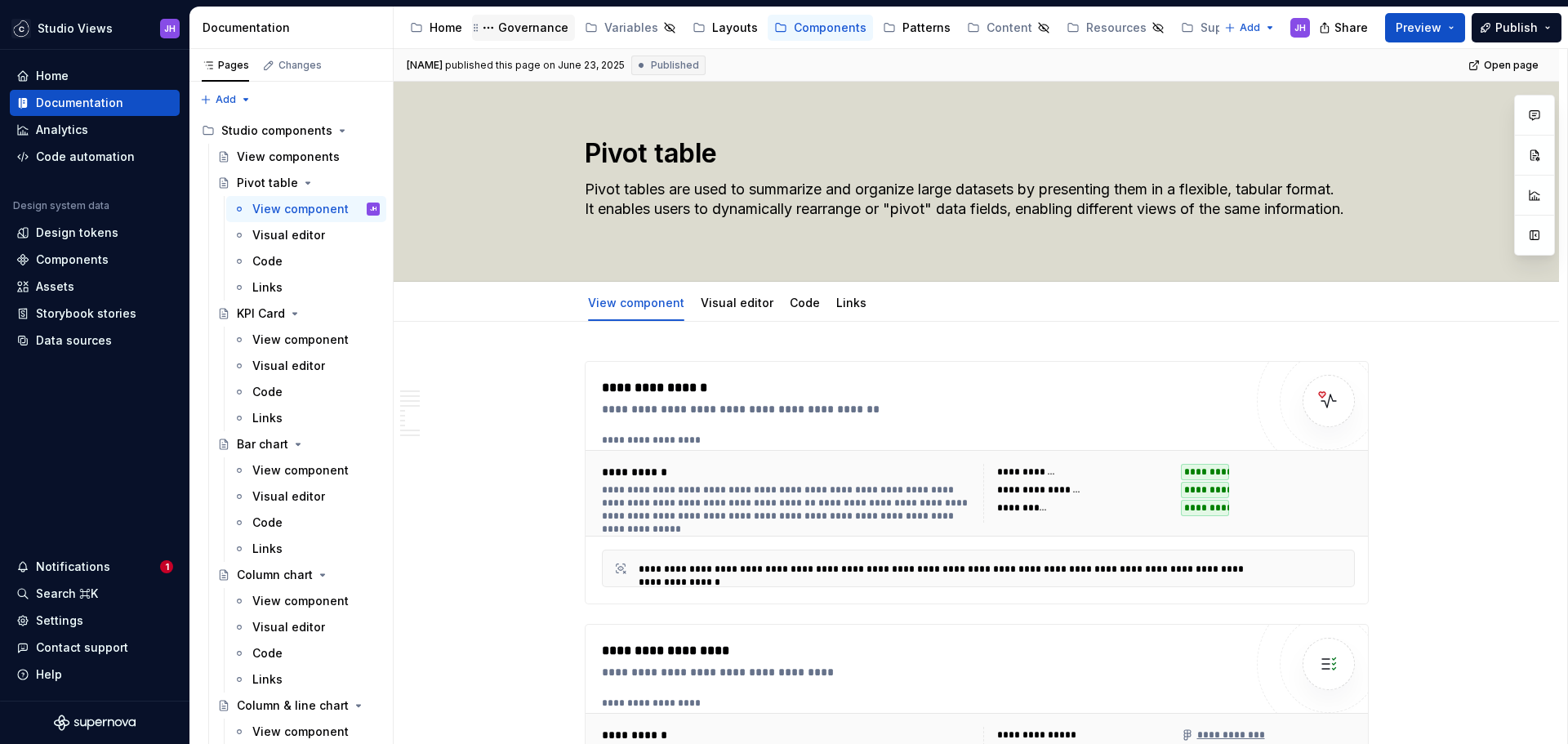 click on "Governance" at bounding box center [533, 28] 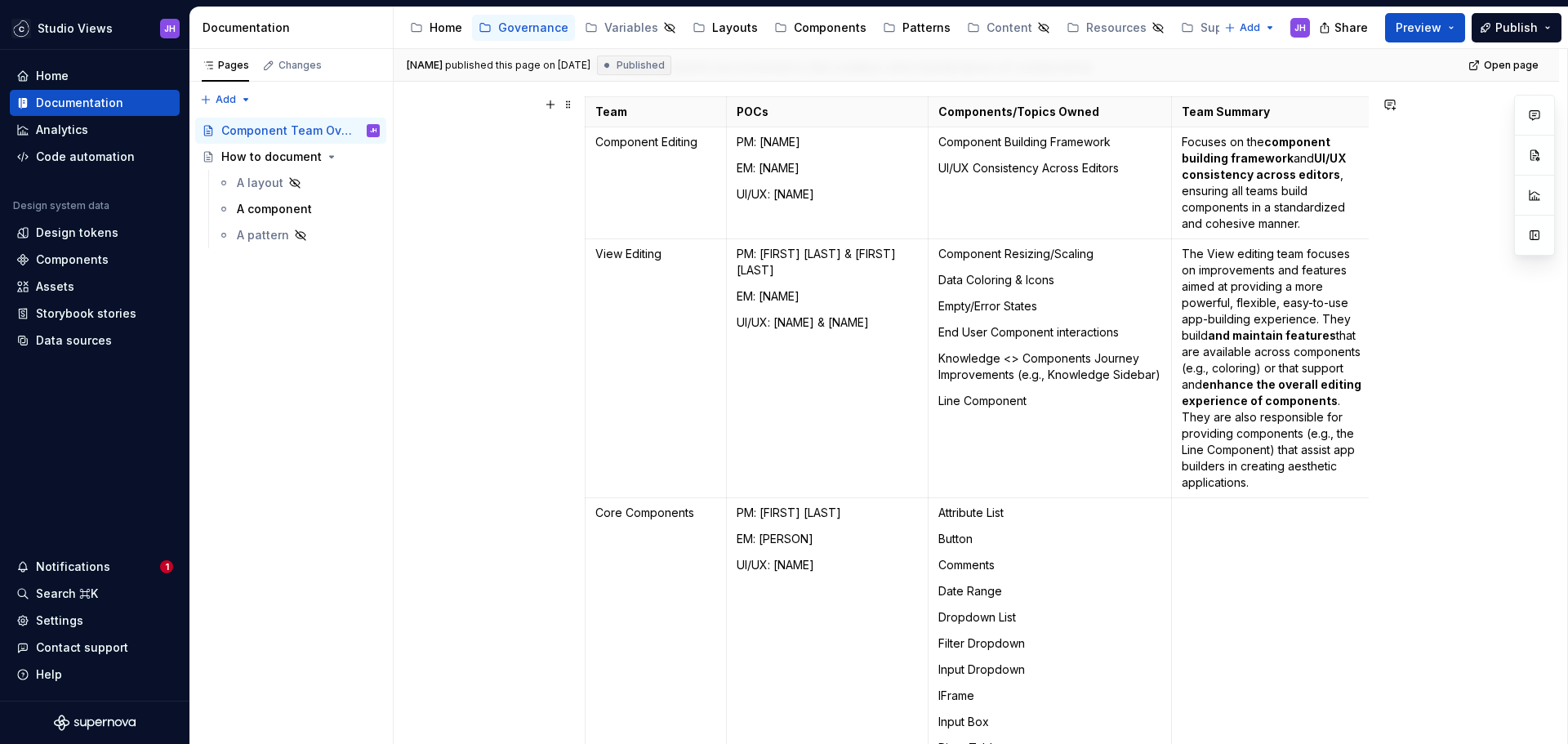 scroll, scrollTop: 455, scrollLeft: 0, axis: vertical 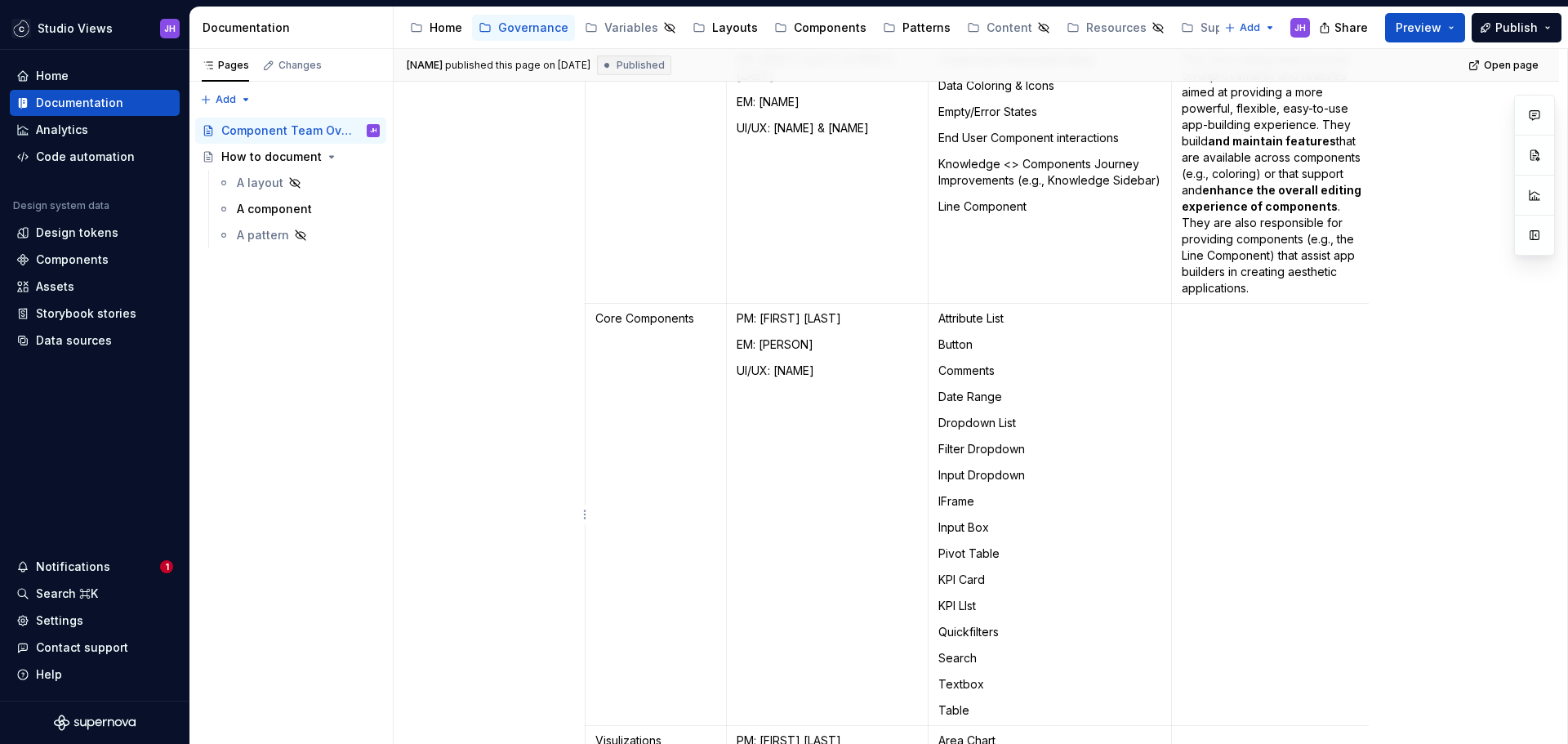 click at bounding box center [1275, 515] 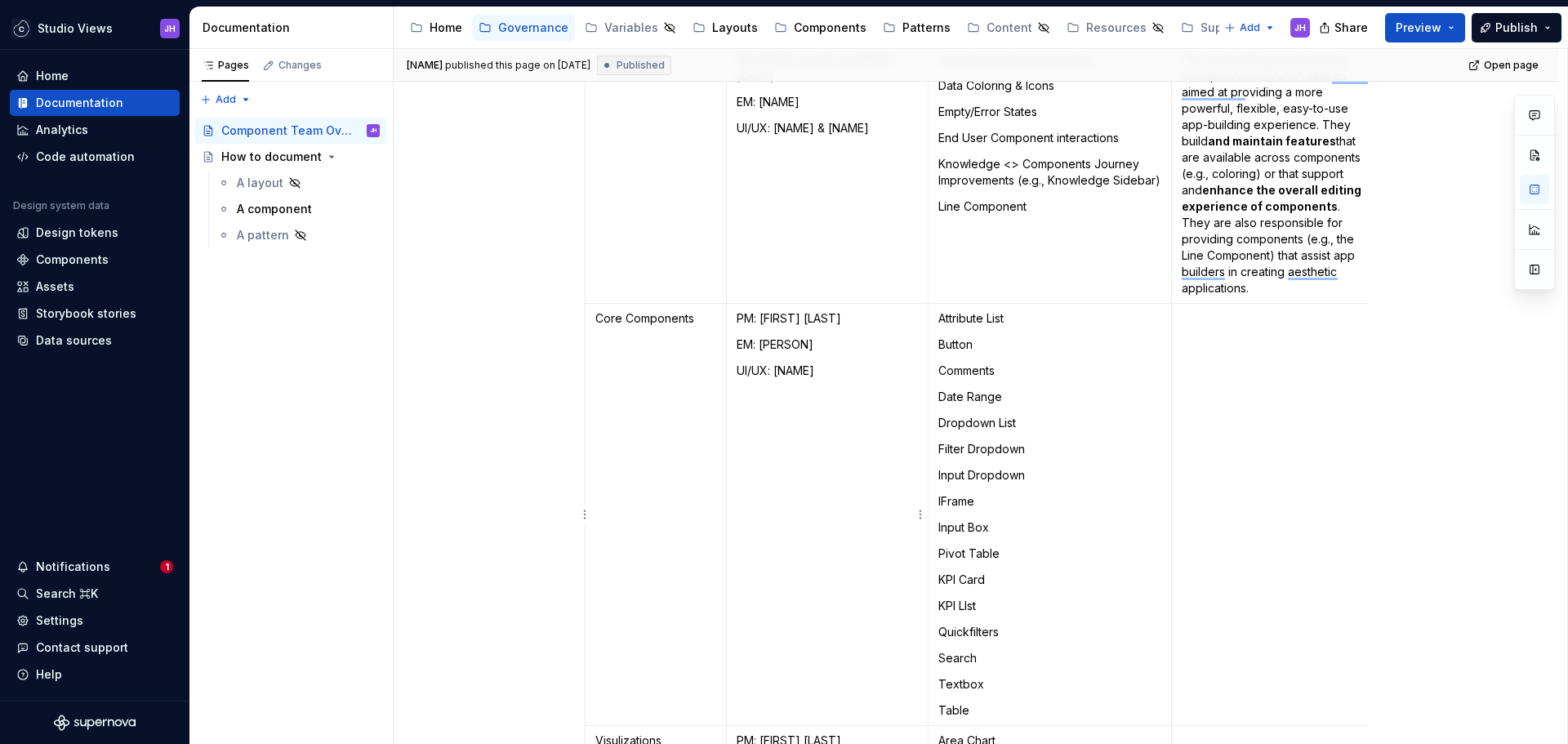 scroll, scrollTop: 455, scrollLeft: 0, axis: vertical 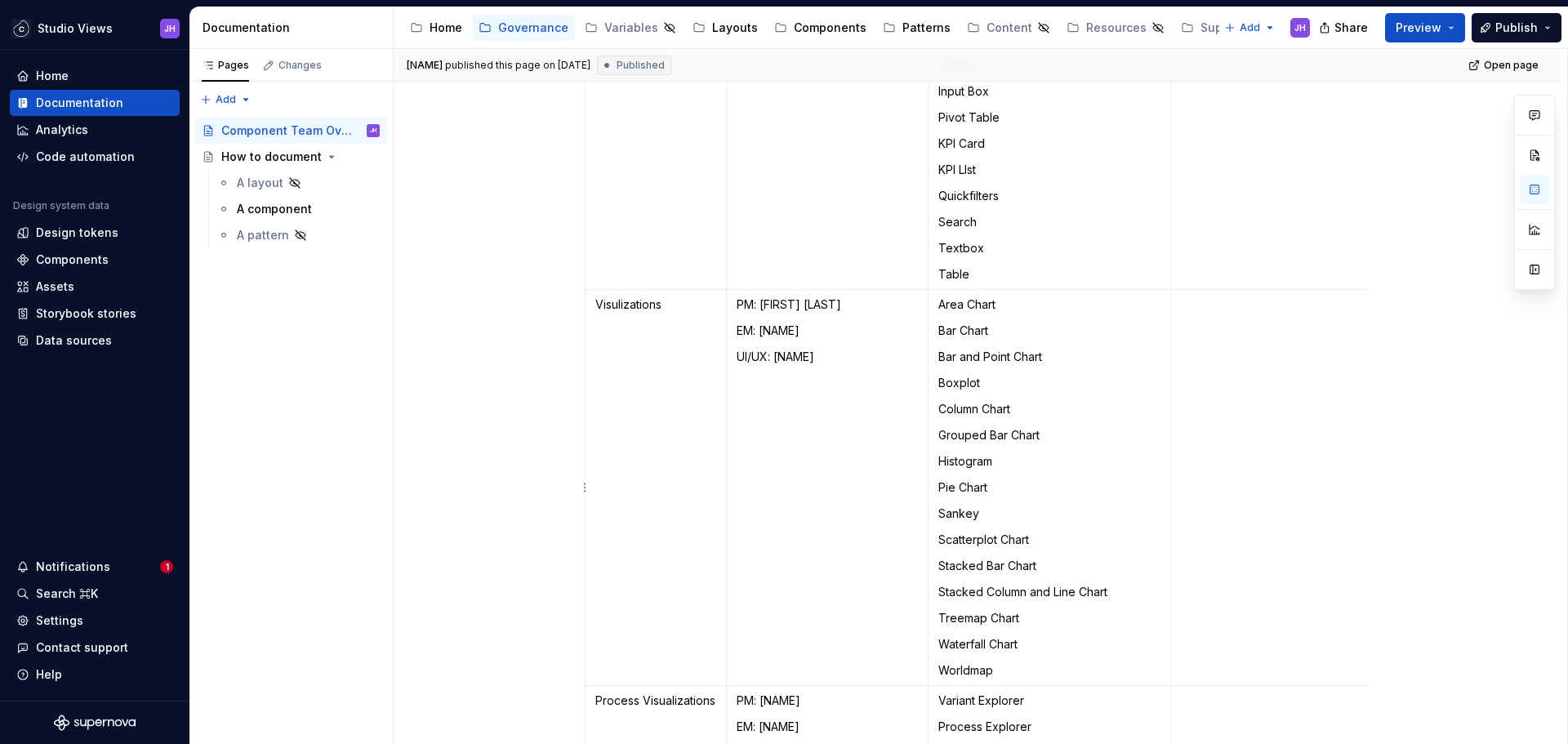click at bounding box center [1275, 488] 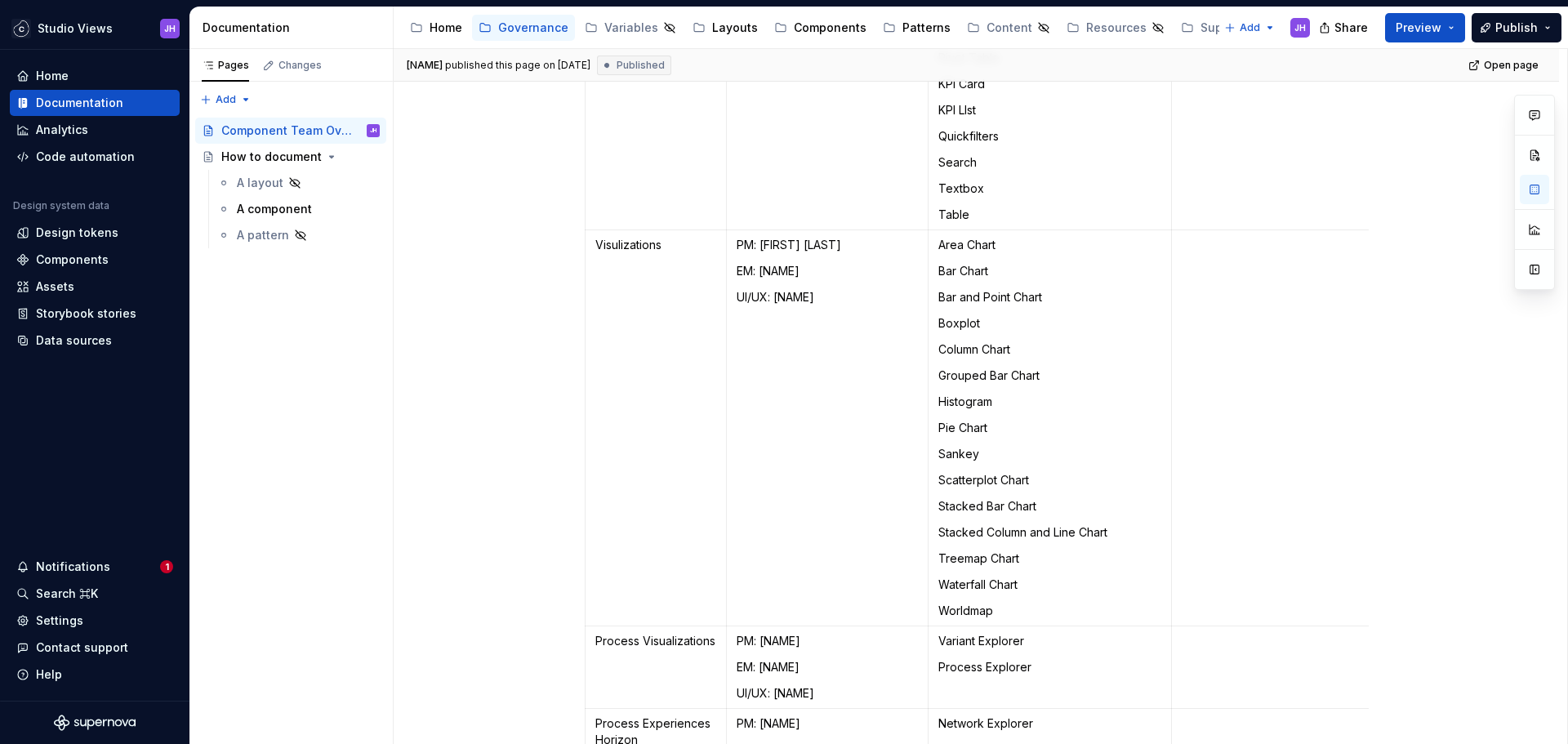 scroll, scrollTop: 950, scrollLeft: 0, axis: vertical 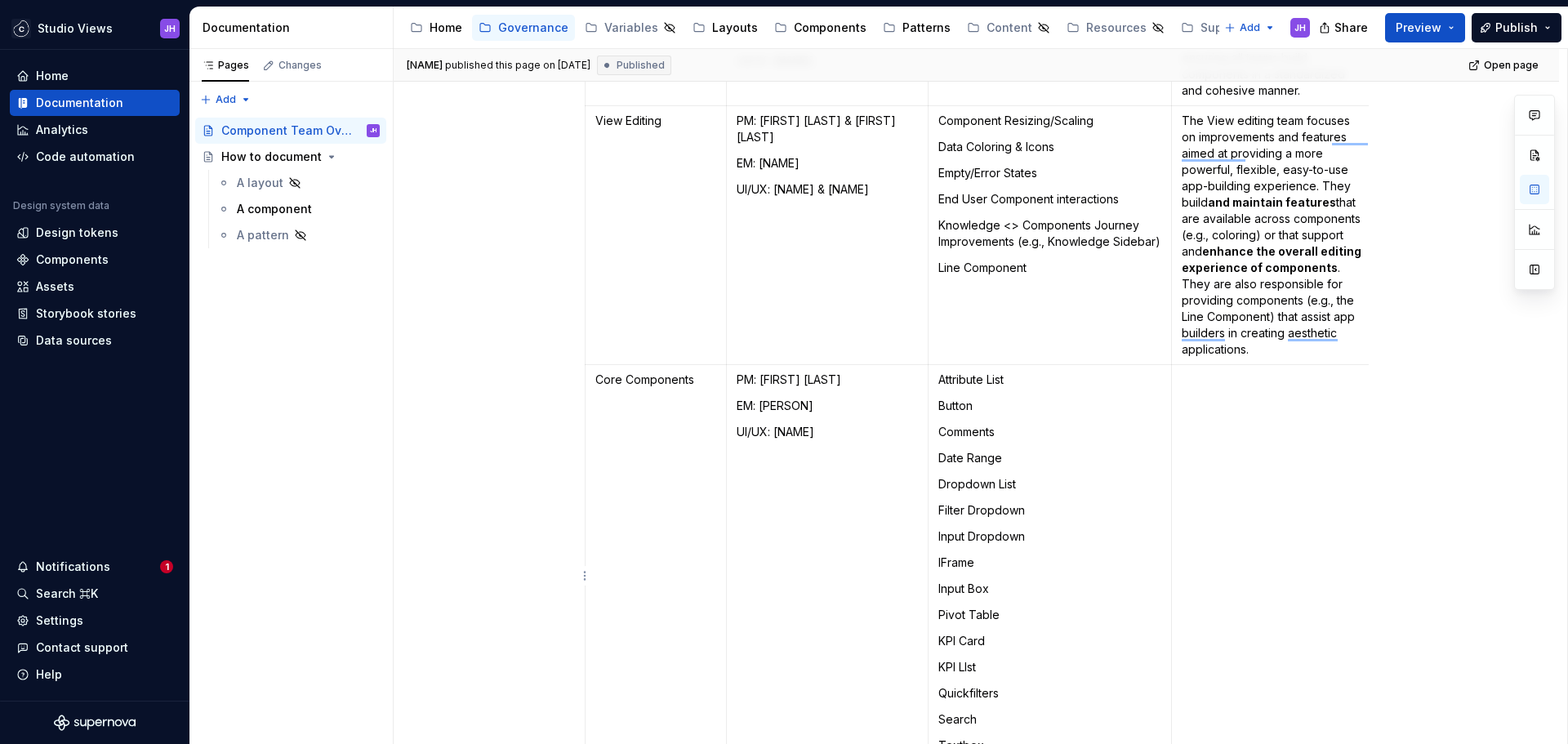 click at bounding box center (1275, 576) 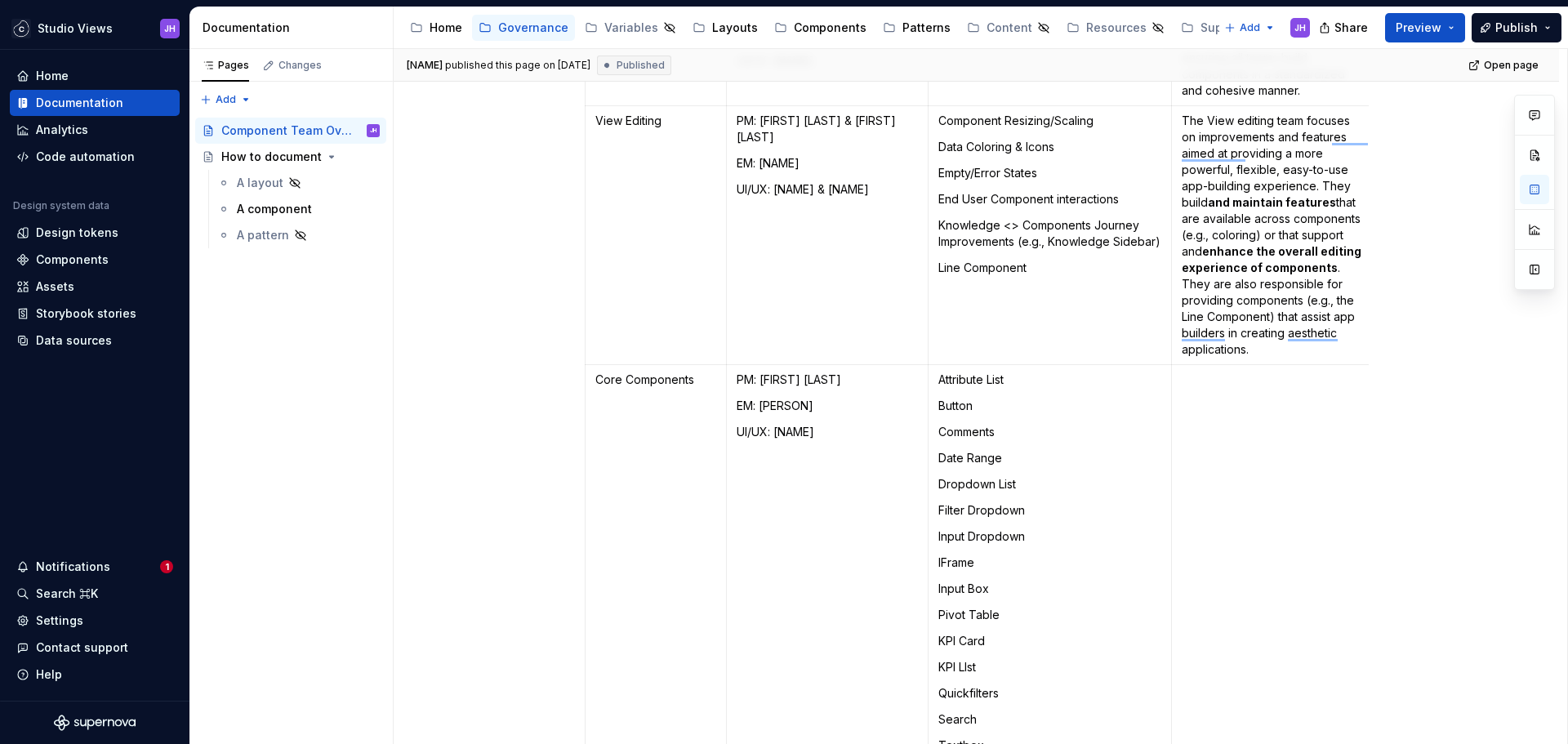 type on "*" 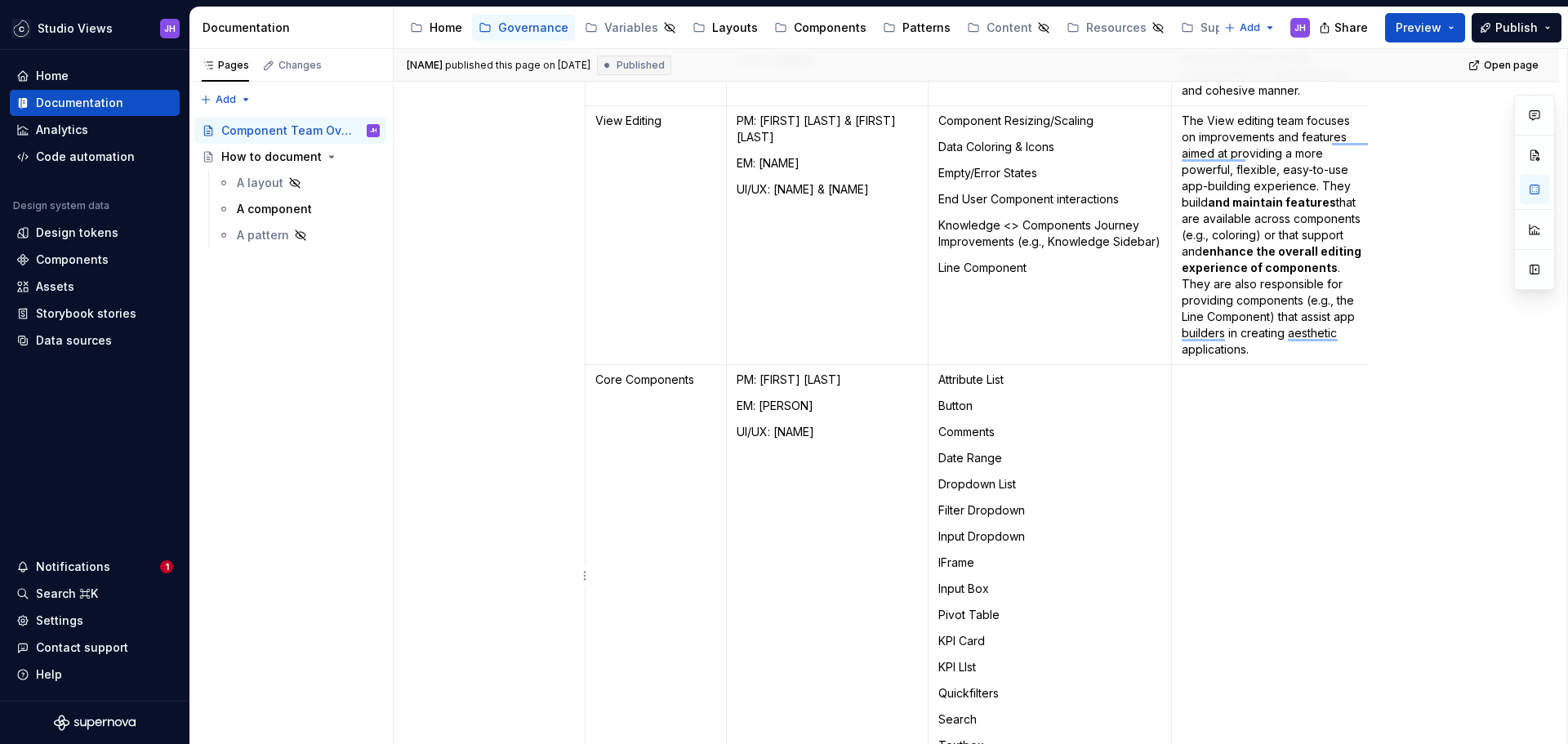 click at bounding box center (1275, 576) 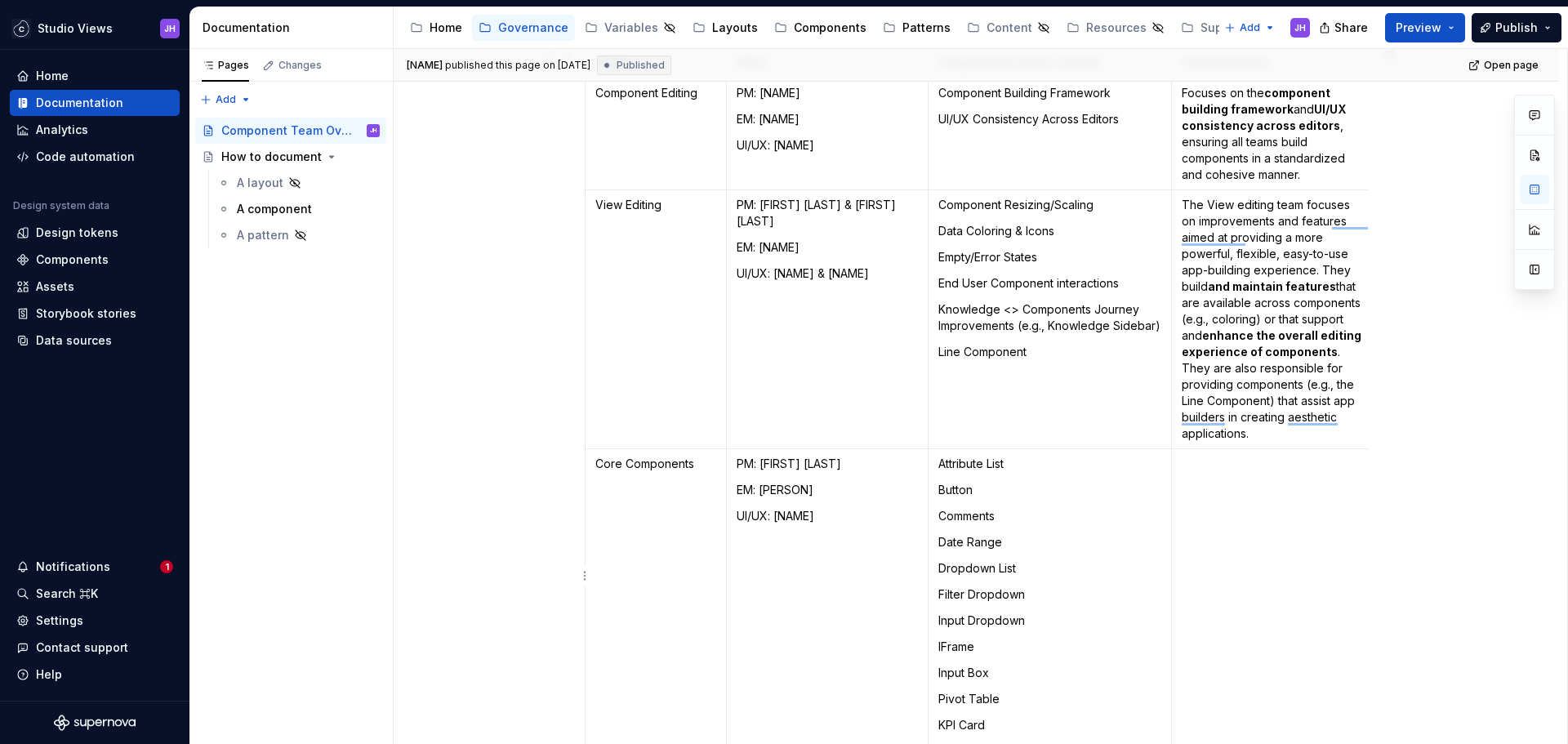 scroll, scrollTop: 310, scrollLeft: 0, axis: vertical 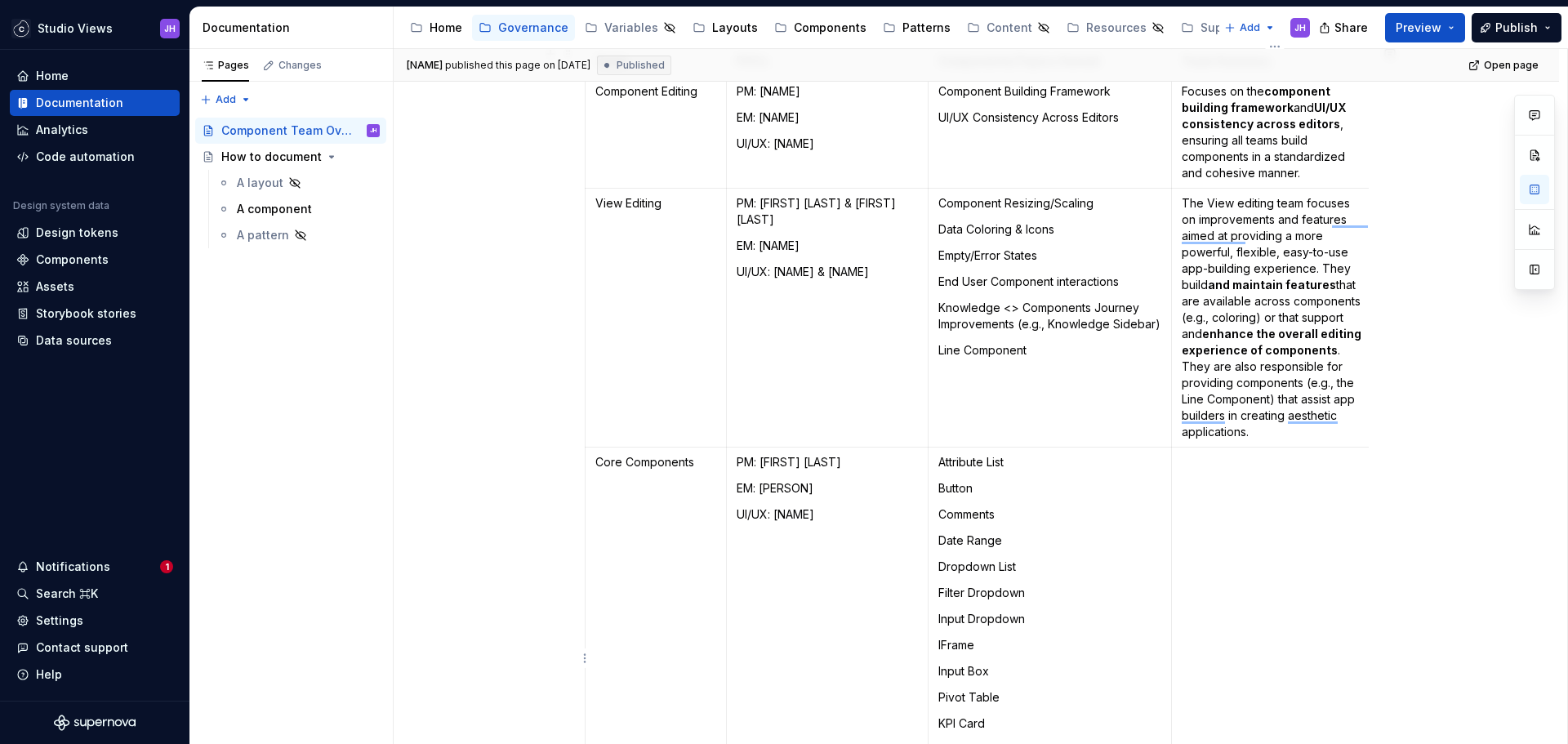 click at bounding box center [1275, 658] 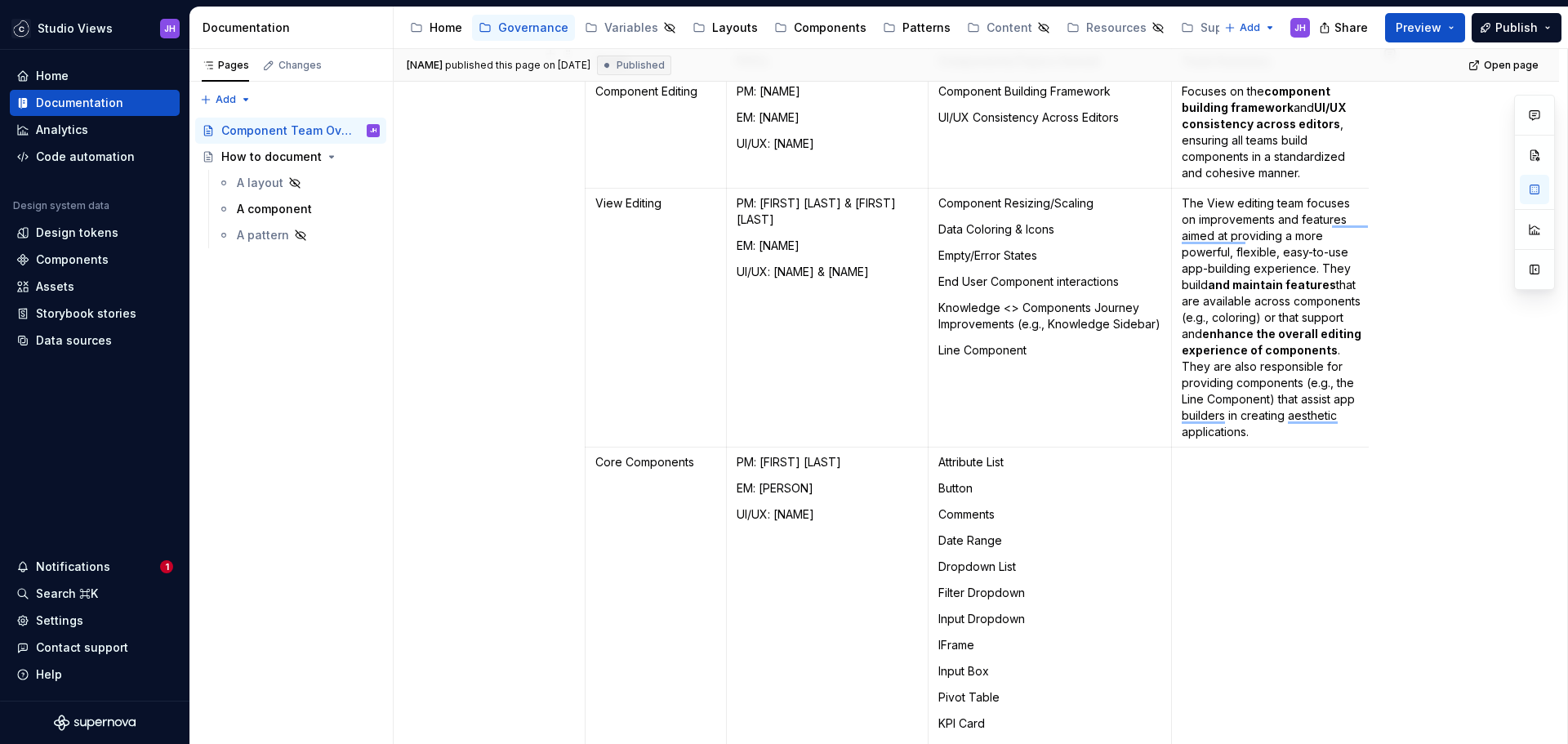 scroll, scrollTop: 167, scrollLeft: 0, axis: vertical 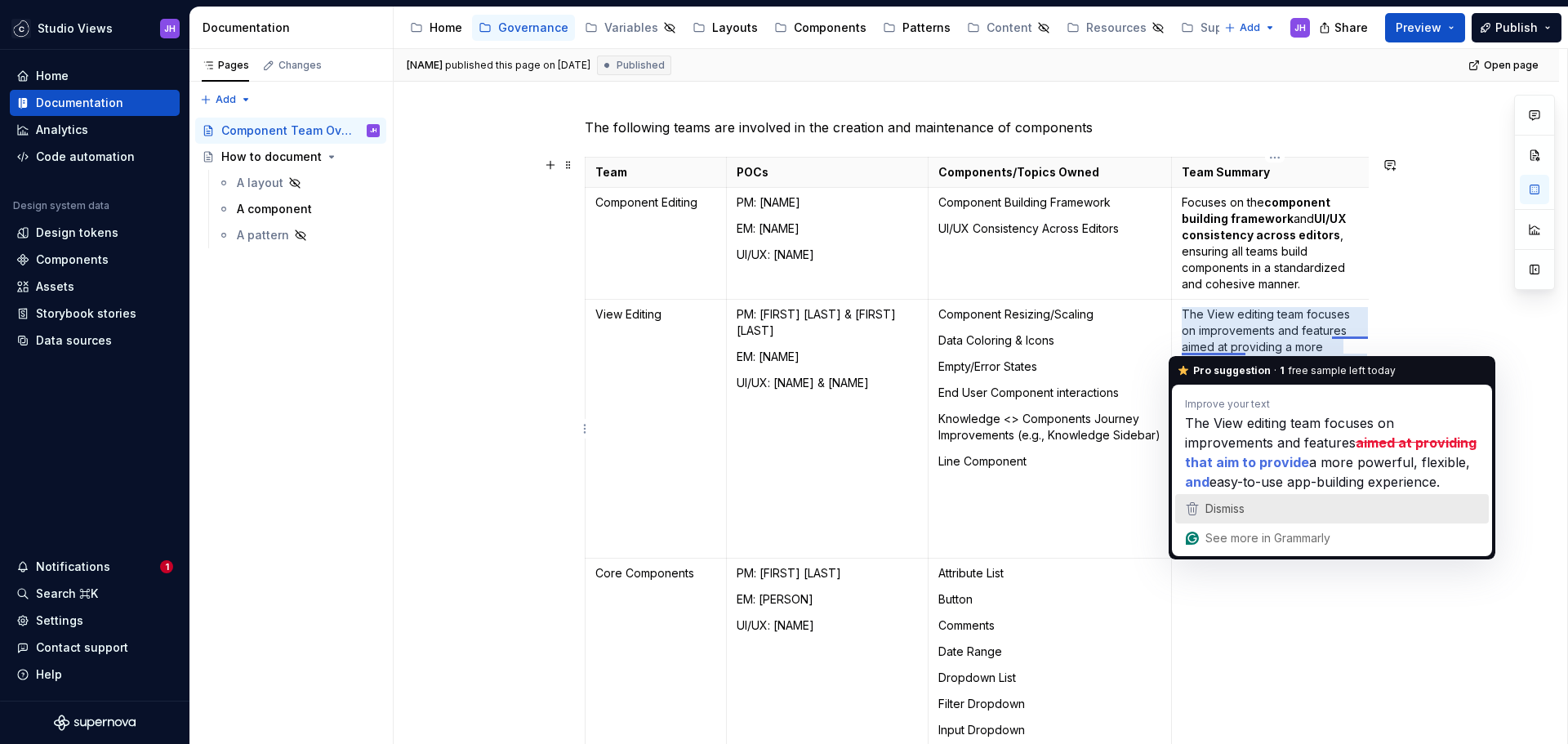 click on "Dismiss" at bounding box center [1332, 509] 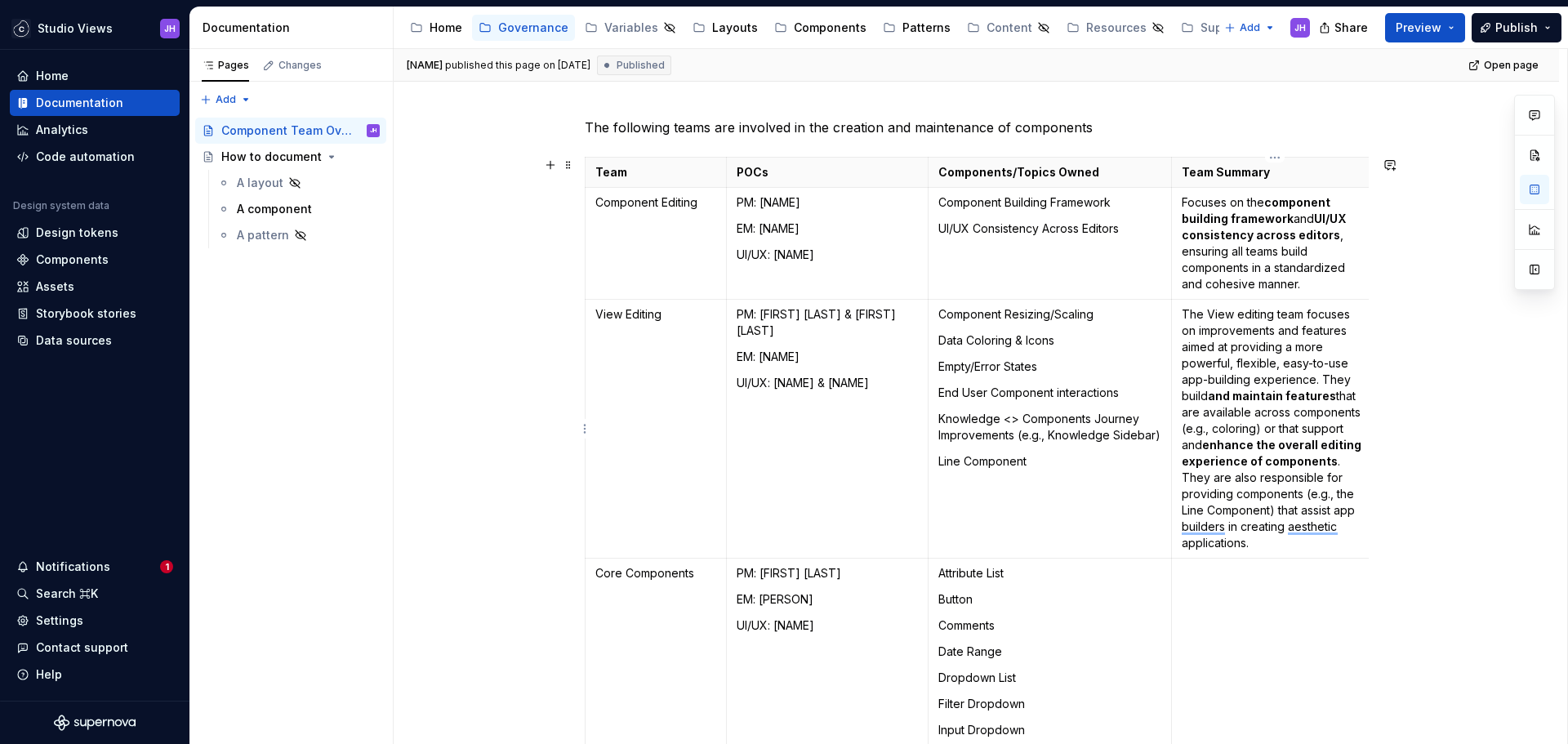 scroll, scrollTop: 185, scrollLeft: 0, axis: vertical 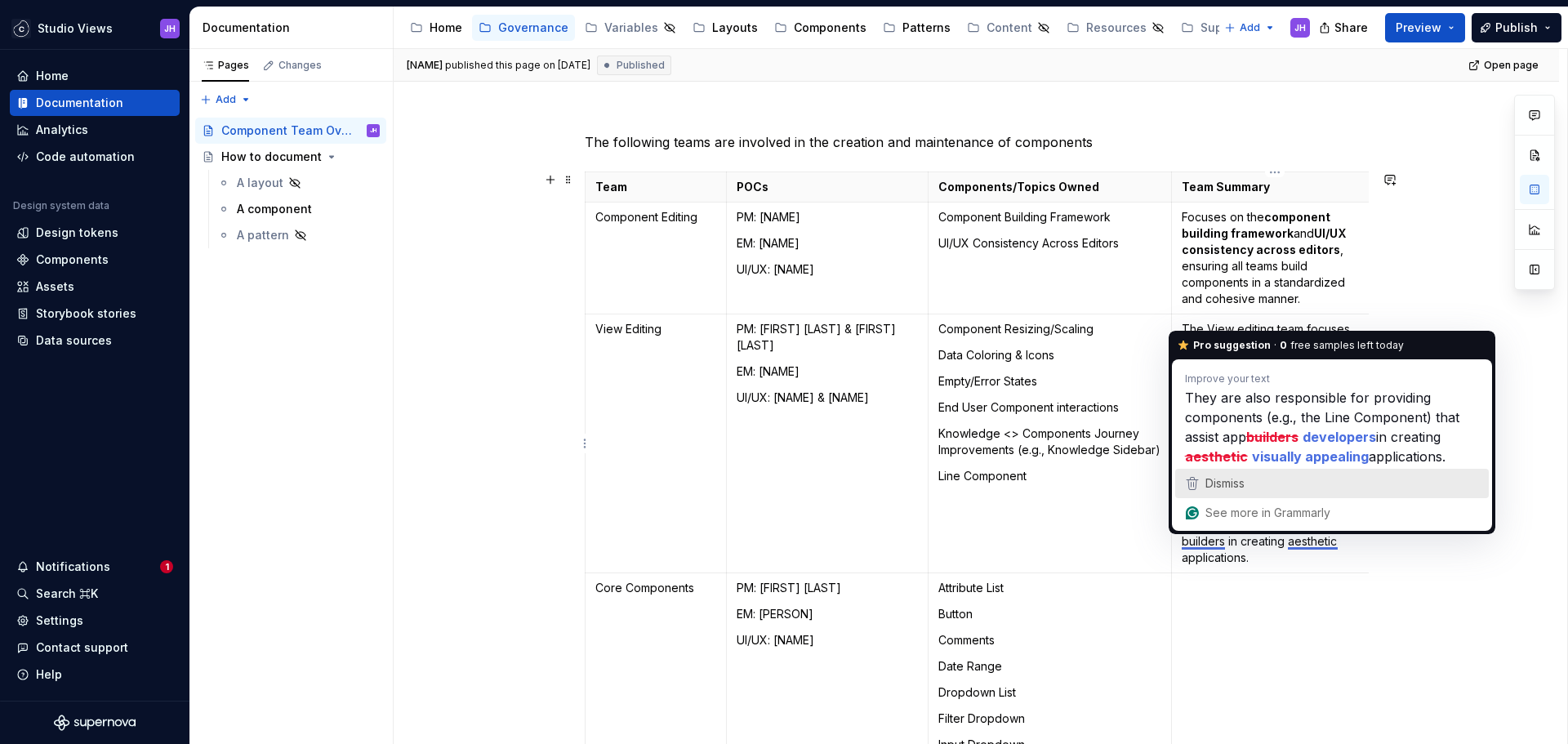 click on "Dismiss" at bounding box center [1225, 483] 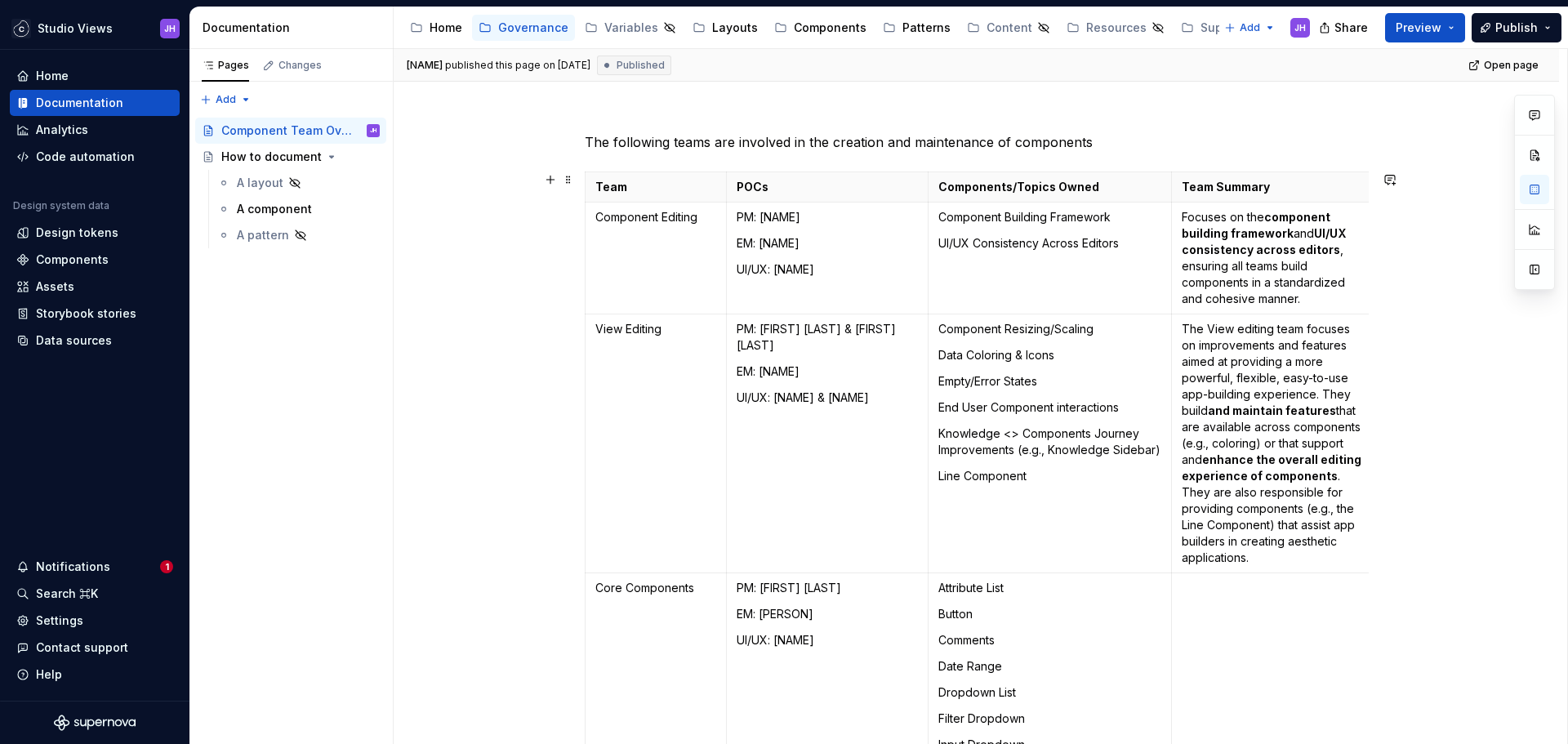 scroll, scrollTop: 244, scrollLeft: 0, axis: vertical 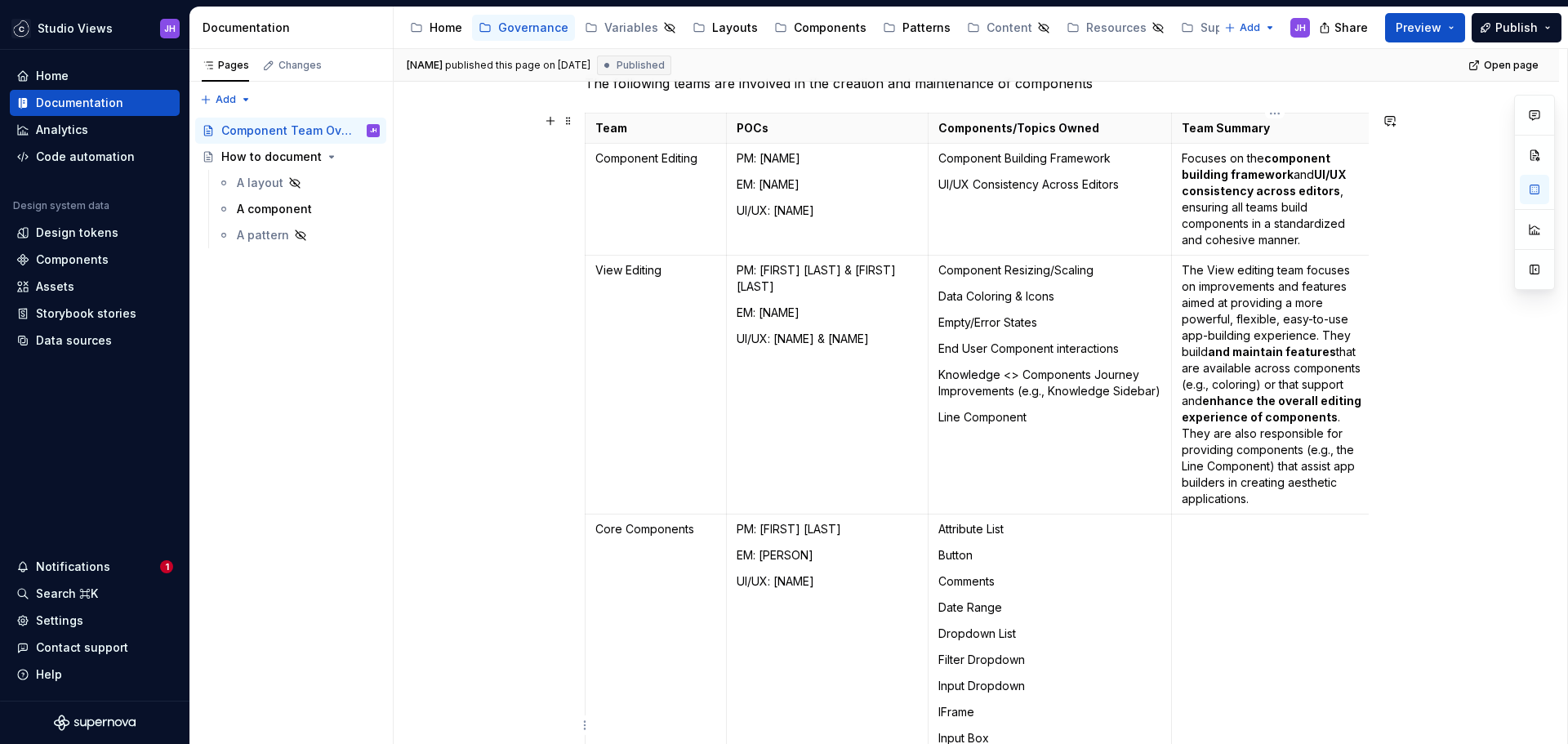 click at bounding box center (1275, 529) 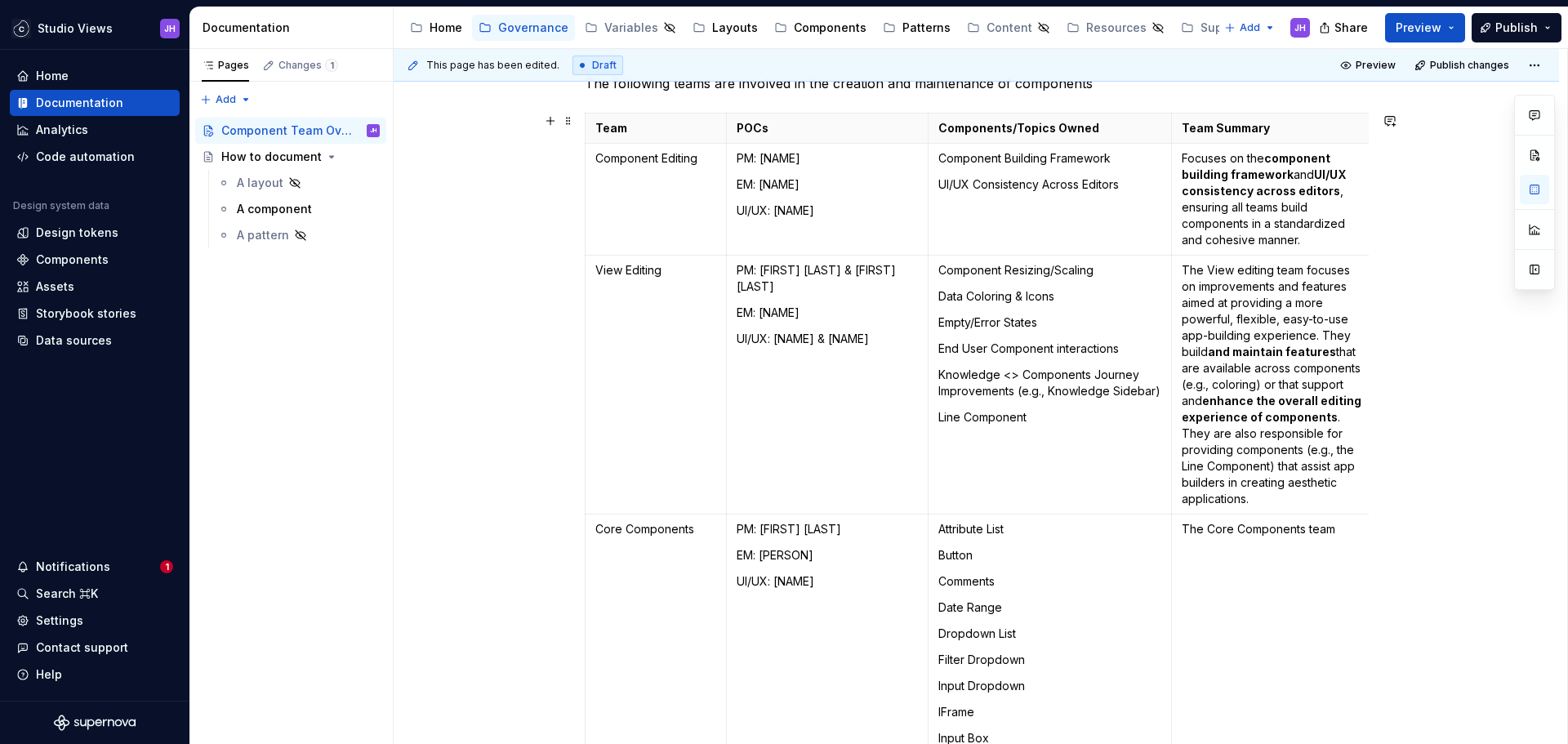 scroll, scrollTop: 385, scrollLeft: 0, axis: vertical 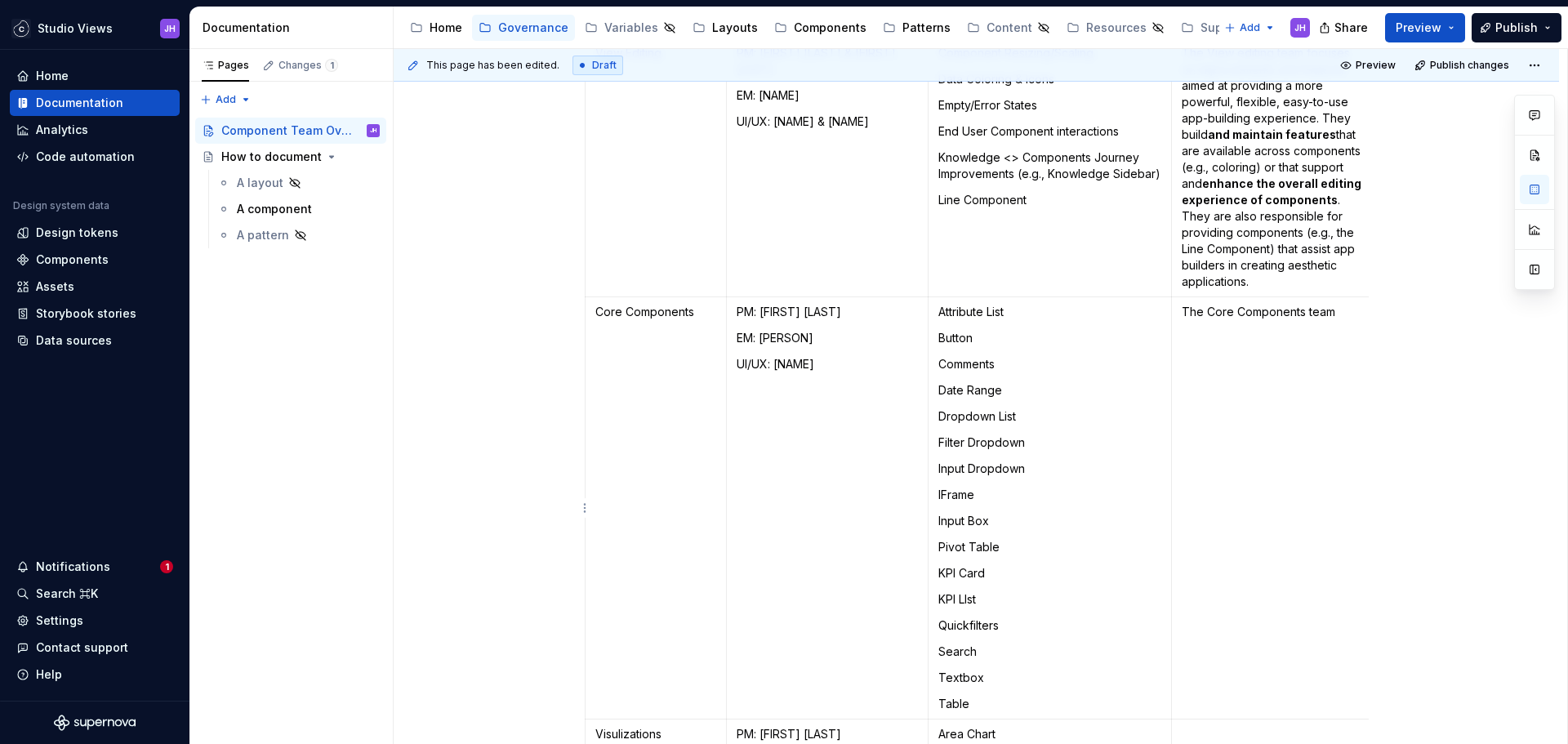 click on "The Core Components team" at bounding box center (1275, 508) 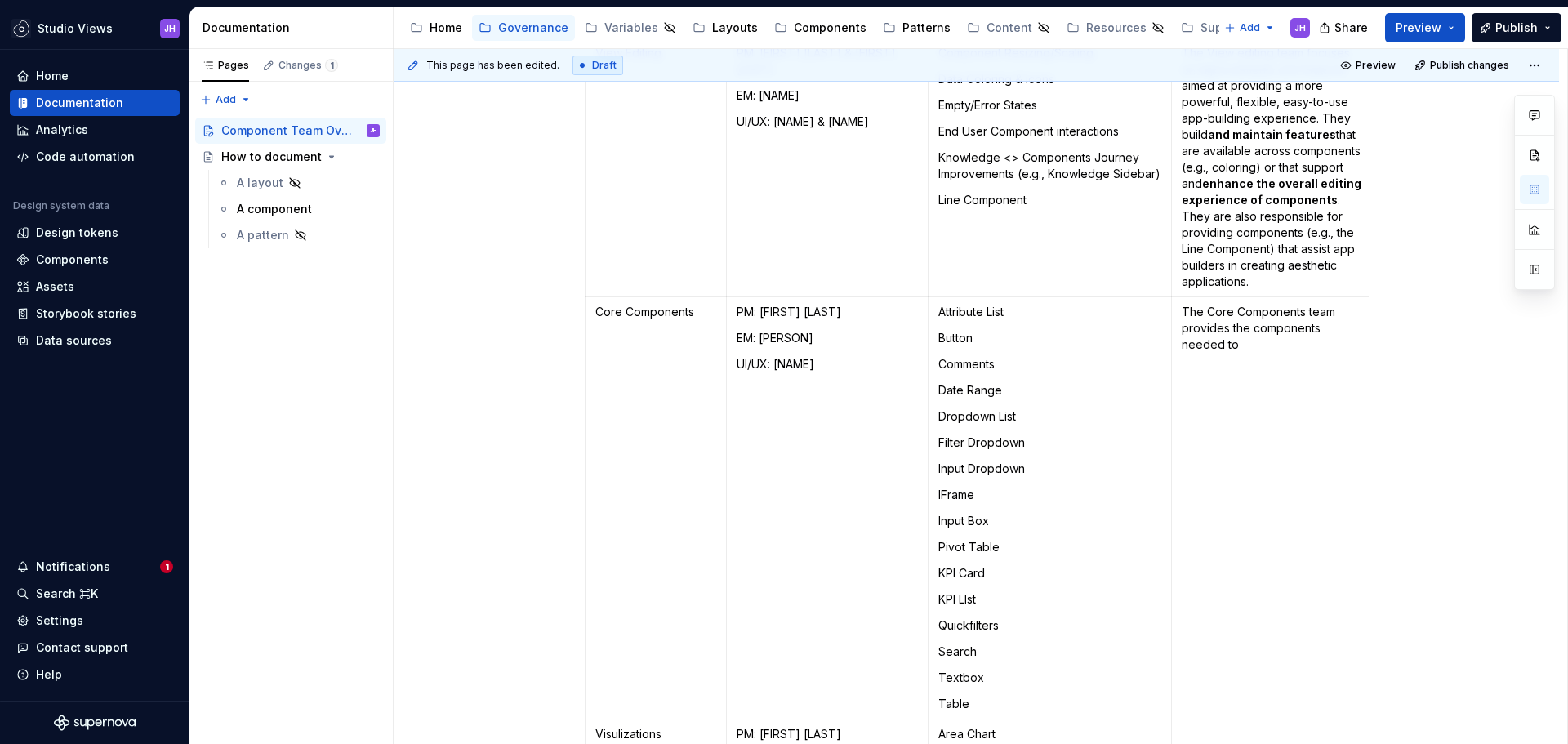 scroll, scrollTop: 300, scrollLeft: 0, axis: vertical 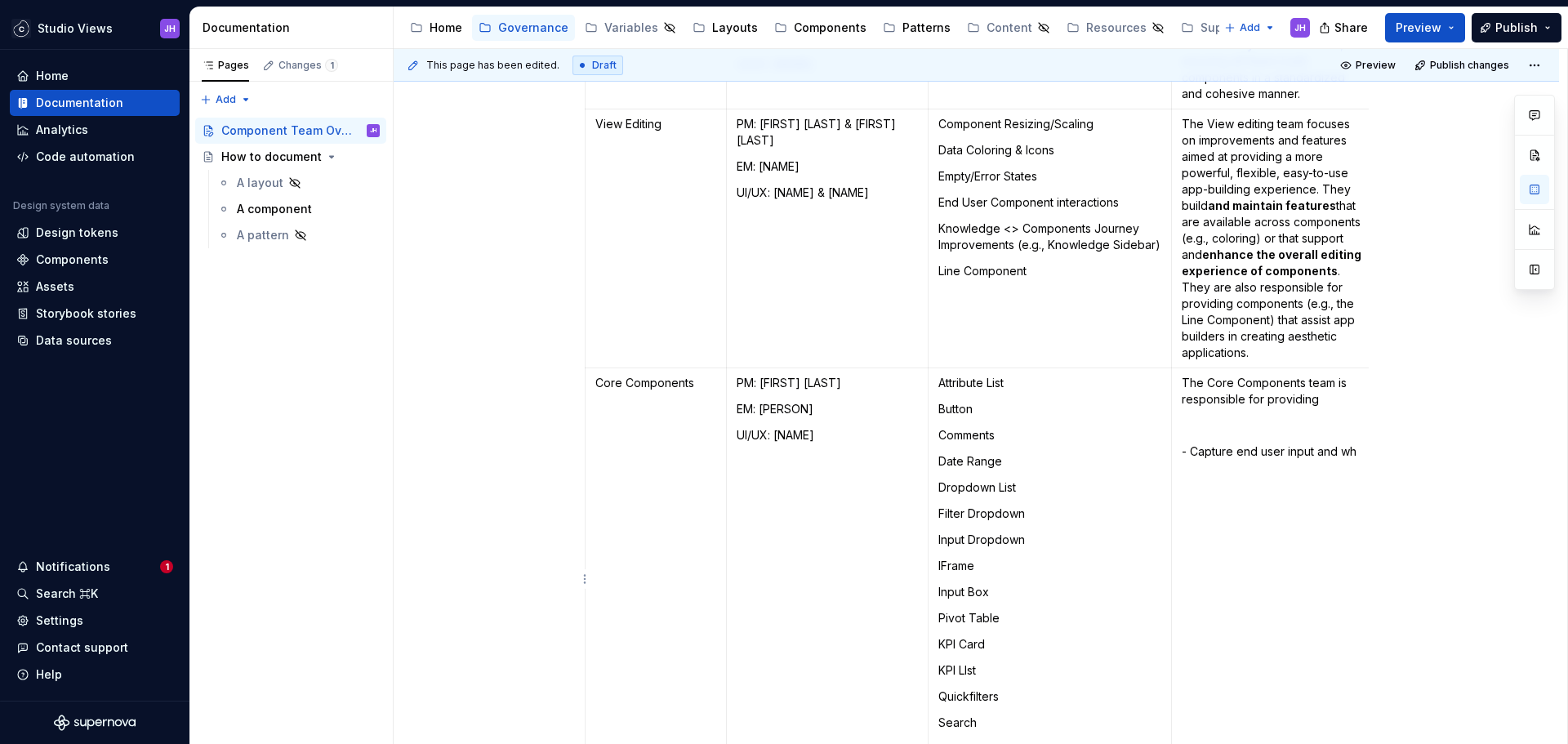 click on "- Capture end user input and wh" at bounding box center (1275, 452) 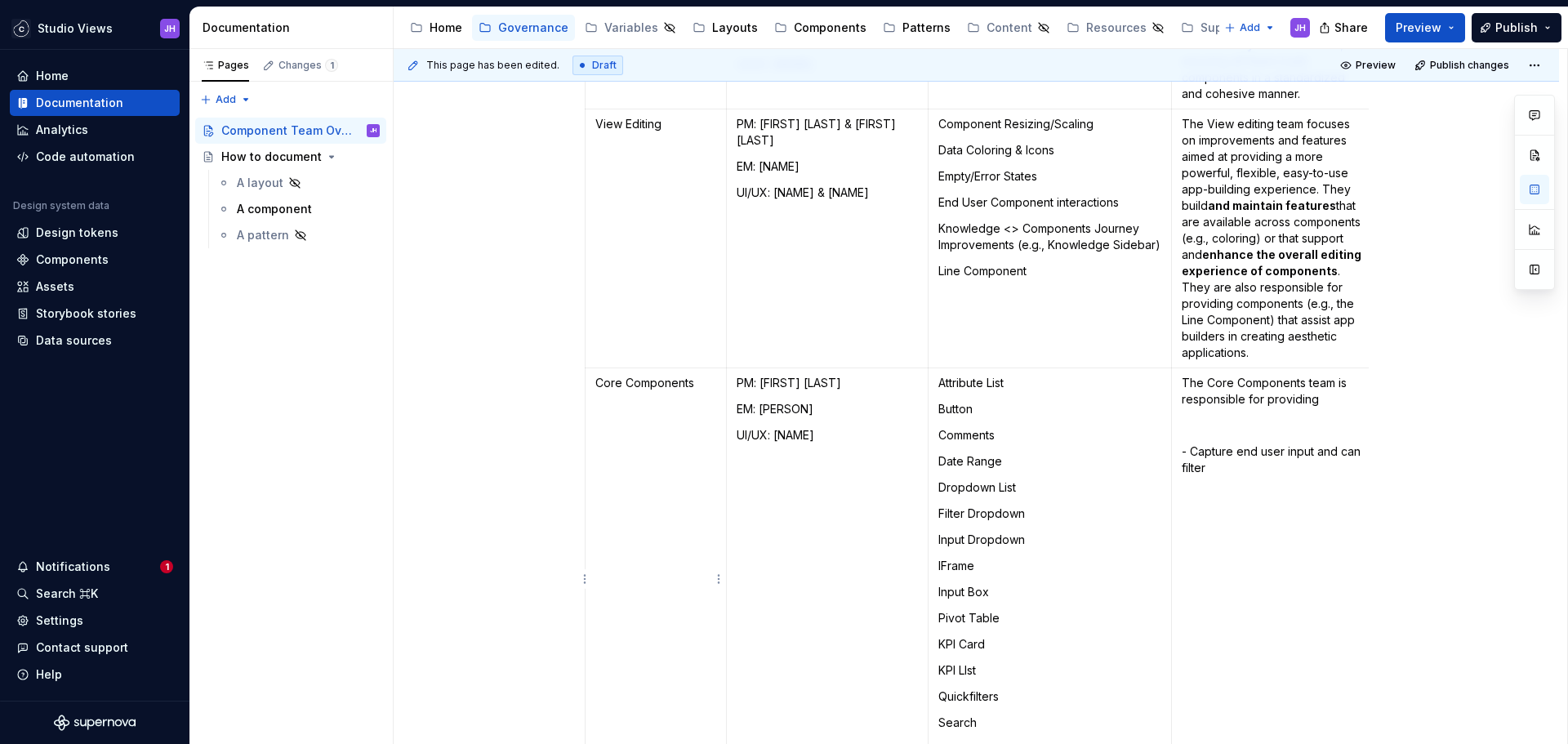 click on "Core Components" at bounding box center (656, 579) 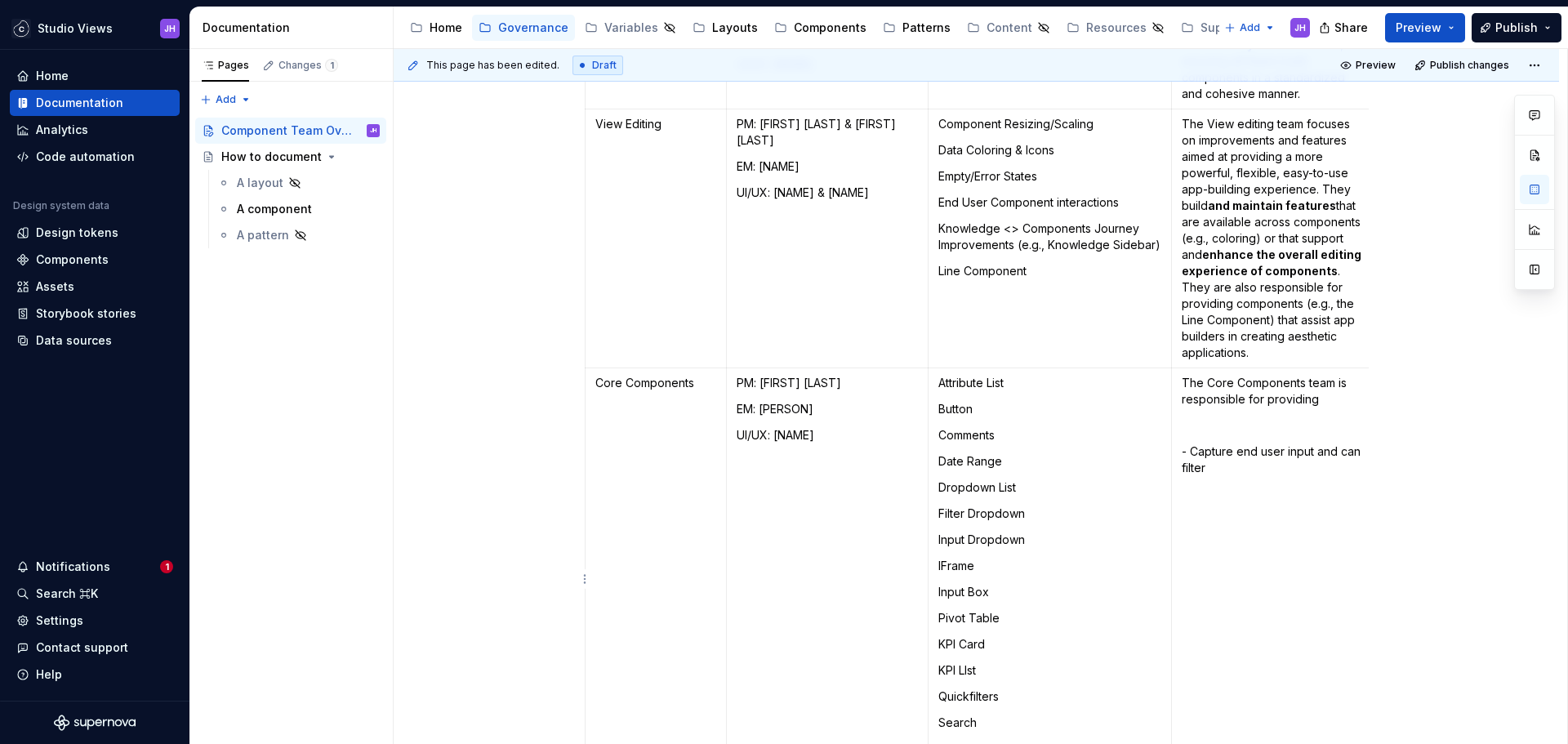 click on "- Capture end user input and can filter" at bounding box center (1275, 460) 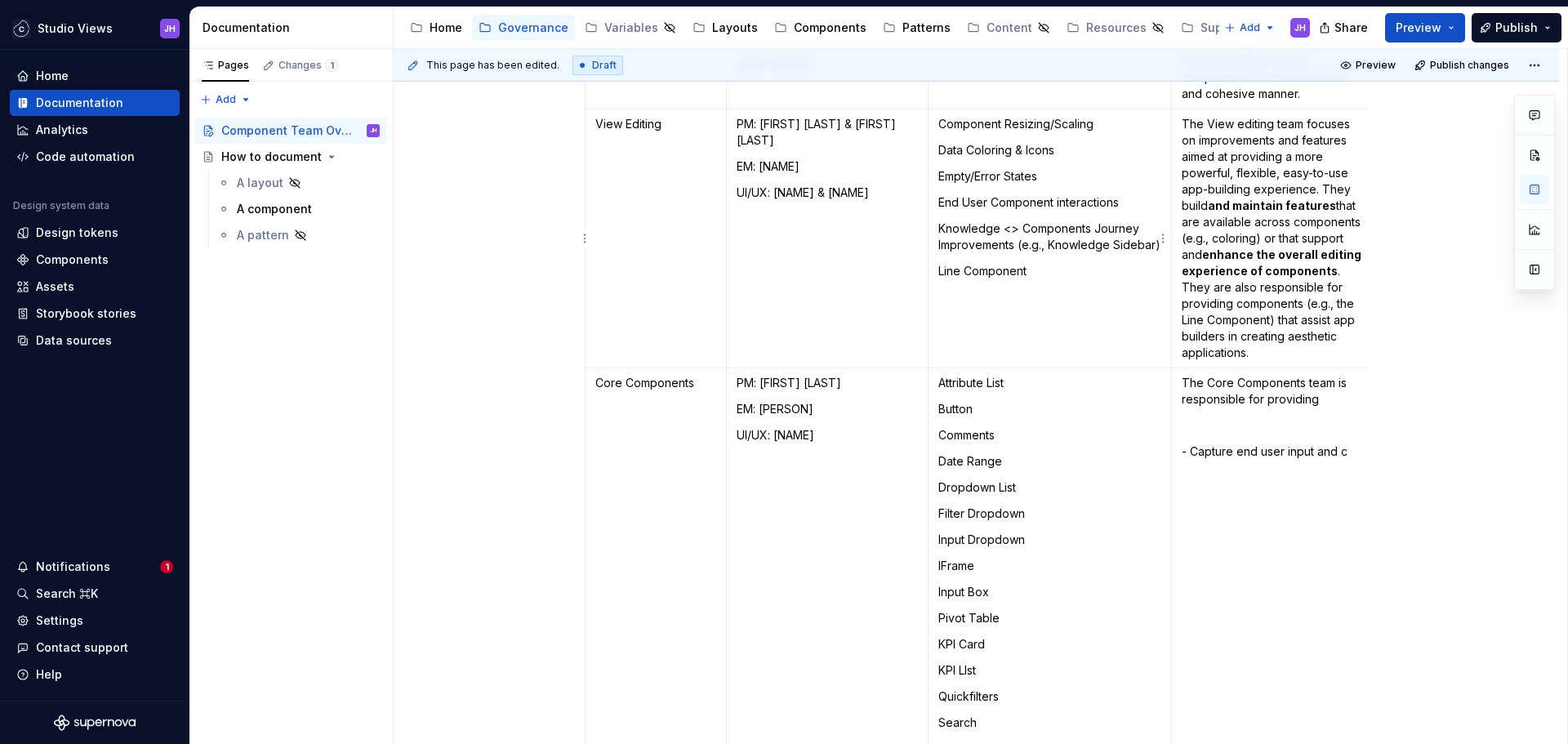 scroll, scrollTop: 488, scrollLeft: 0, axis: vertical 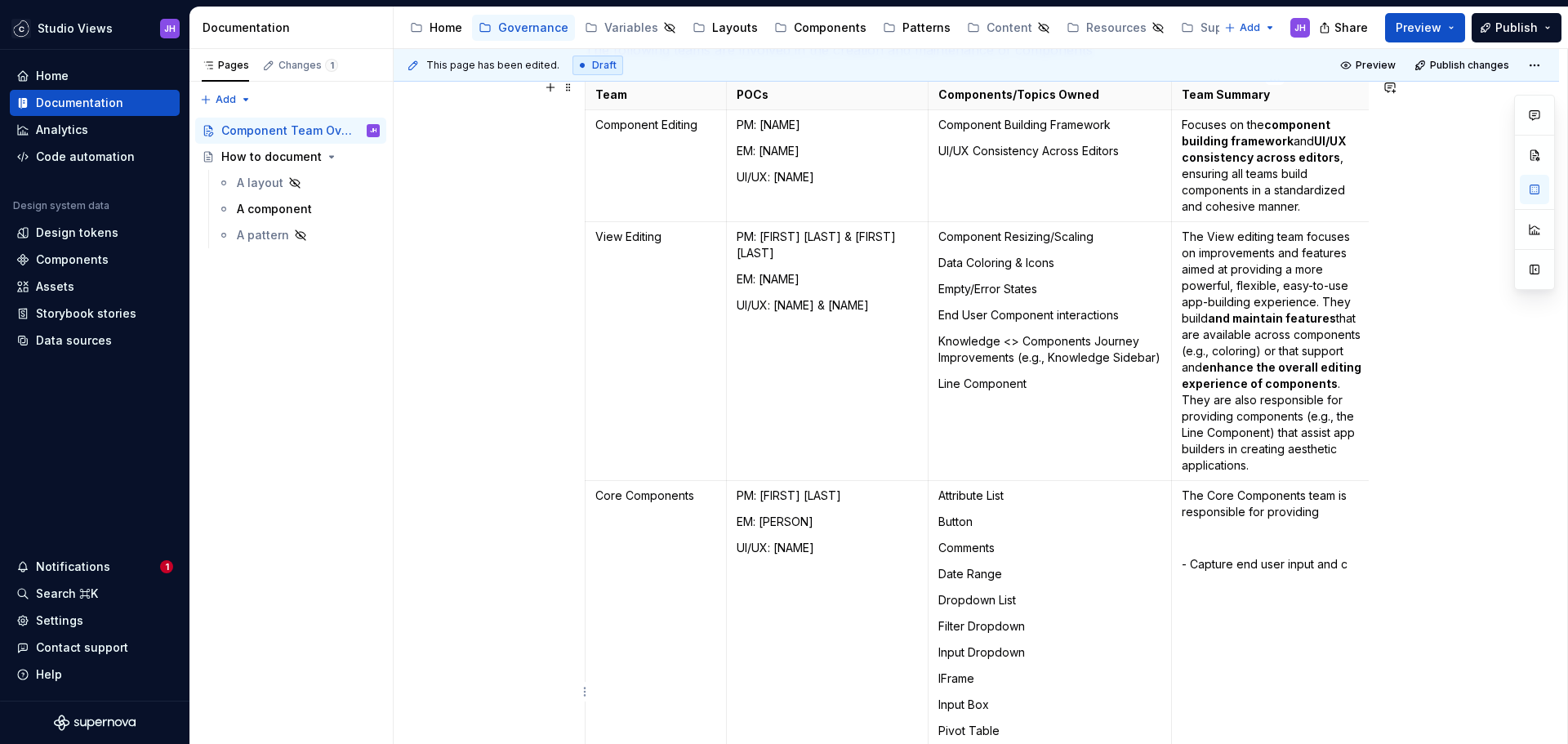 click on "- Capture end user input and c" at bounding box center [1275, 564] 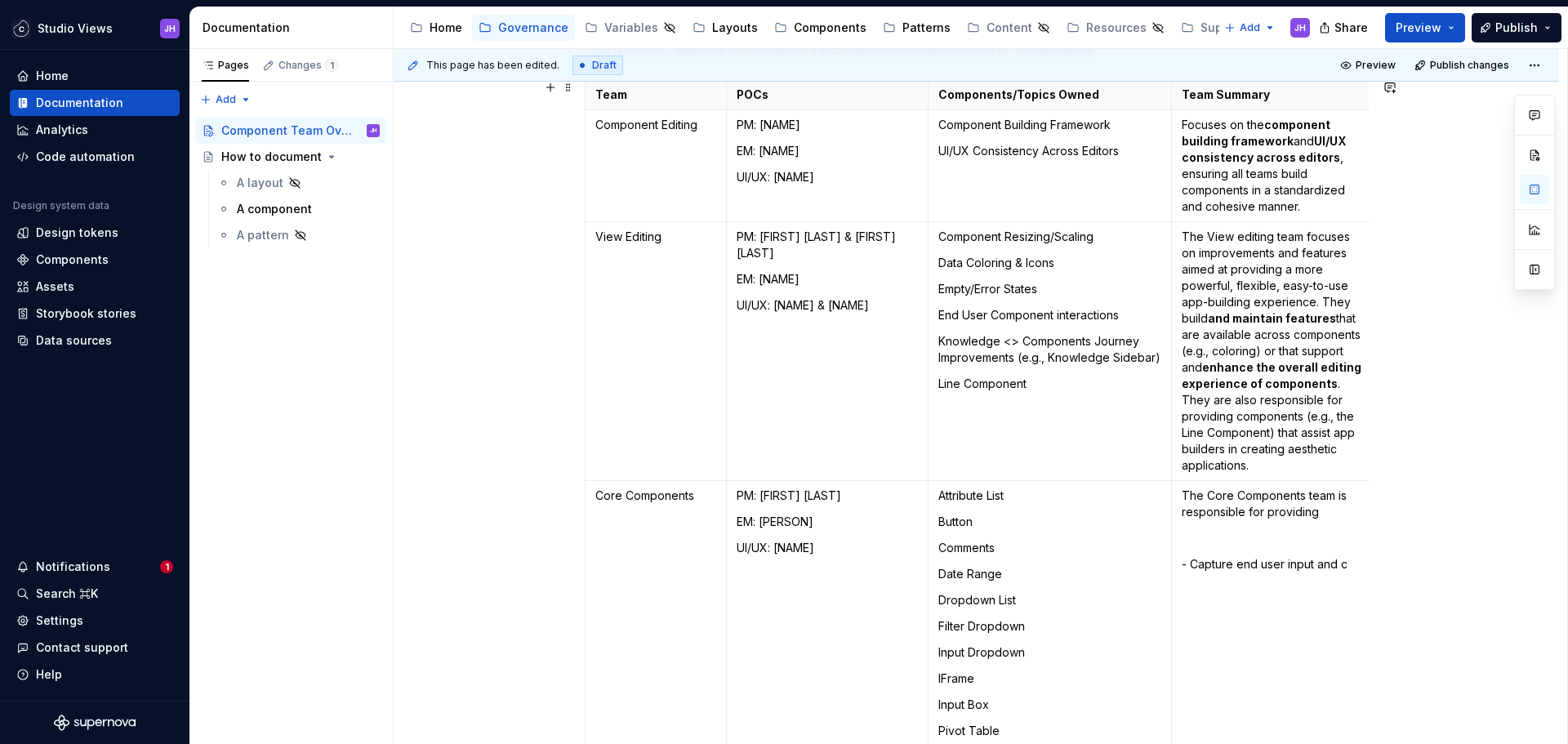scroll, scrollTop: 183, scrollLeft: 0, axis: vertical 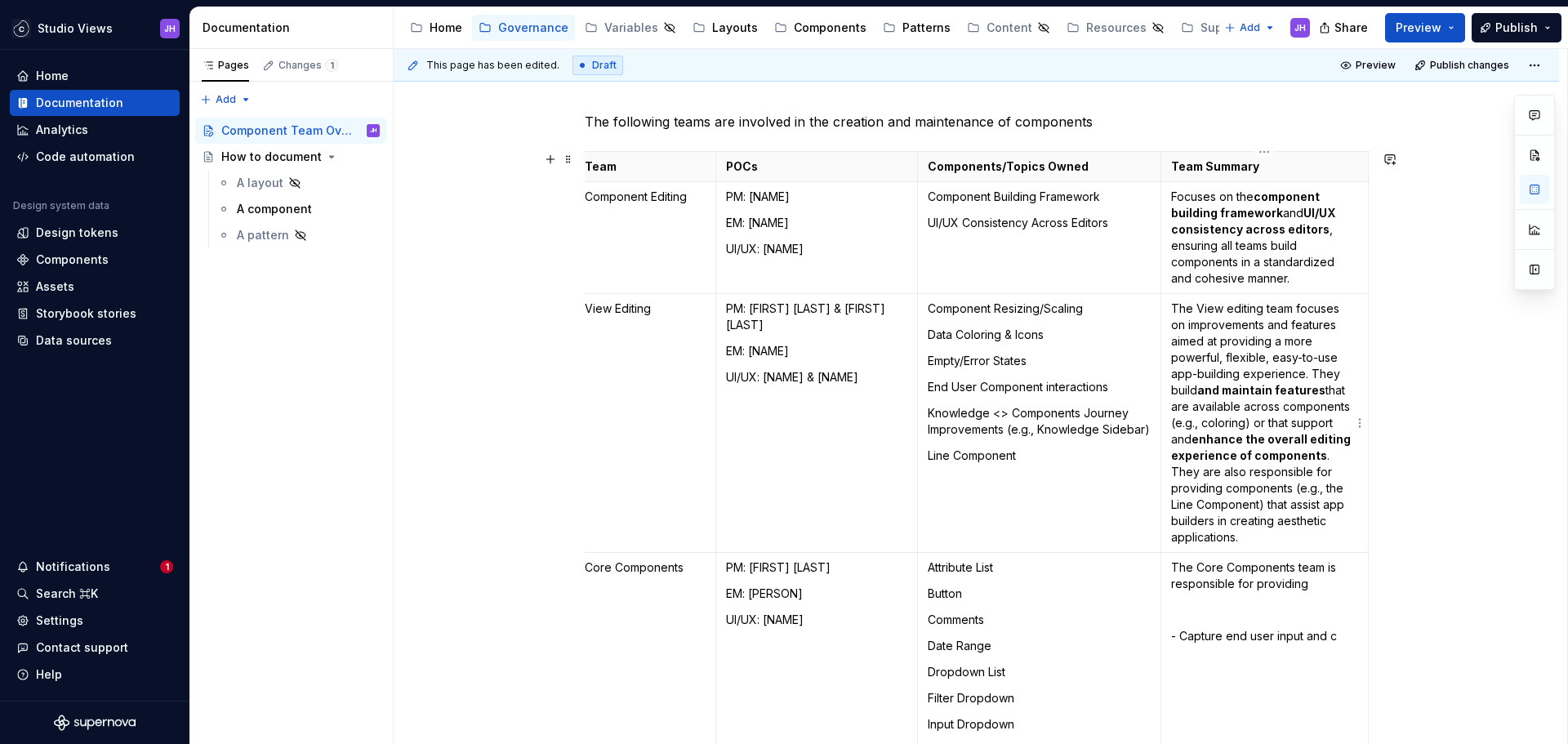 click on "The View editing team focuses on improvements and features aimed at providing a more powerful, flexible, easy-to-use app-building experience. They build  and maintain features  that are available across components (e.g., coloring) or that support and  enhance the overall editing experience of components . They are also responsible for providing components (e.g., the Line Component) that assist app builders in creating aesthetic applications." at bounding box center (1264, 423) 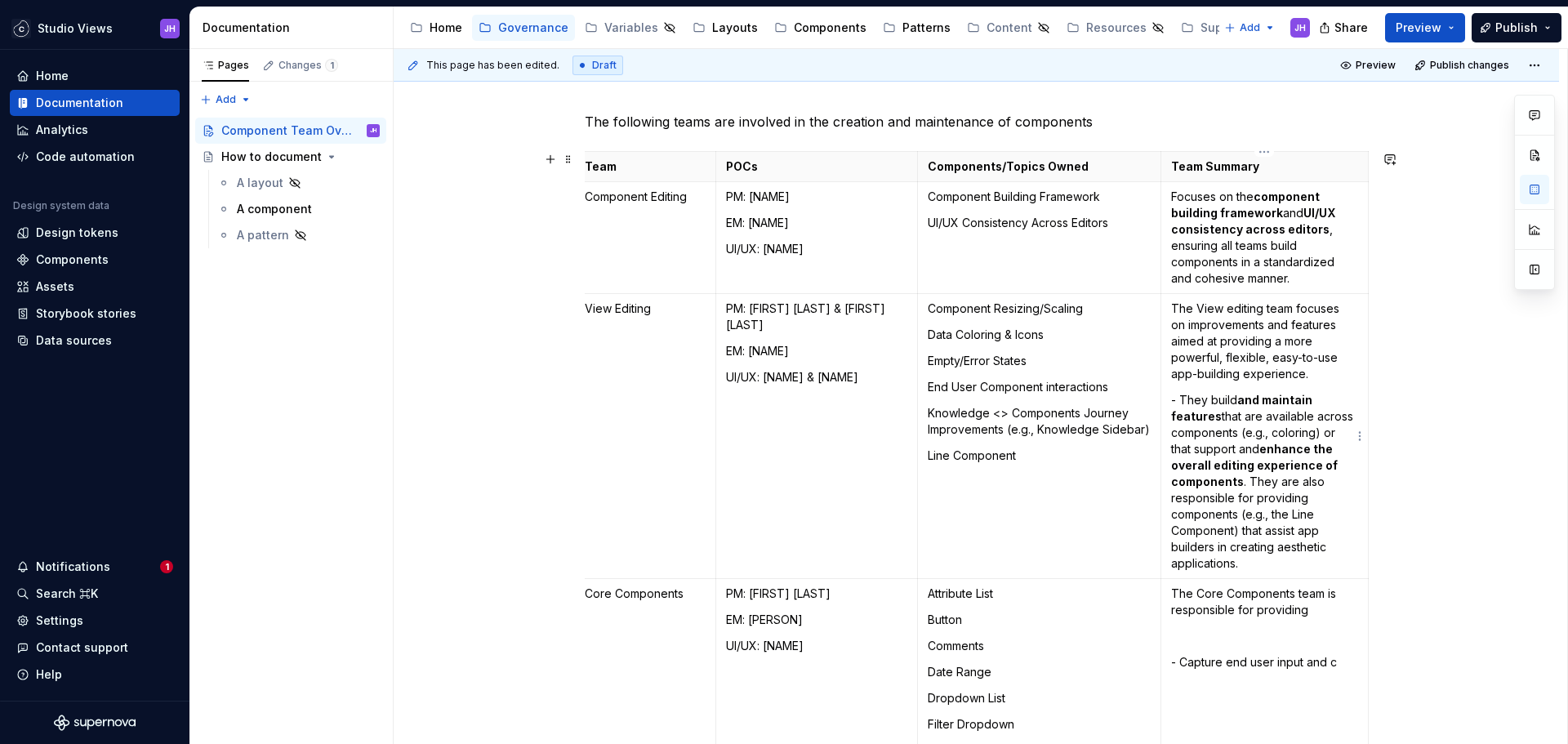 click on "- They build  and maintain features  that are available across components (e.g., coloring) or that support and  enhance the overall editing experience of components . They are also responsible for providing components (e.g., the Line Component) that assist app builders in creating aesthetic applications." at bounding box center (1264, 482) 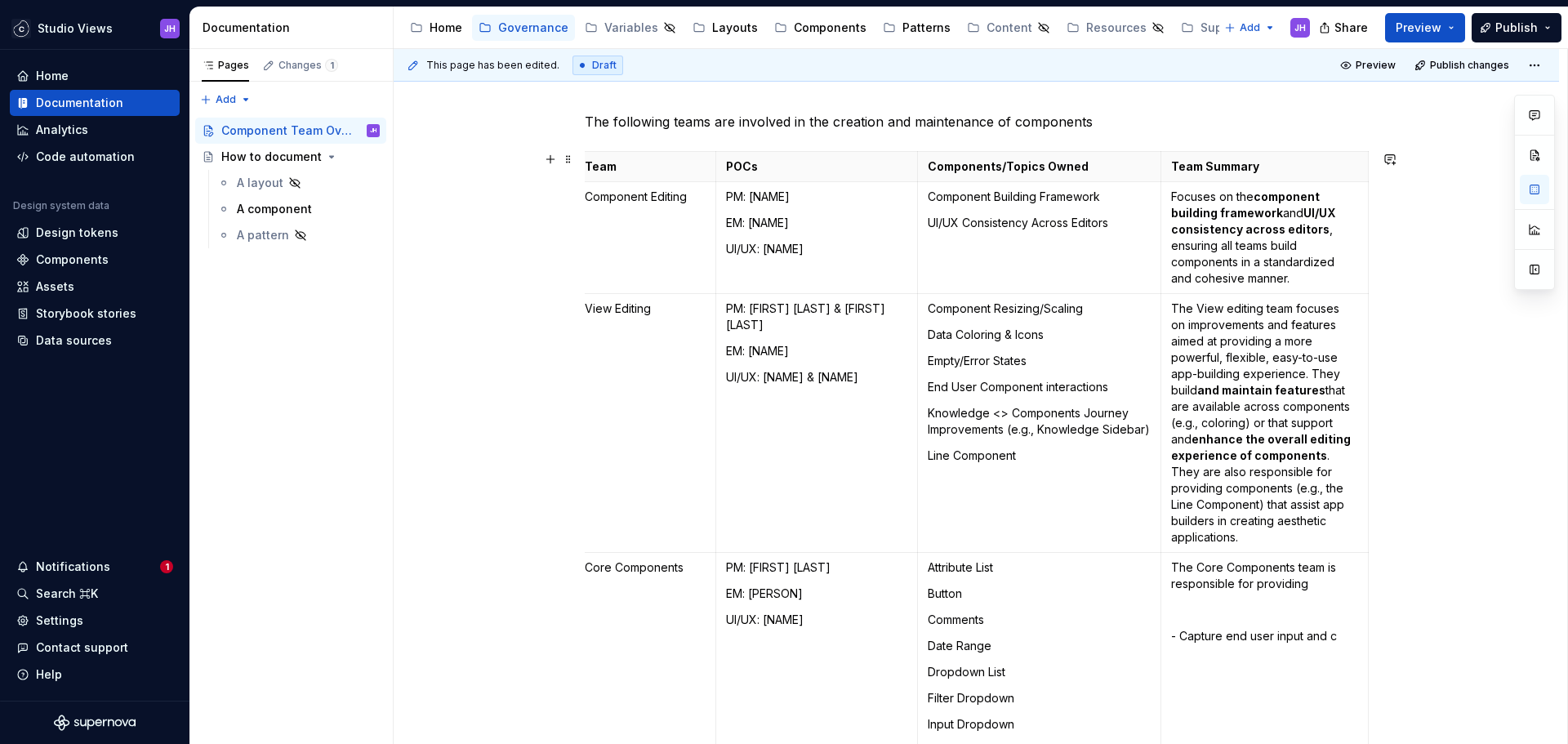 click on "The following teams are involved in the creation and maintenance of components Team POCs Components/Topics Owned Team Summary Component Editing PM: [FIRST] [LAST] EM: [FIRST] [LAST] UI/UX: [FIRST] [LAST] Component Building Framework UI/UX Consistency Across Editors Focuses on the  component building framework  and  UI/UX consistency across editors , ensuring all teams build components in a standardized and cohesive manner. View Editing PM: [FIRST] [LAST] & [FIRST] [LAST] EM: [FIRST] [LAST] UI/UX: [FIRST] [LAST] & [FIRST] [LAST] Component Resizing/Scaling  Data Coloring & Icons Empty/Error States End User Component interactions Knowledge <> Components Journey Improvements (e.g., Knowledge Sidebar)  Line Component The View editing team focuses on improvements and features aimed at providing a more powerful, flexible, easy-to-use app-building experience. They build  and maintain features  that are available across components (e.g., coloring) or that support and  Core Components PM: [FIRST] [LAST]" at bounding box center [976, 1011] 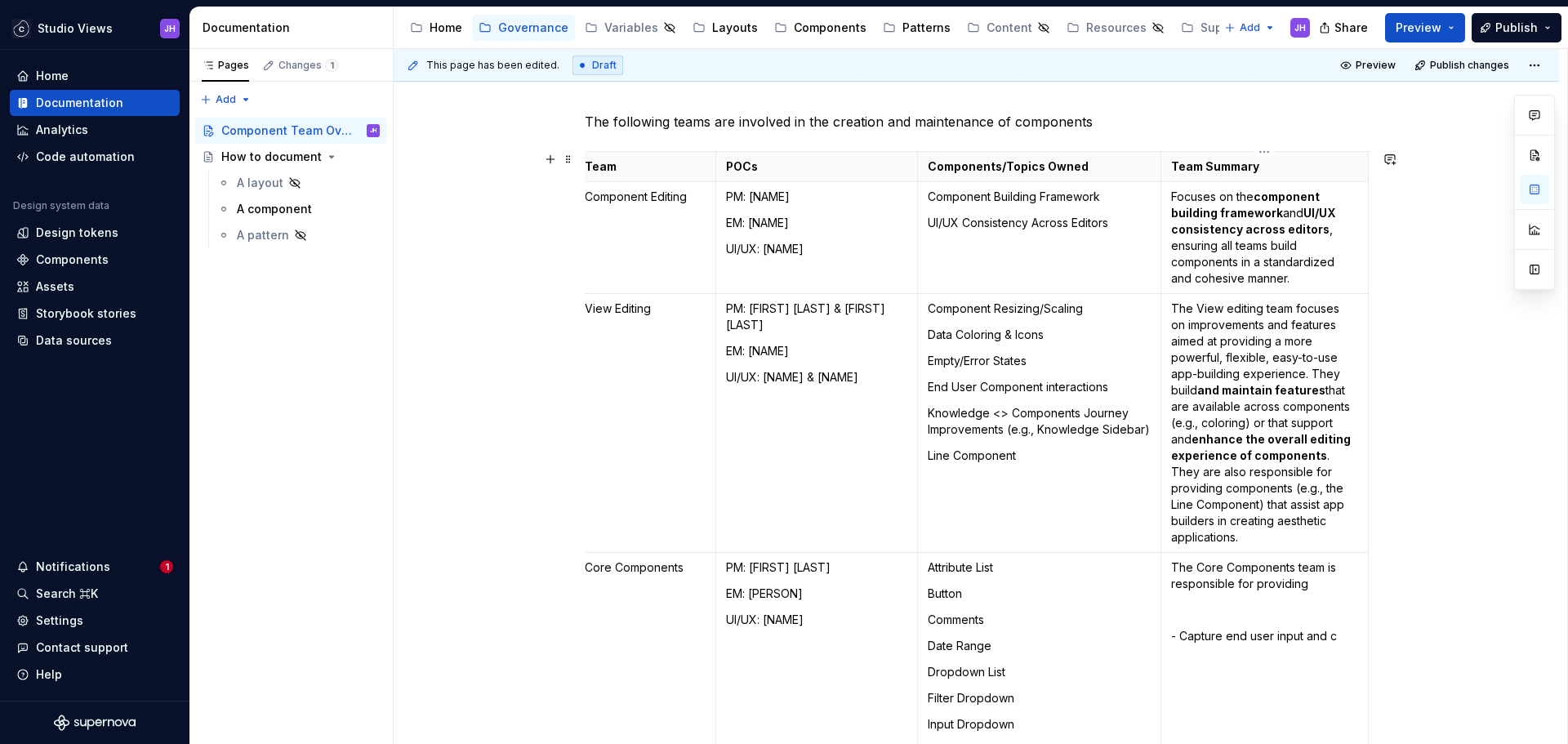 click on "- Capture end user input and c" at bounding box center (1264, 636) 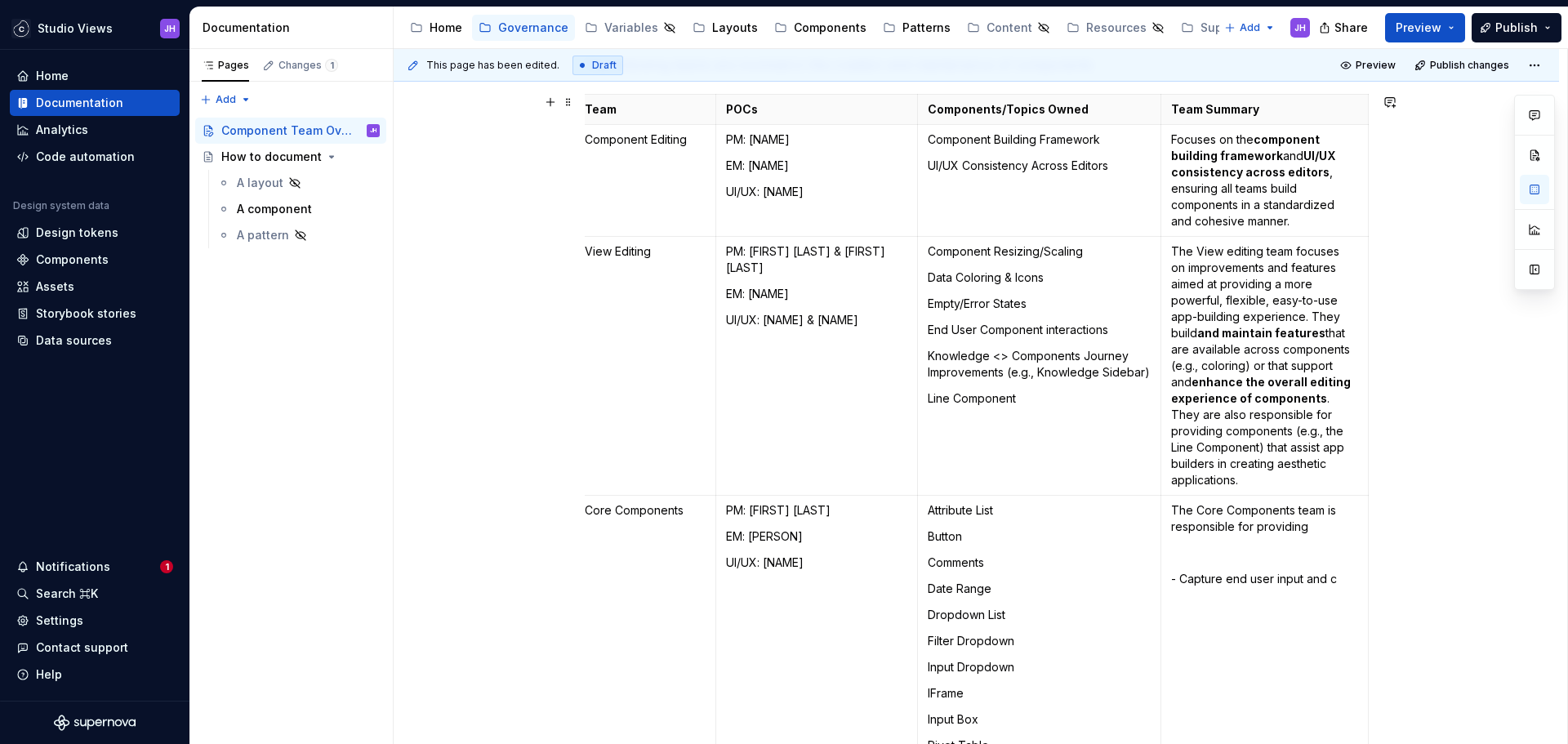 scroll, scrollTop: 265, scrollLeft: 0, axis: vertical 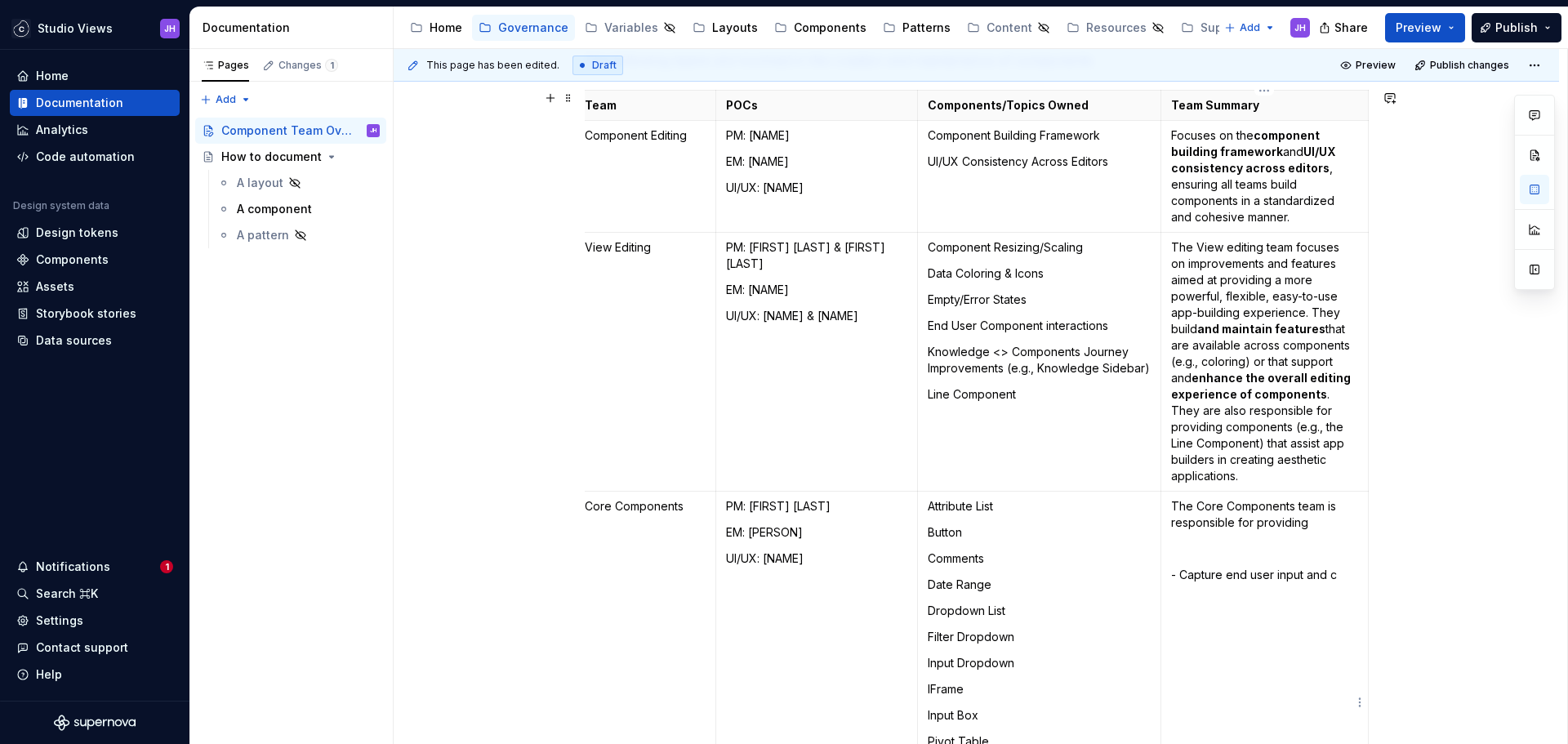 drag, startPoint x: 1341, startPoint y: 541, endPoint x: 1321, endPoint y: 532, distance: 21.931712 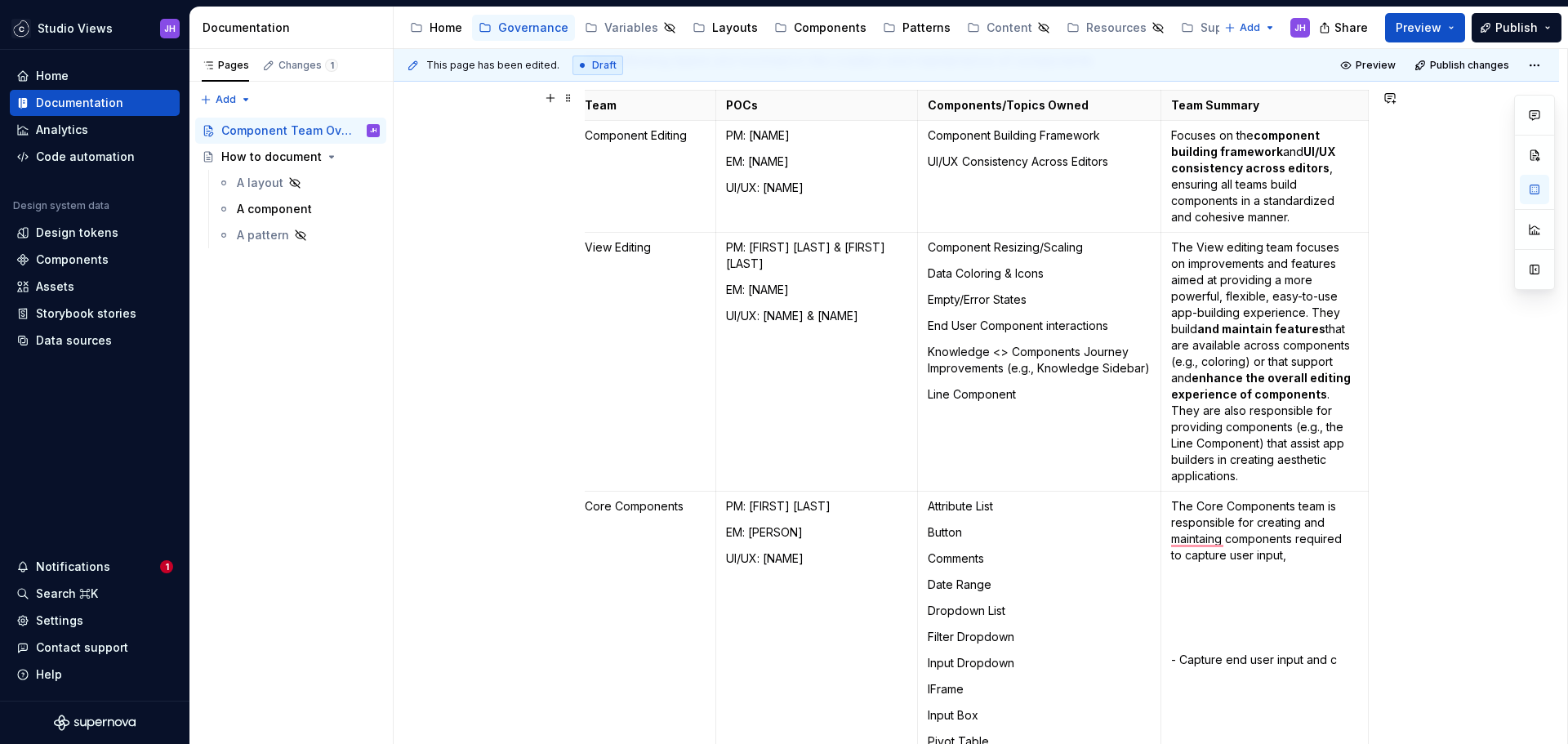 scroll, scrollTop: 201, scrollLeft: 0, axis: vertical 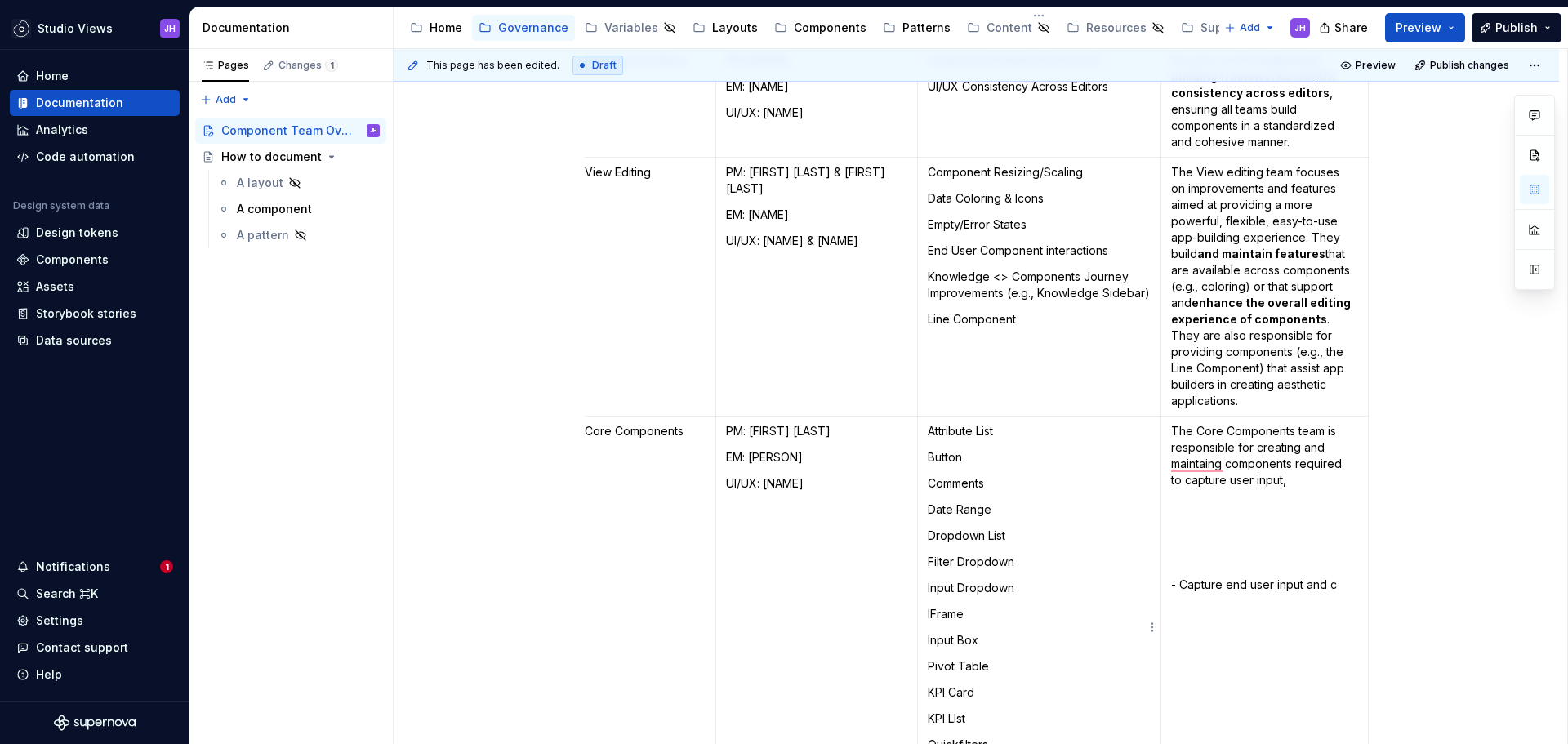 click on "IFrame" at bounding box center (1039, 614) 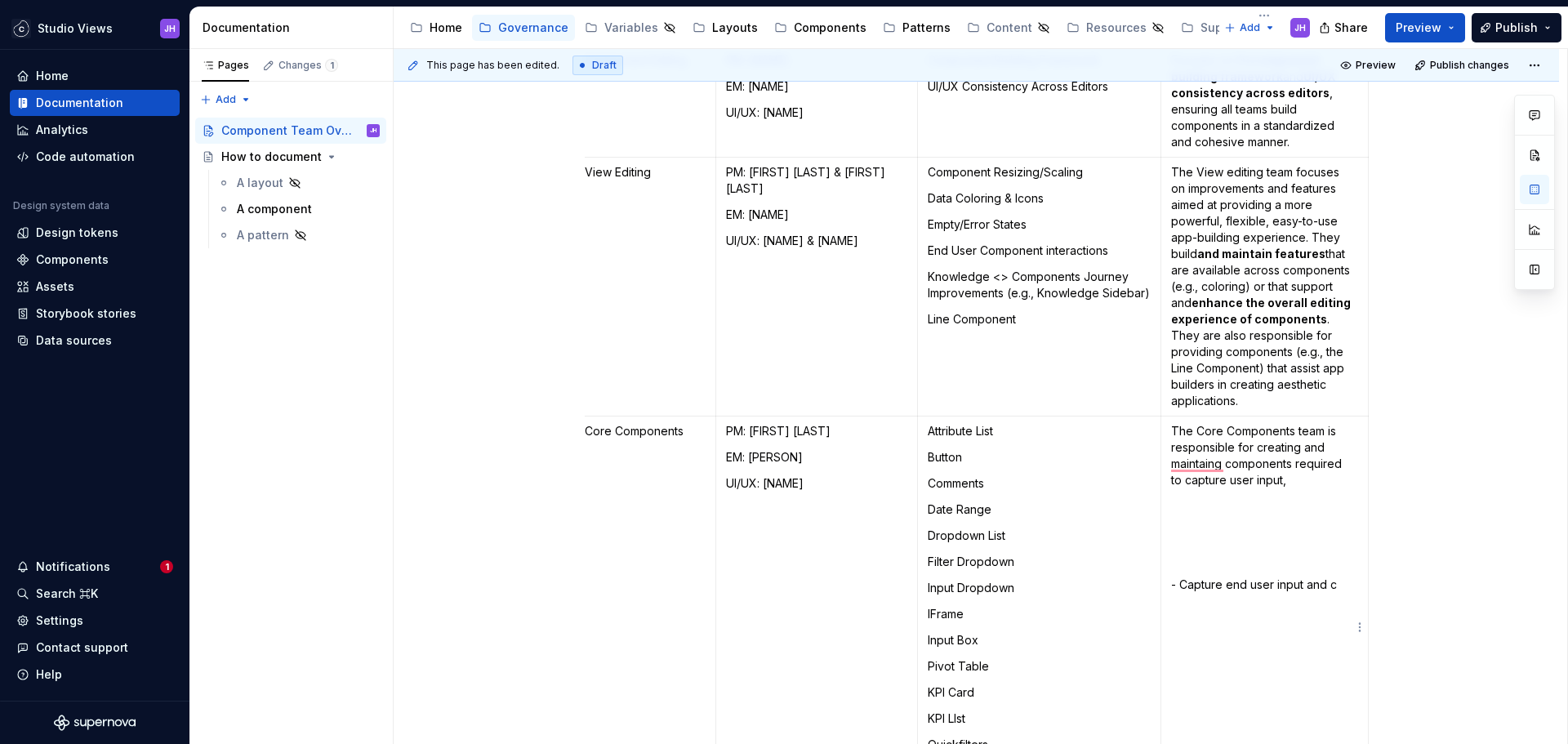 click at bounding box center [1264, 506] 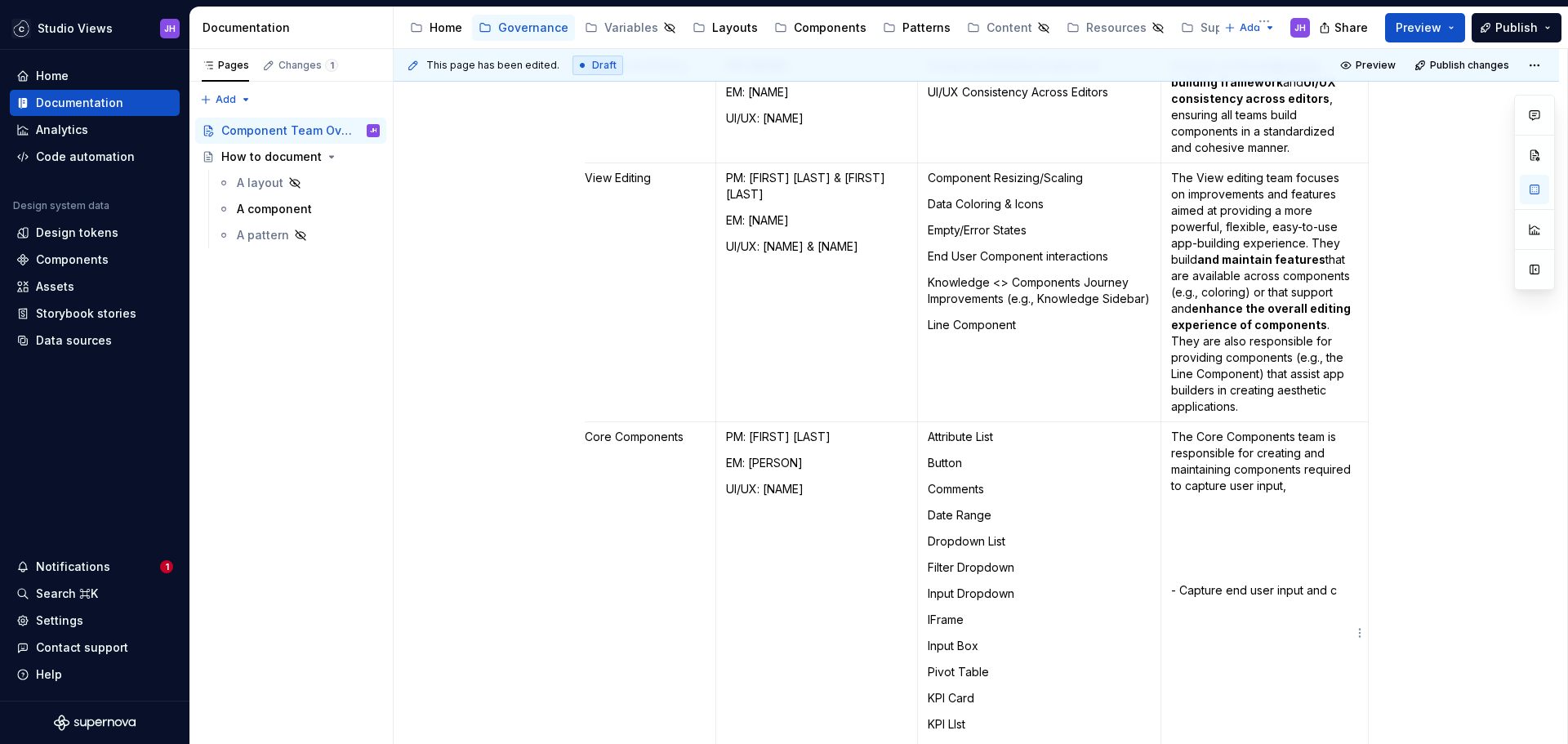 click on "The Core Components team is responsible for creating and maintaining components required to capture user input,  - Capture end user input and c" at bounding box center [1264, 633] 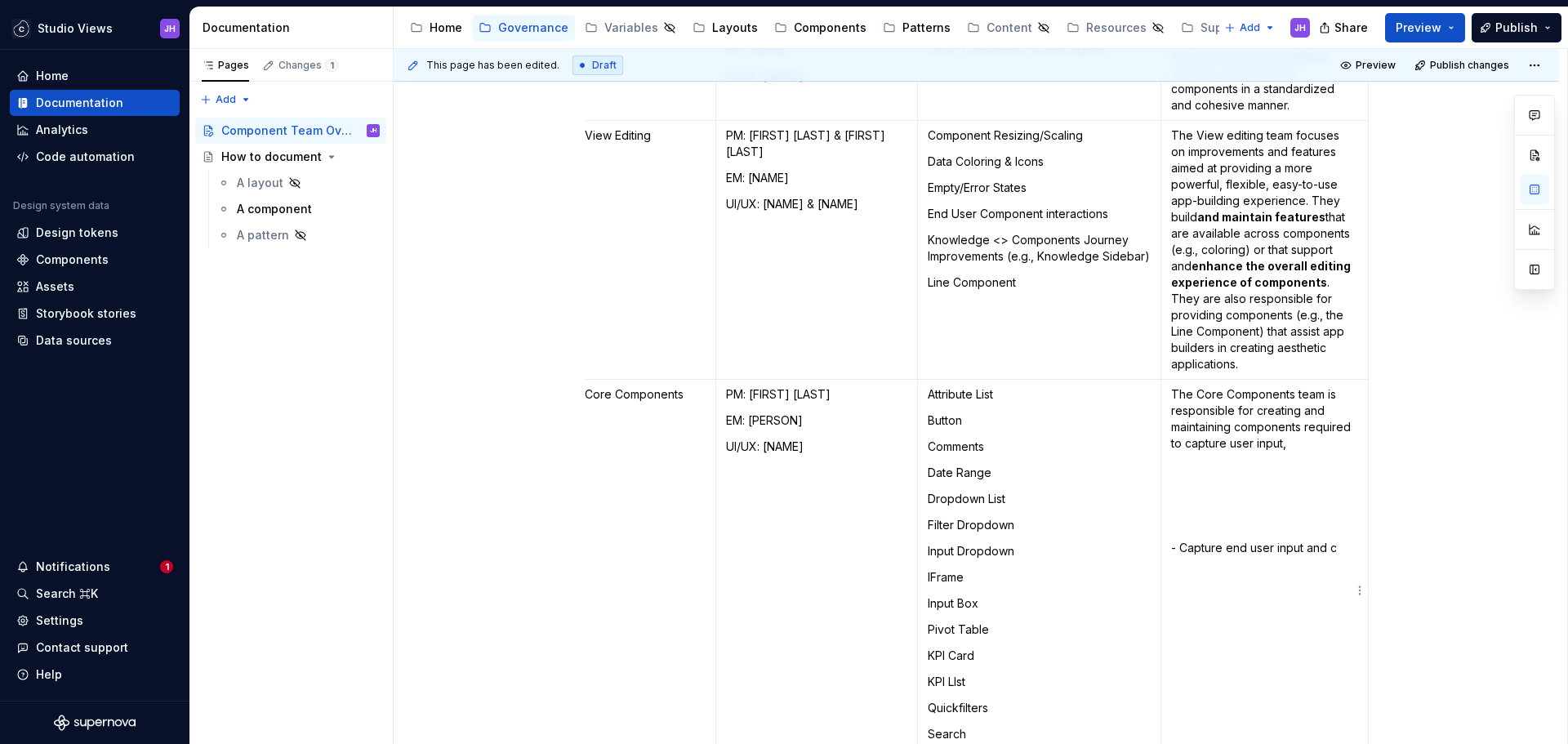 click at bounding box center (1264, 470) 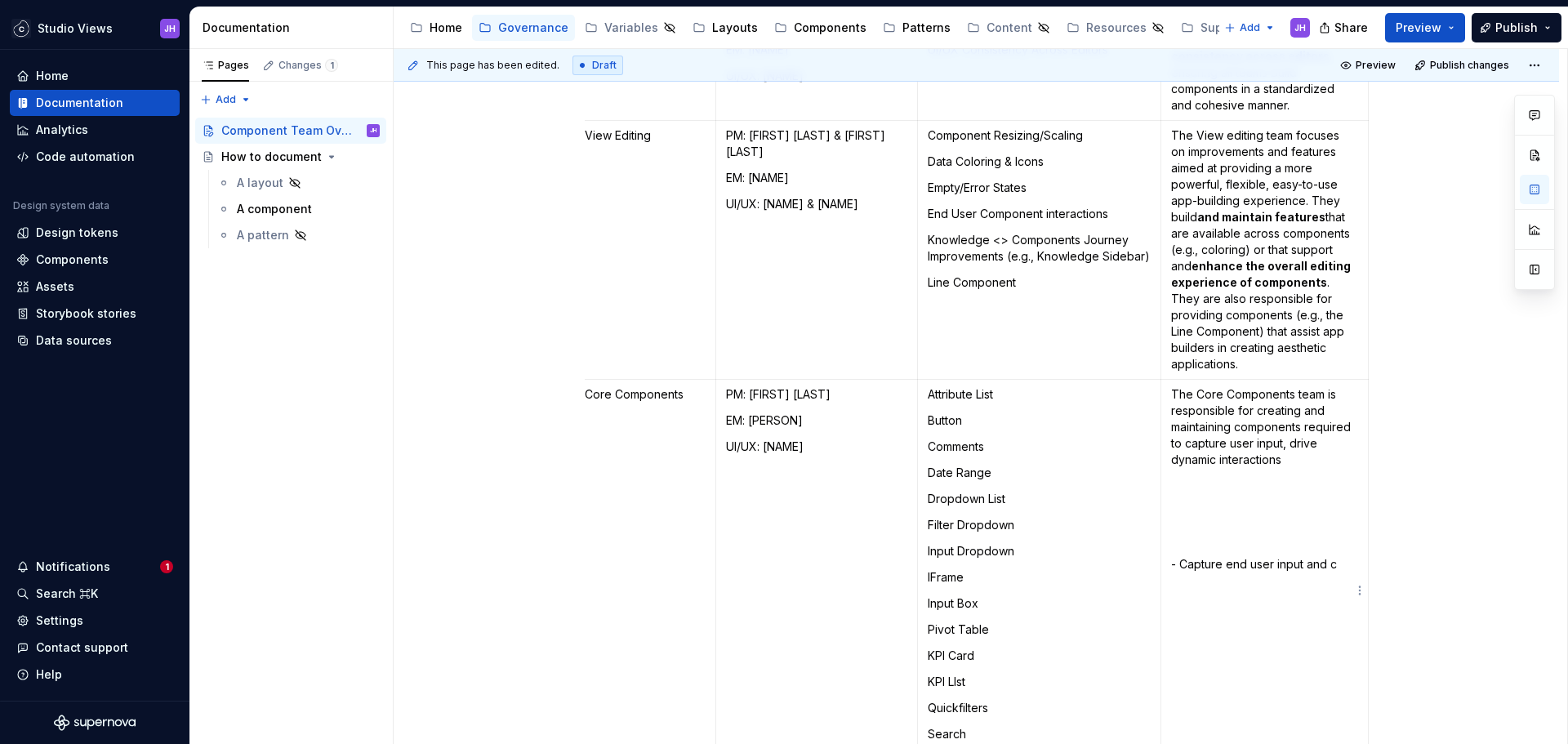 click at bounding box center [1264, 512] 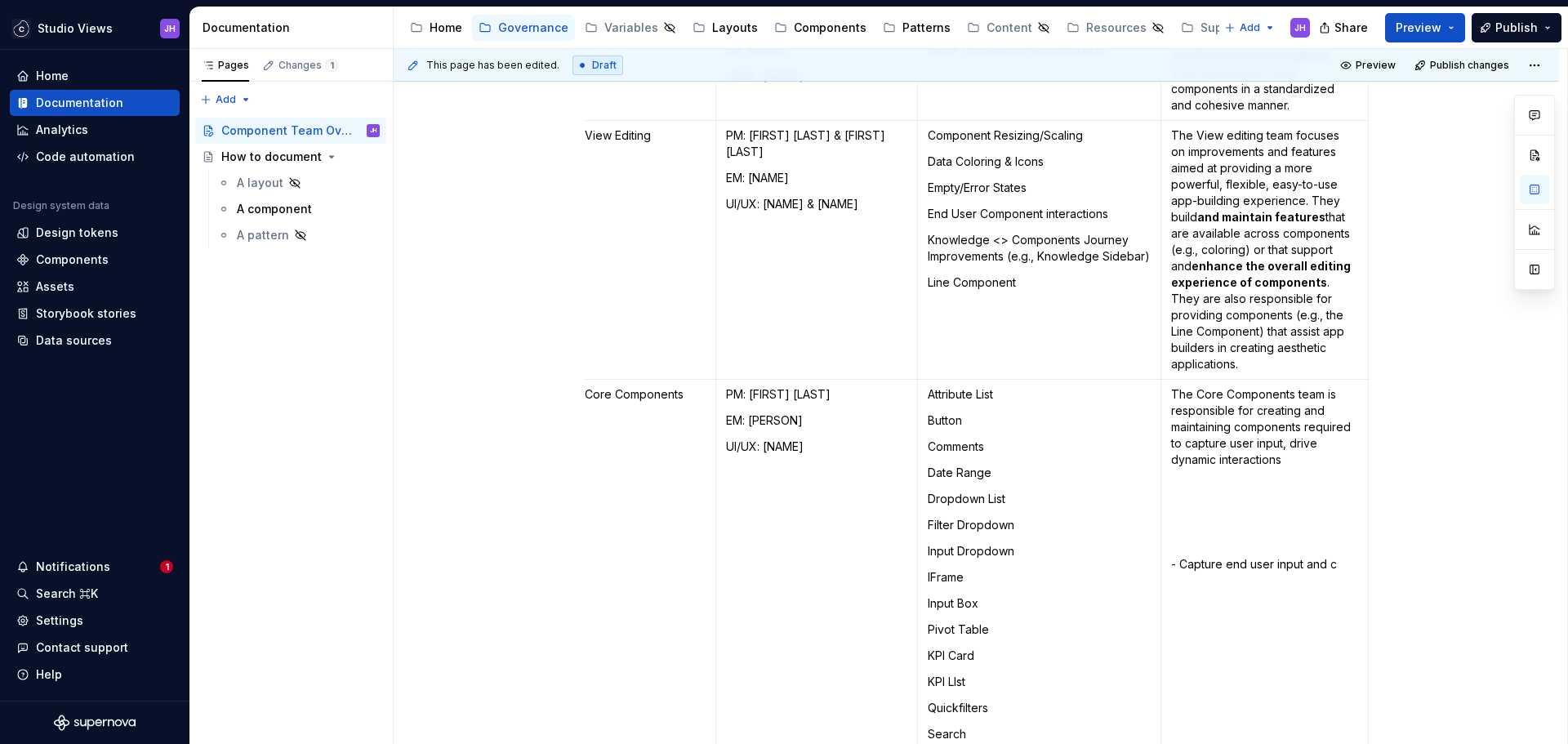 scroll, scrollTop: 390, scrollLeft: 0, axis: vertical 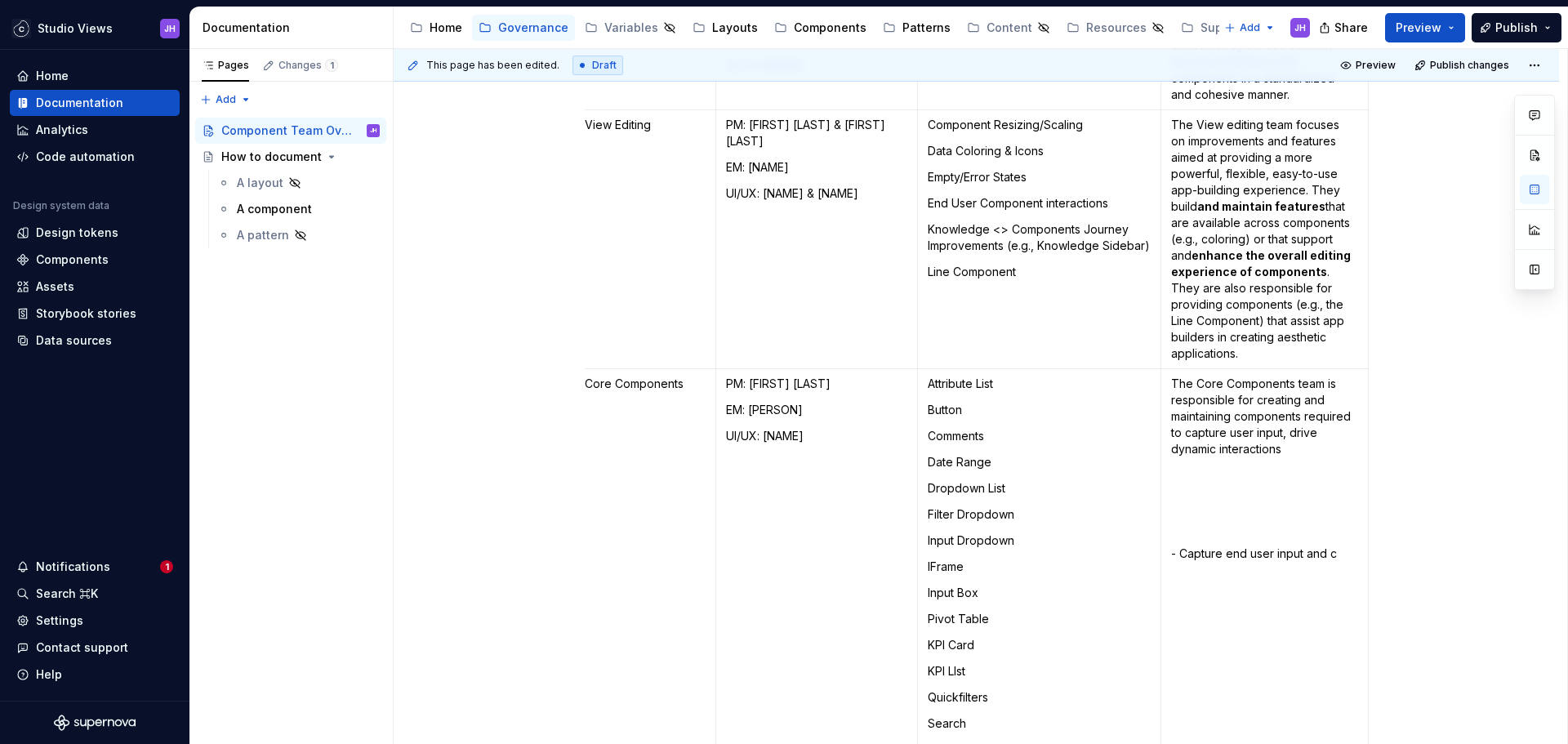 click on "The Core Components team is responsible for creating and maintaining components required to capture user input, drive dynamic interactions" at bounding box center [1264, 417] 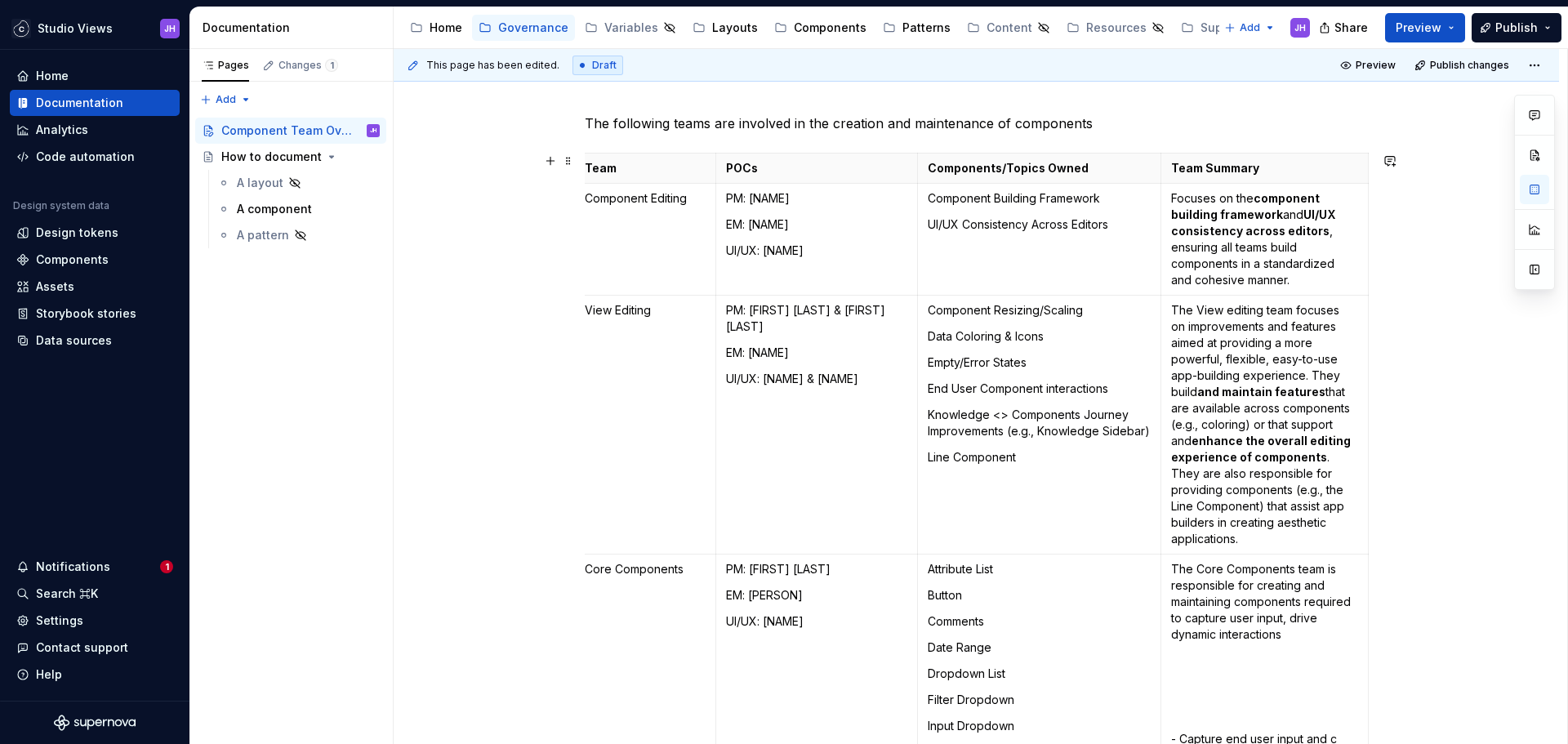 scroll, scrollTop: 205, scrollLeft: 0, axis: vertical 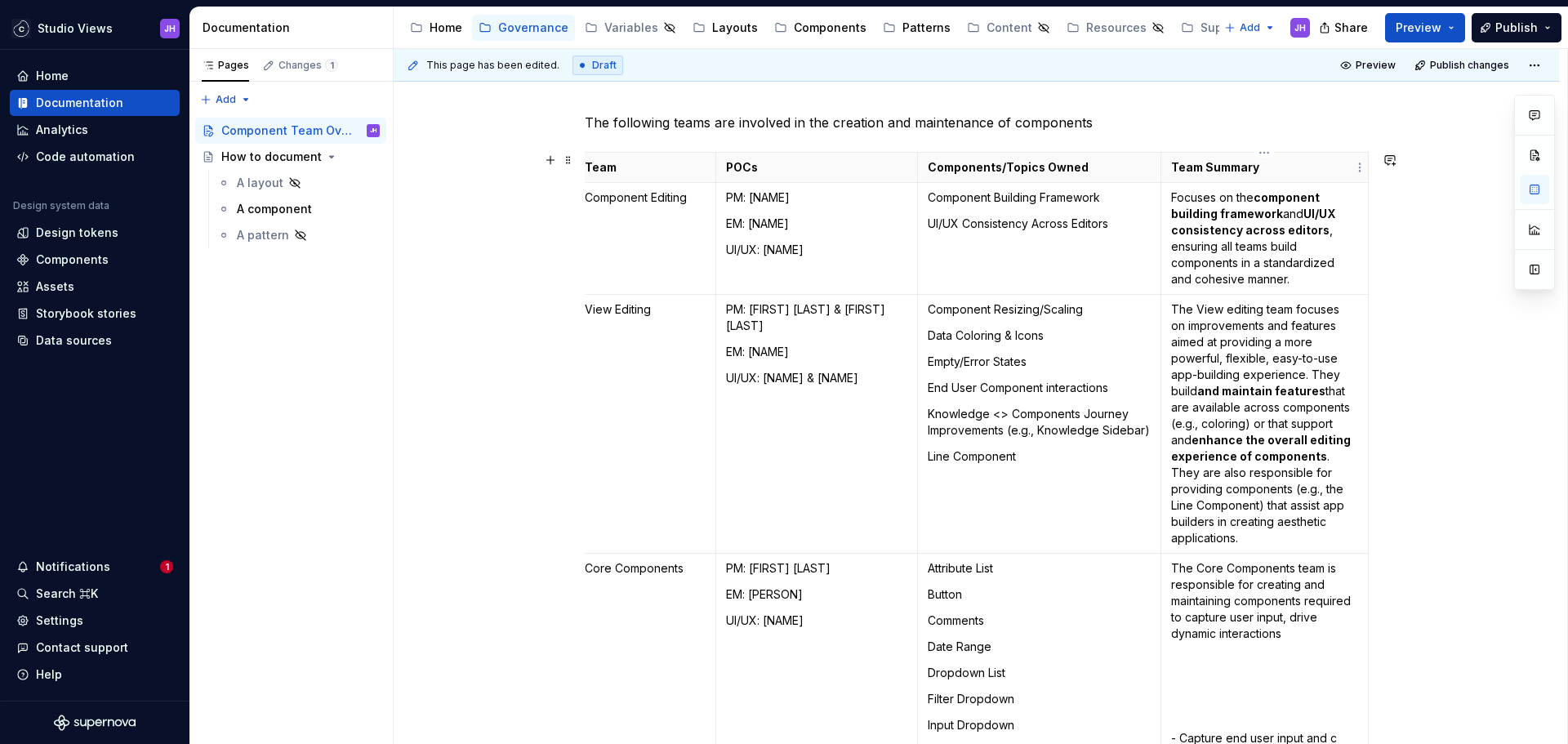 click on "Team Summary" at bounding box center [1264, 167] 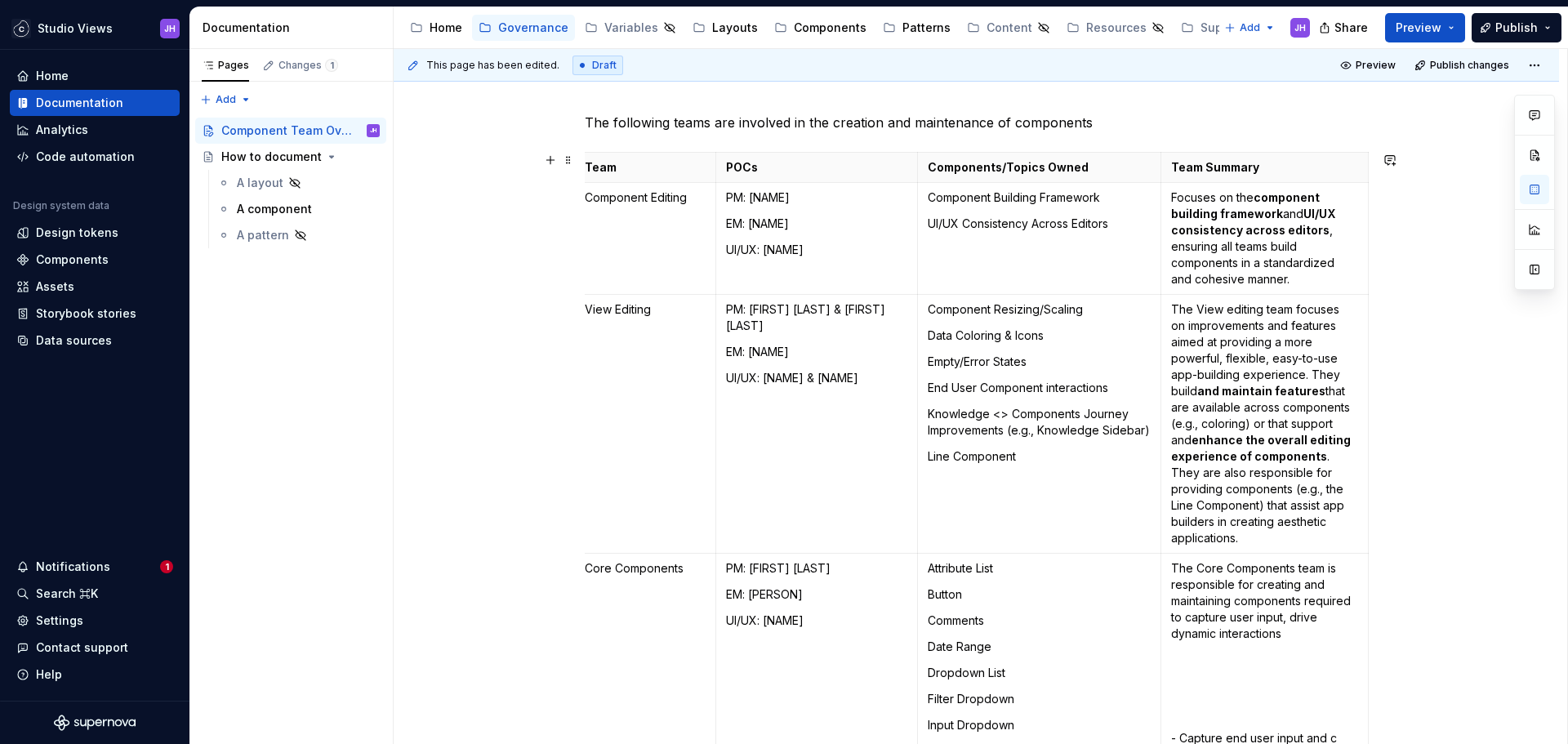 scroll, scrollTop: 213, scrollLeft: 0, axis: vertical 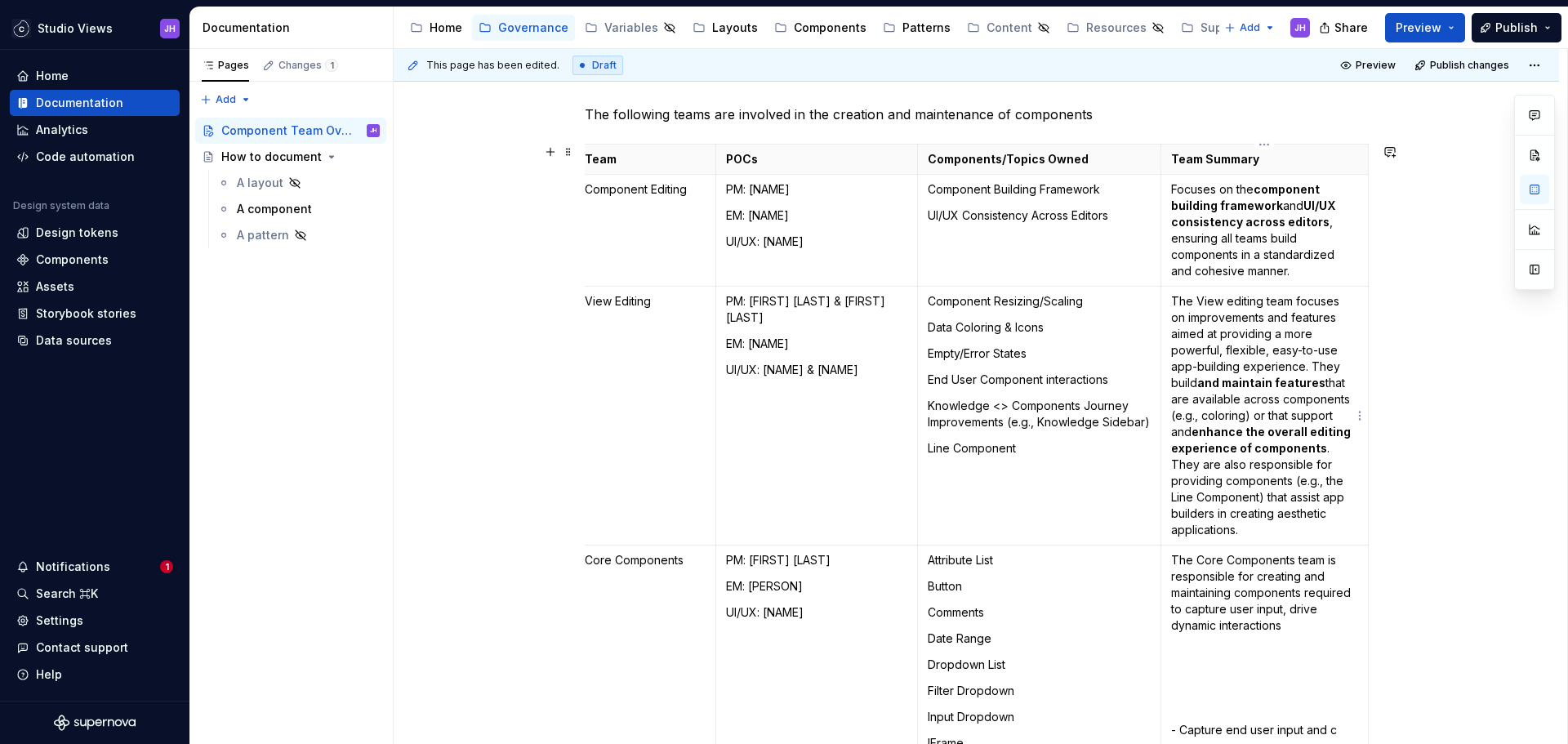 click on "The View editing team focuses on improvements and features aimed at providing a more powerful, flexible, easy-to-use app-building experience. They build  and maintain features  that are available across components (e.g., coloring) or that support and  enhance the overall editing experience of components . They are also responsible for providing components (e.g., the Line Component) that assist app builders in creating aesthetic applications." at bounding box center (1264, 416) 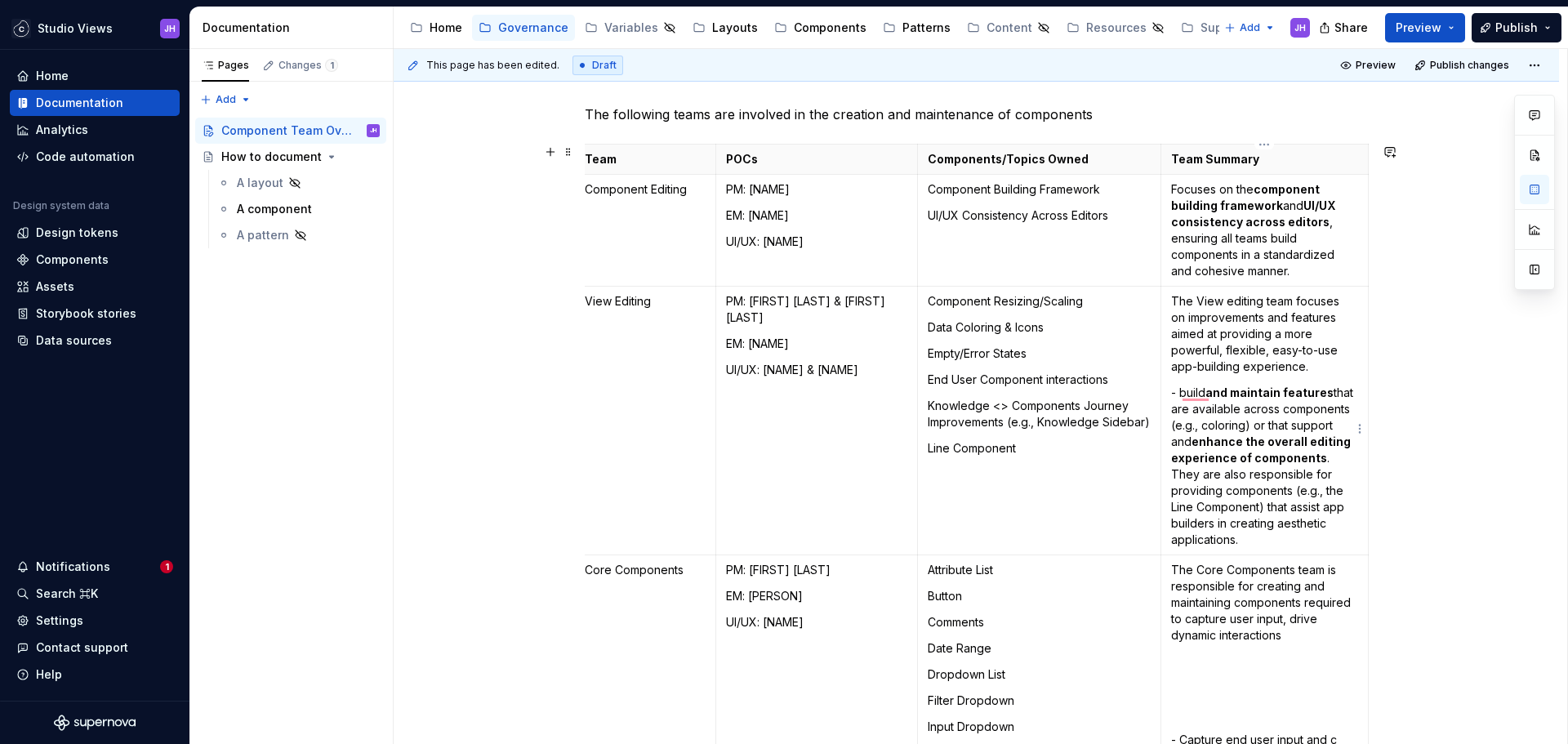 click on "The View editing team focuses on improvements and features aimed at providing a more powerful, flexible, easy-to-use app-building experience." at bounding box center (1264, 334) 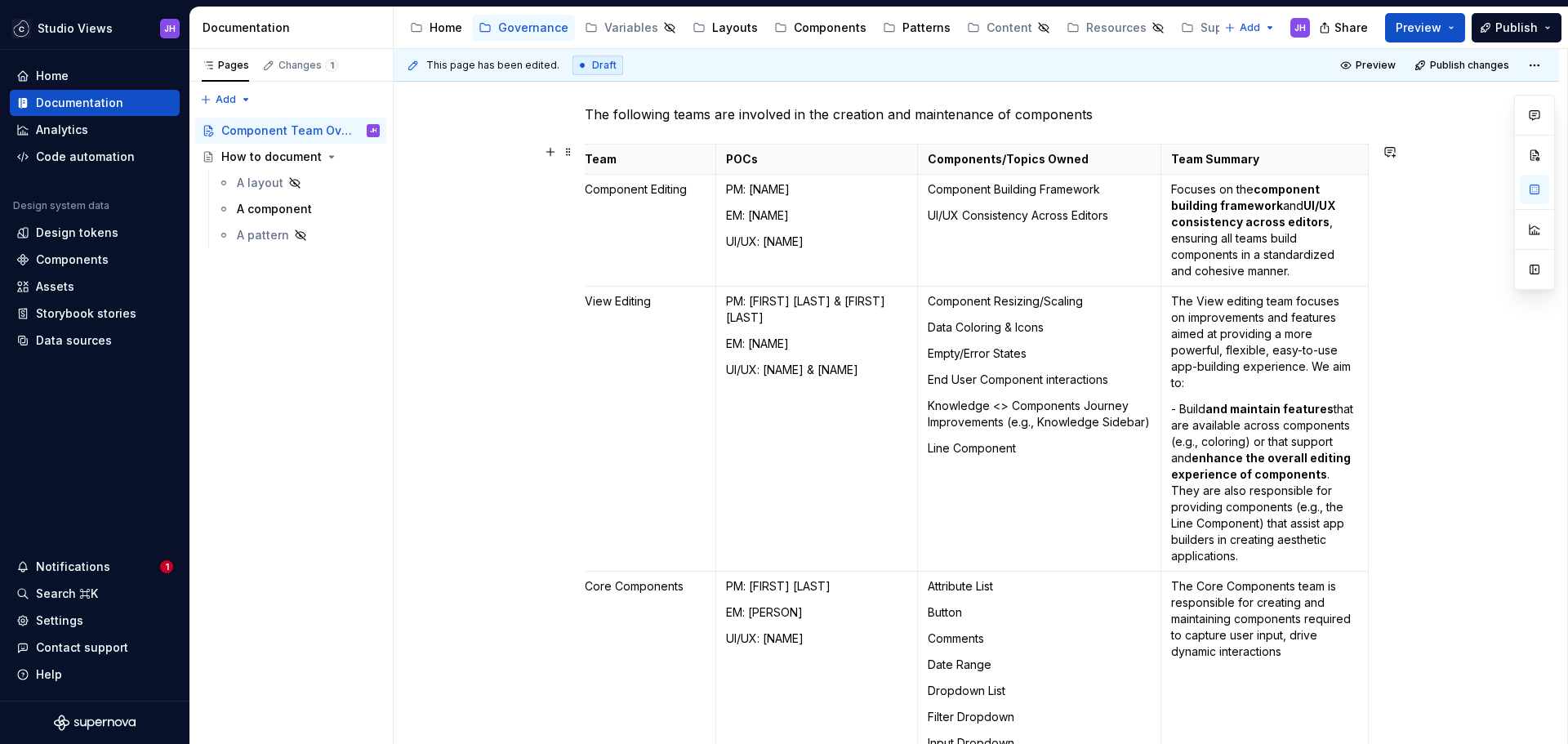 scroll, scrollTop: 229, scrollLeft: 0, axis: vertical 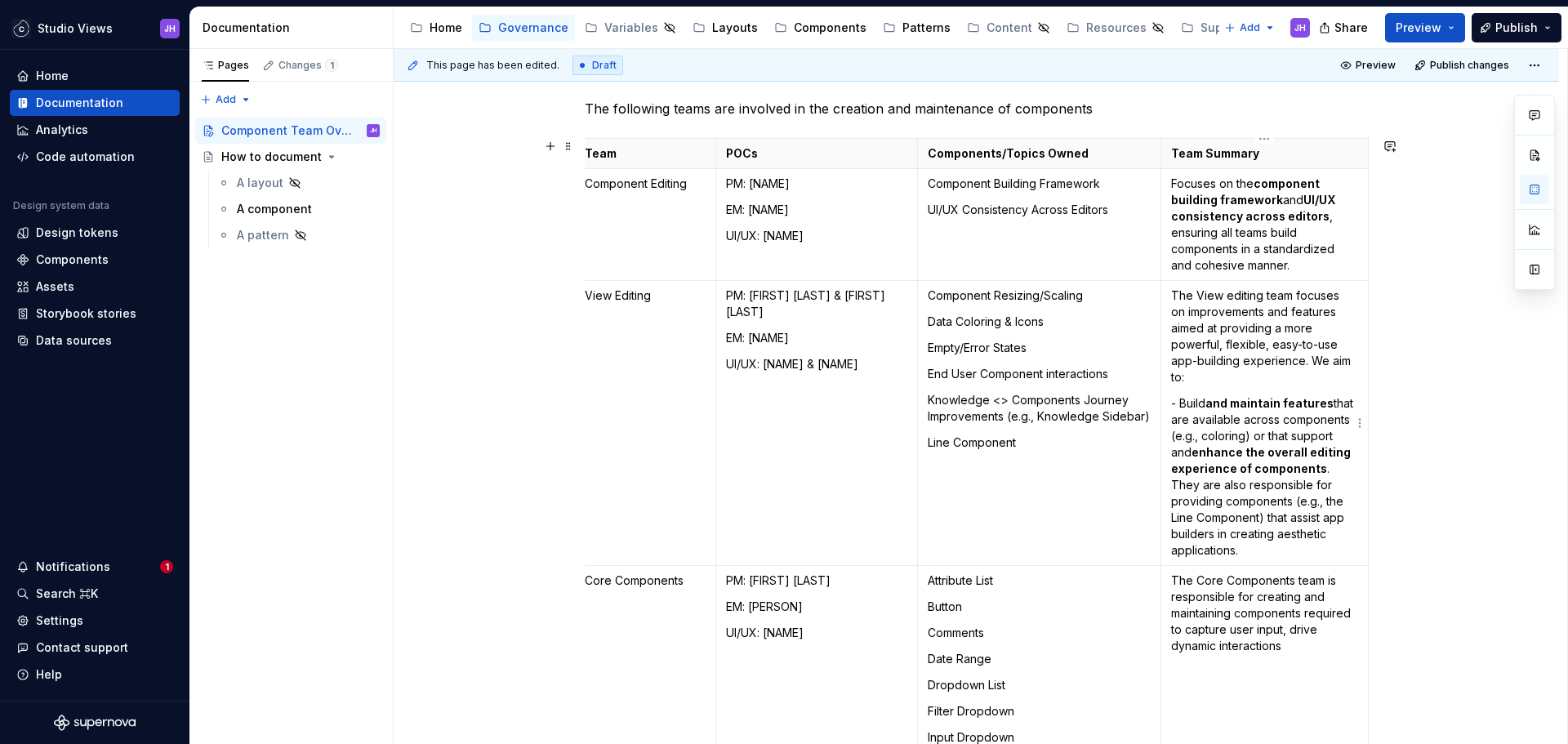 click on "The View editing team focuses on improvements and features aimed at providing a more powerful, flexible, easy-to-use app-building experience. We aim to:" at bounding box center (1264, 336) 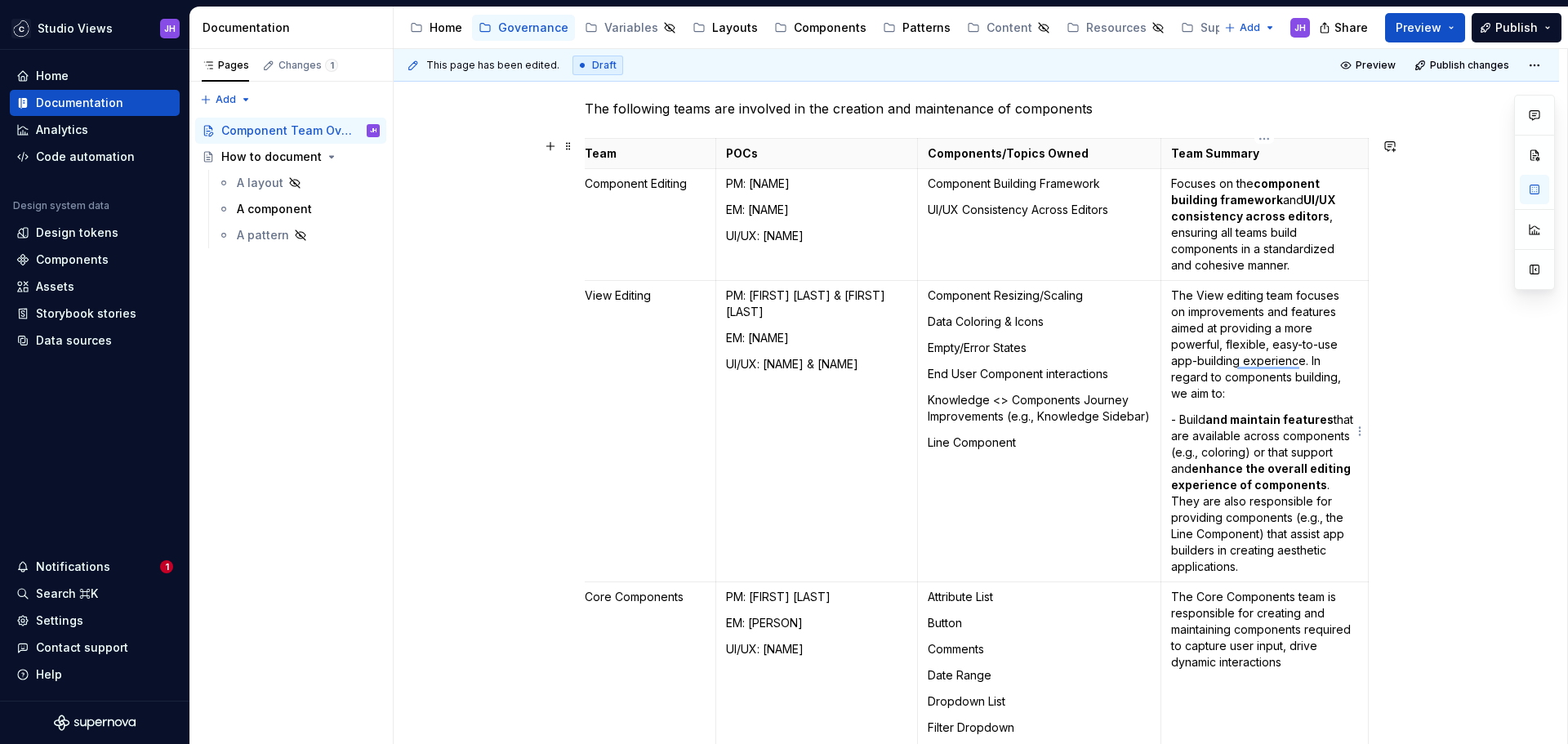 click on "and maintain features" at bounding box center (1269, 419) 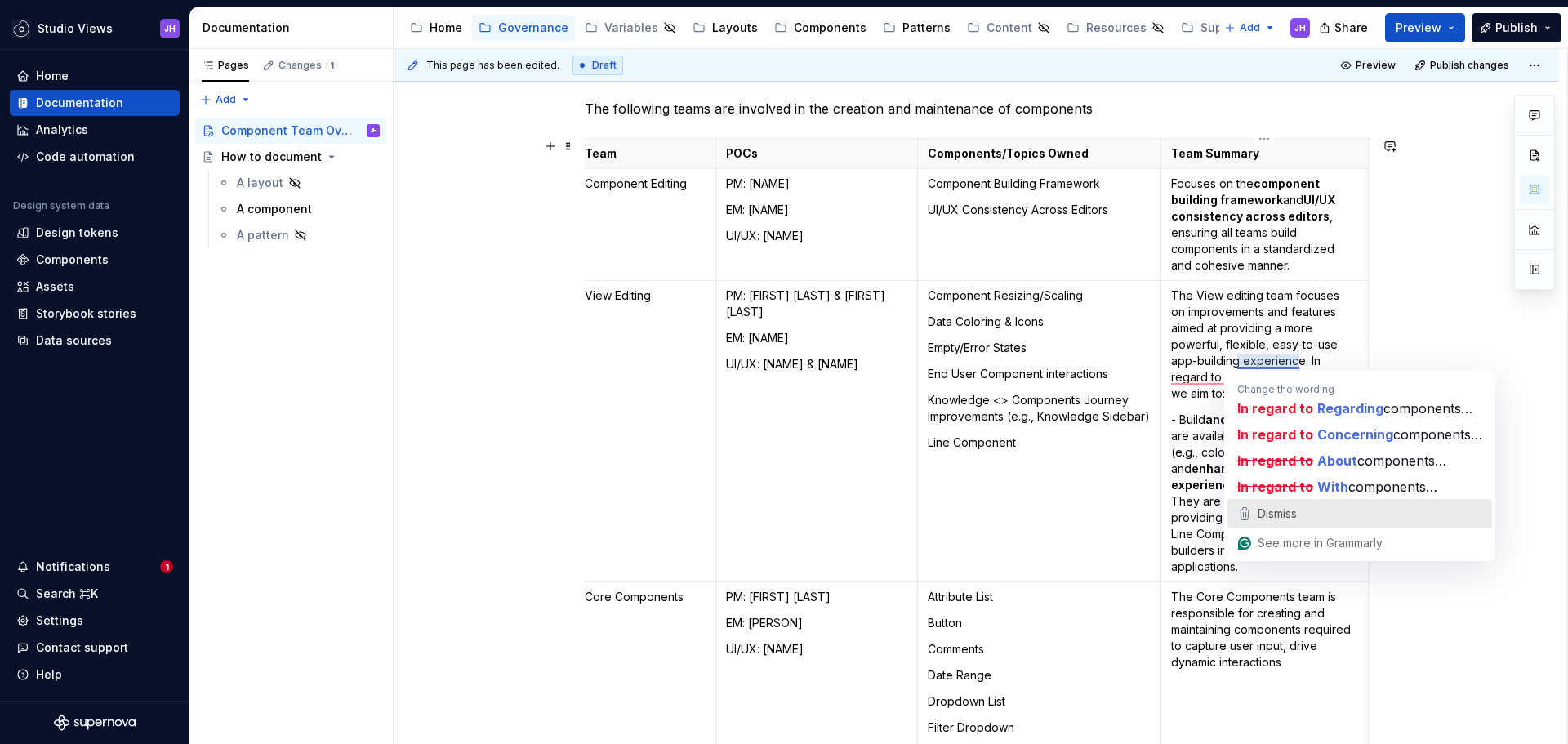 click on "Dismiss" at bounding box center (1276, 514) 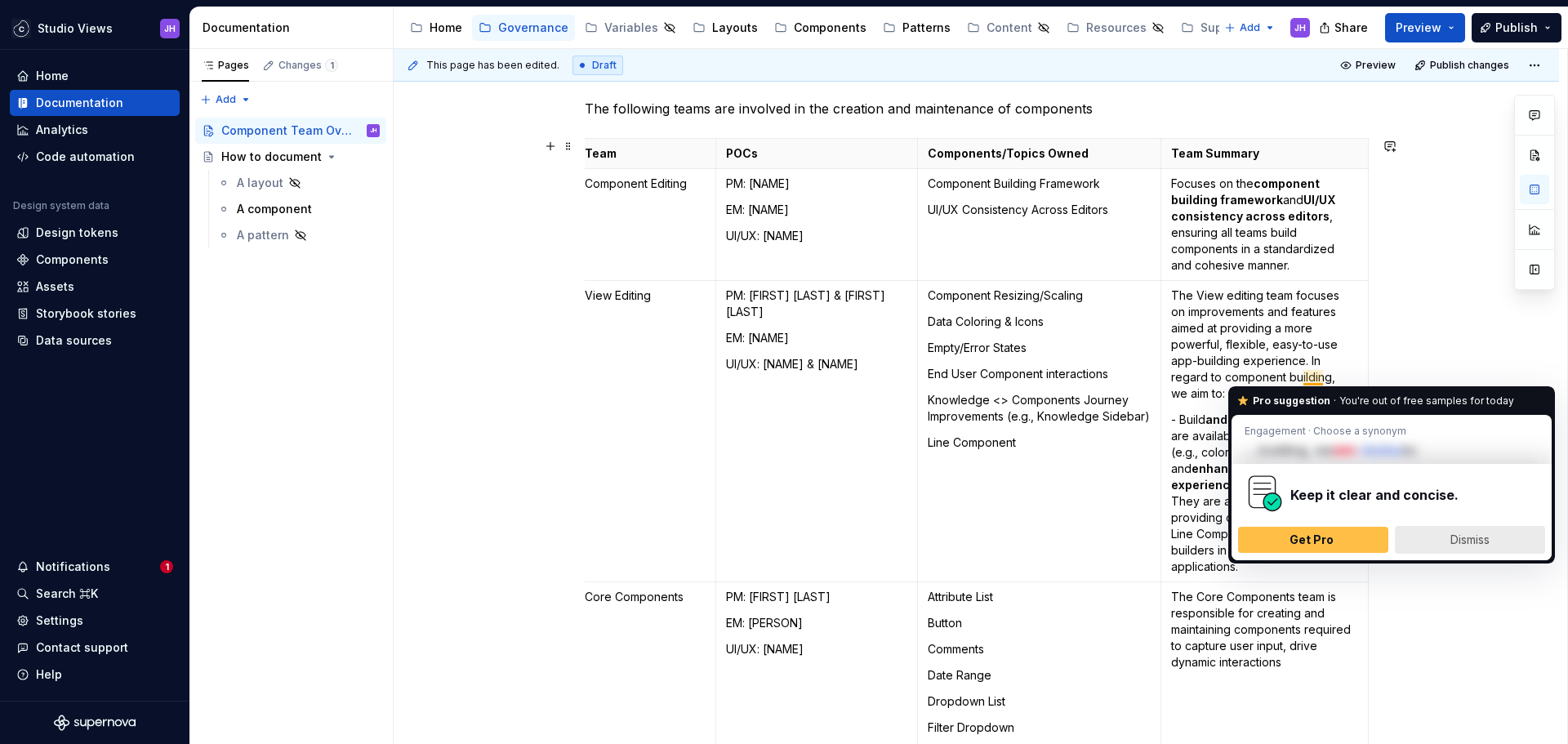 click on "Dismiss" at bounding box center (1470, 539) 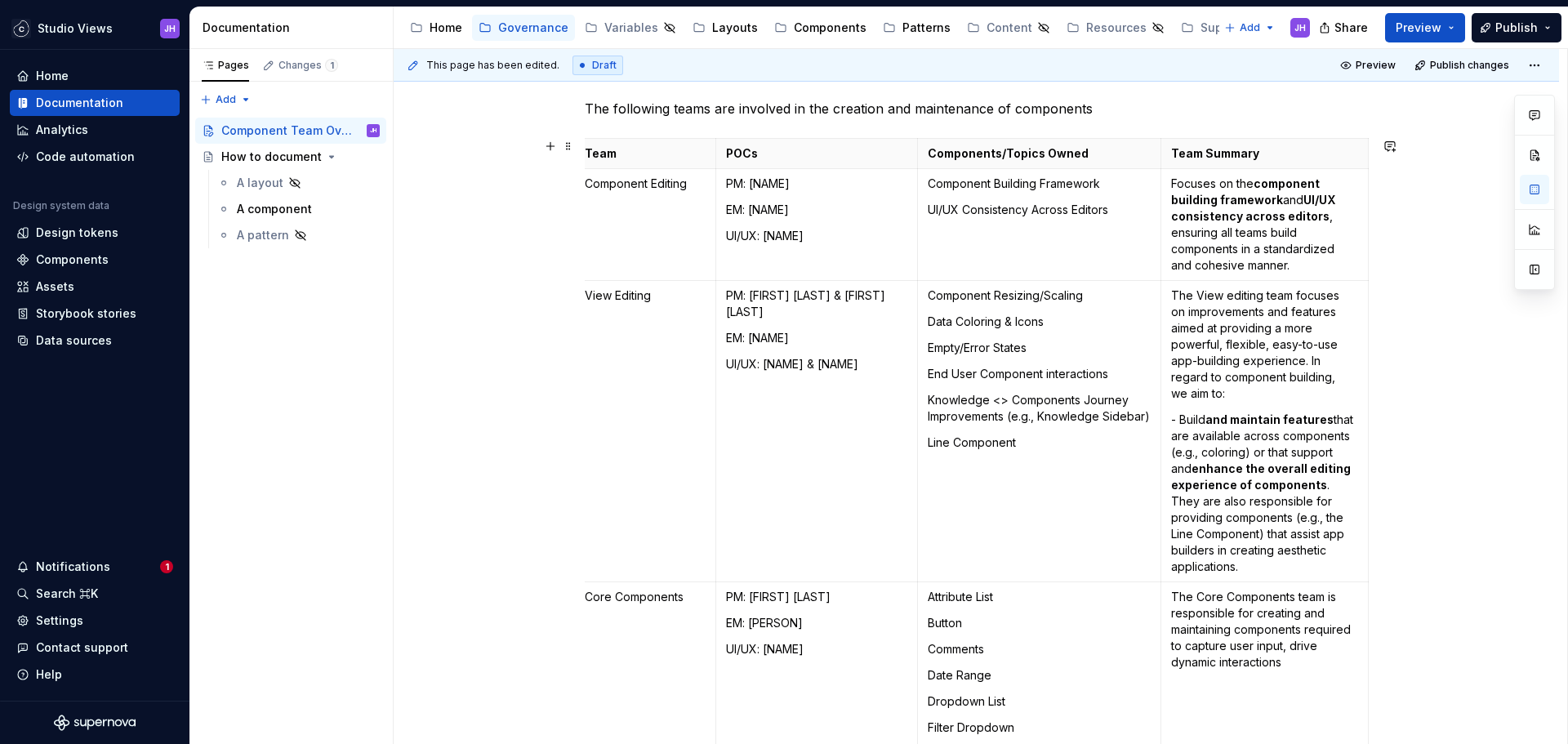 scroll, scrollTop: 251, scrollLeft: 0, axis: vertical 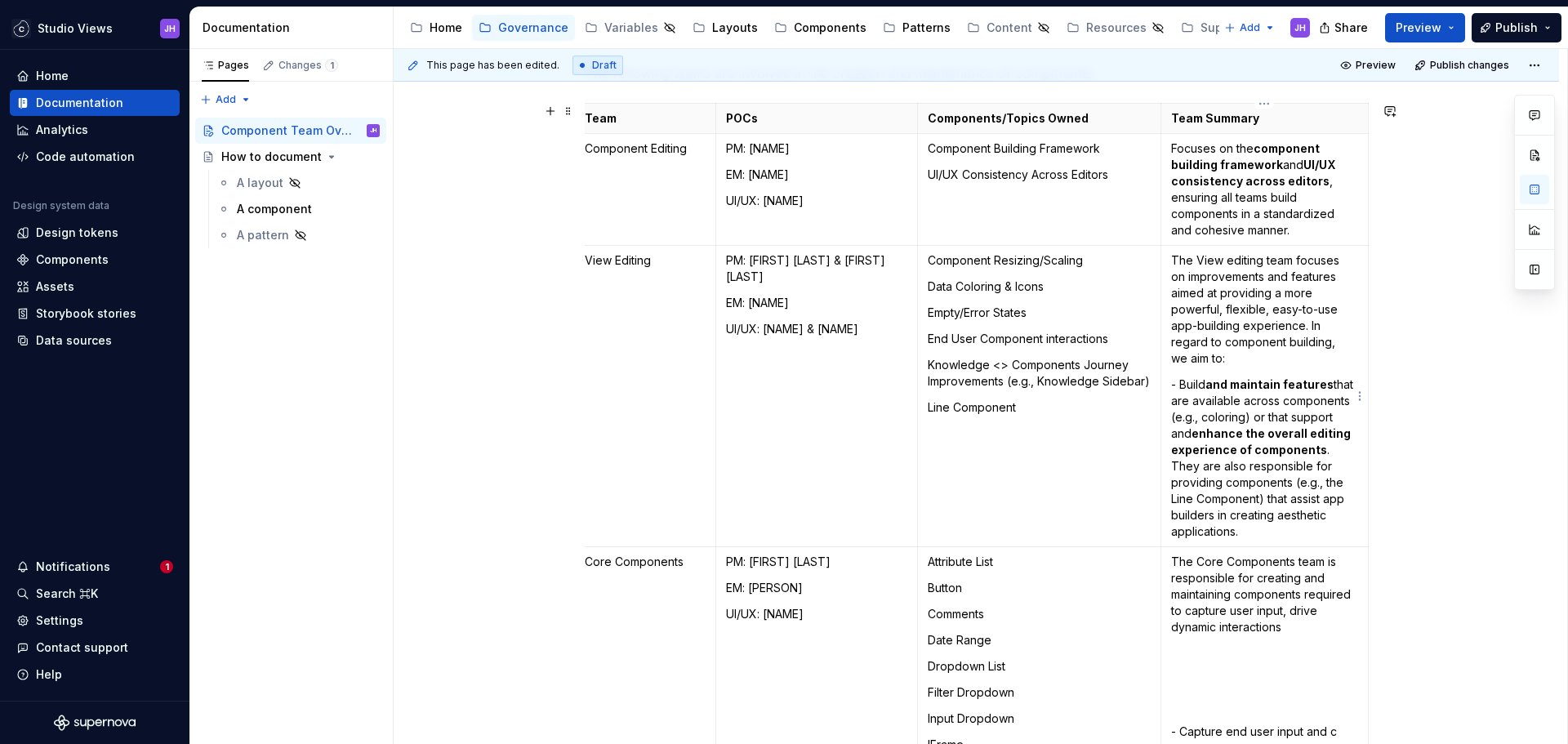 drag, startPoint x: 1240, startPoint y: 372, endPoint x: 1231, endPoint y: 408, distance: 37.10795 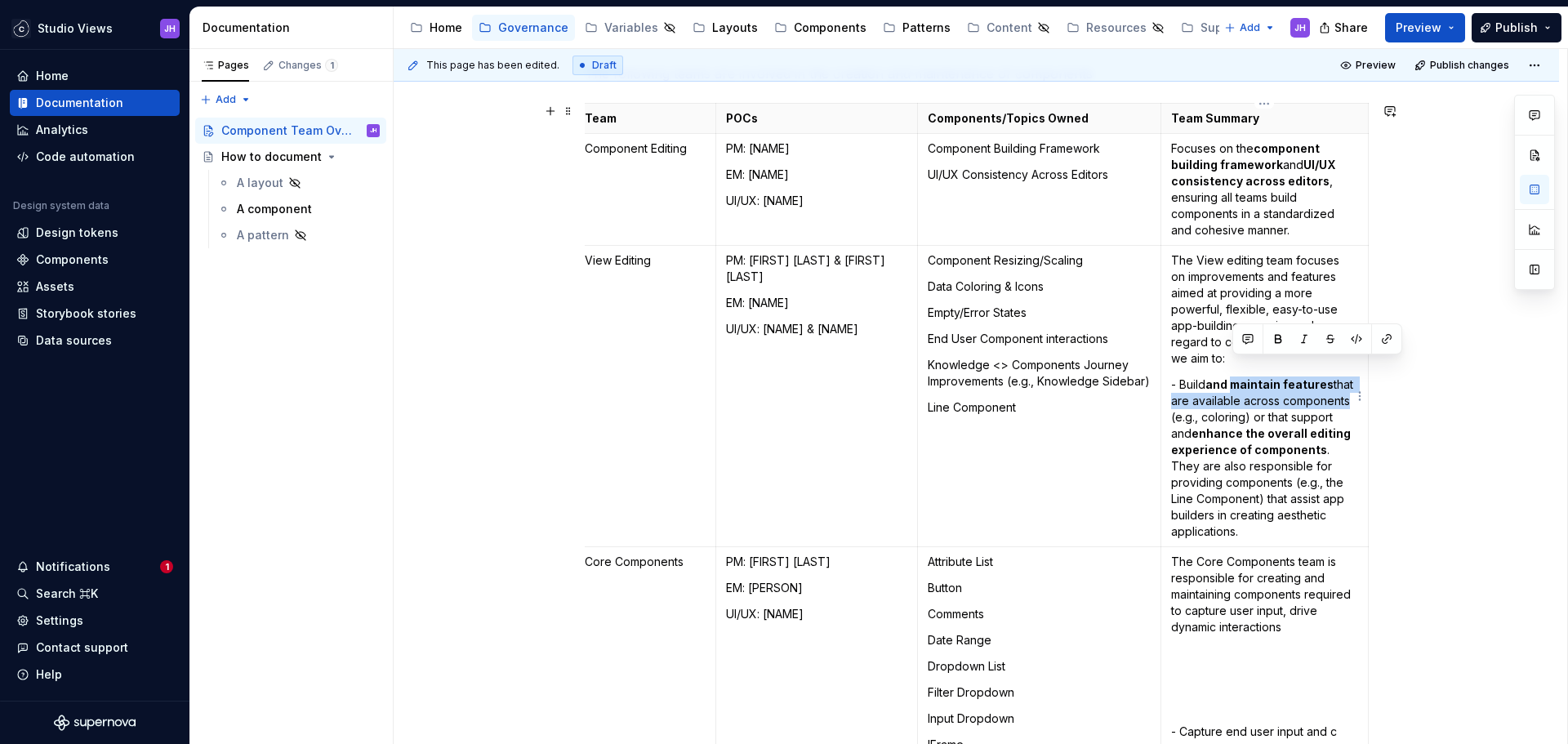 click on "- Build  and maintain features  that are available across components (e.g., coloring) or that support and  enhance the overall editing experience of components . They are also responsible for providing components (e.g., the Line Component) that assist app builders in creating aesthetic applications." at bounding box center [1264, 458] 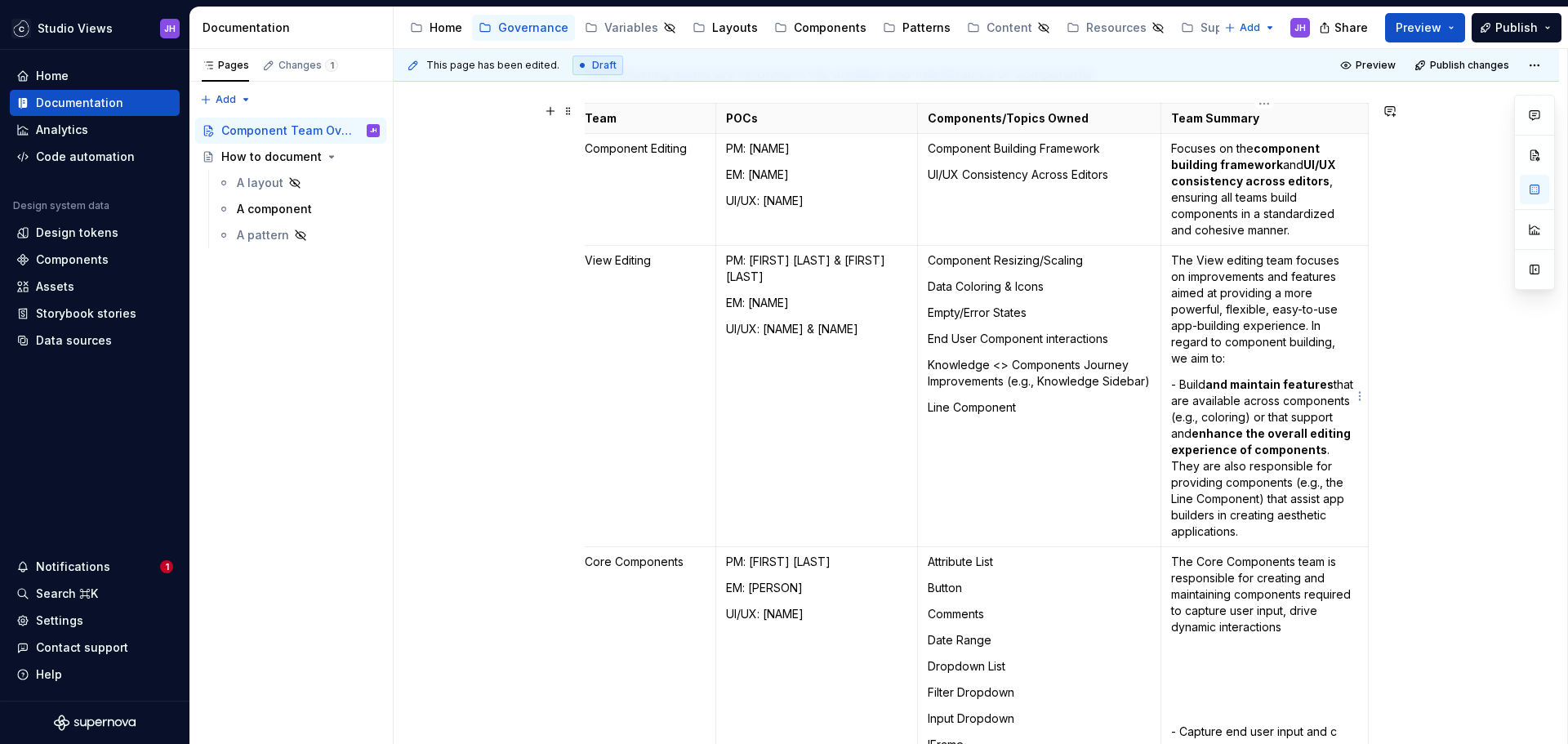 click on "- Build  and maintain features  that are available across components (e.g., coloring) or that support and  enhance the overall editing experience of components . They are also responsible for providing components (e.g., the Line Component) that assist app builders in creating aesthetic applications." at bounding box center (1264, 458) 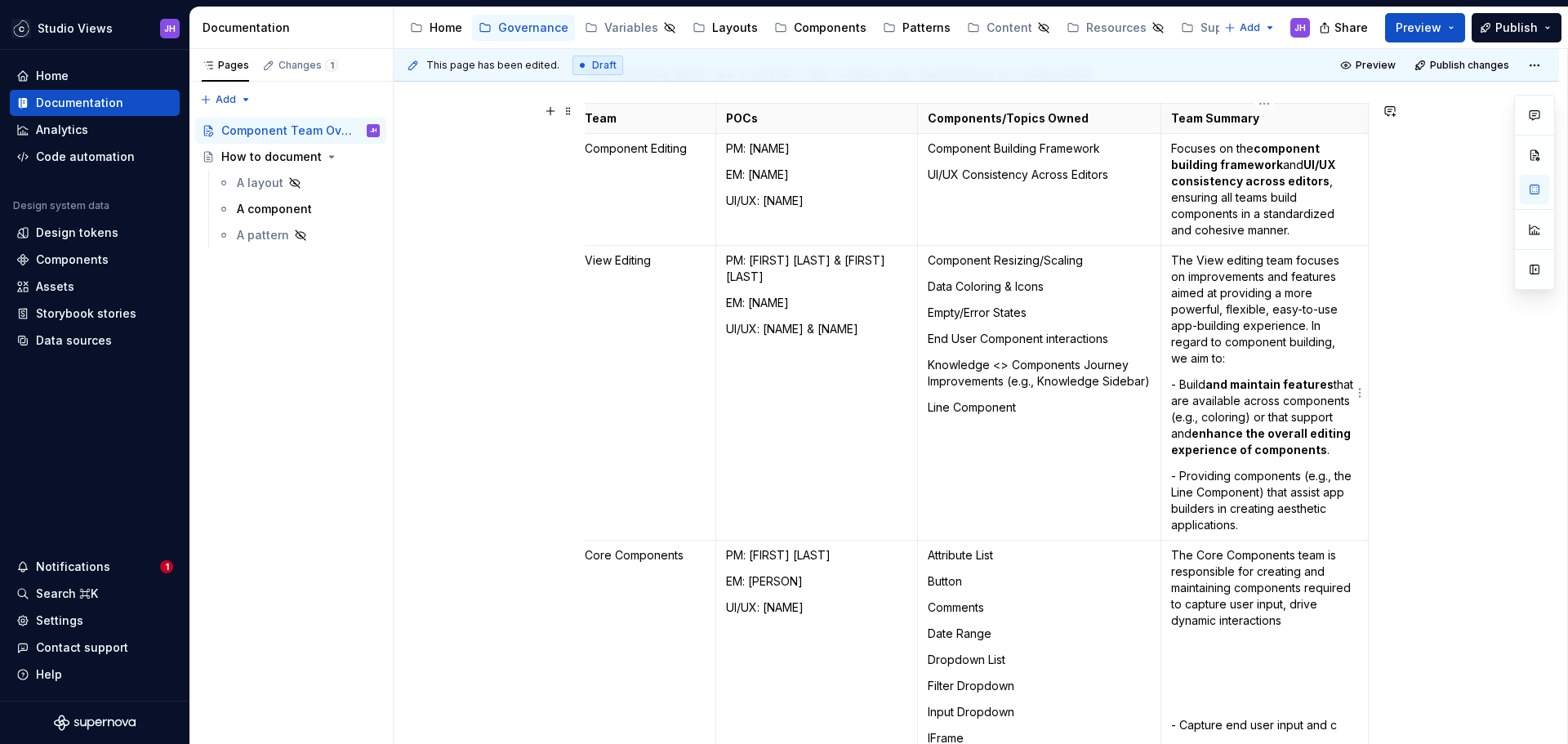 click on "- Providing components (e.g., the Line Component) that assist app builders in creating aesthetic applications." at bounding box center [1264, 501] 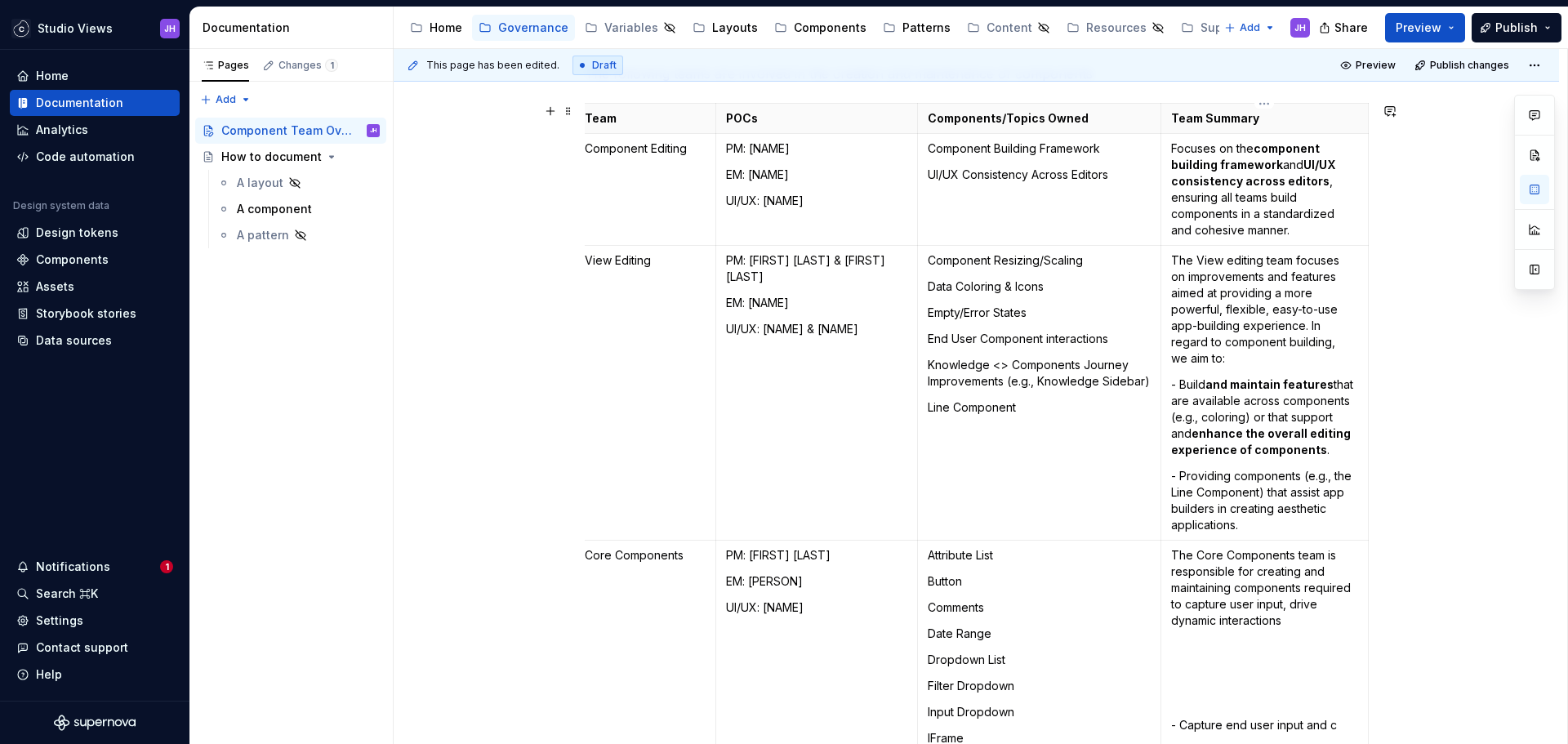 scroll, scrollTop: 270, scrollLeft: 0, axis: vertical 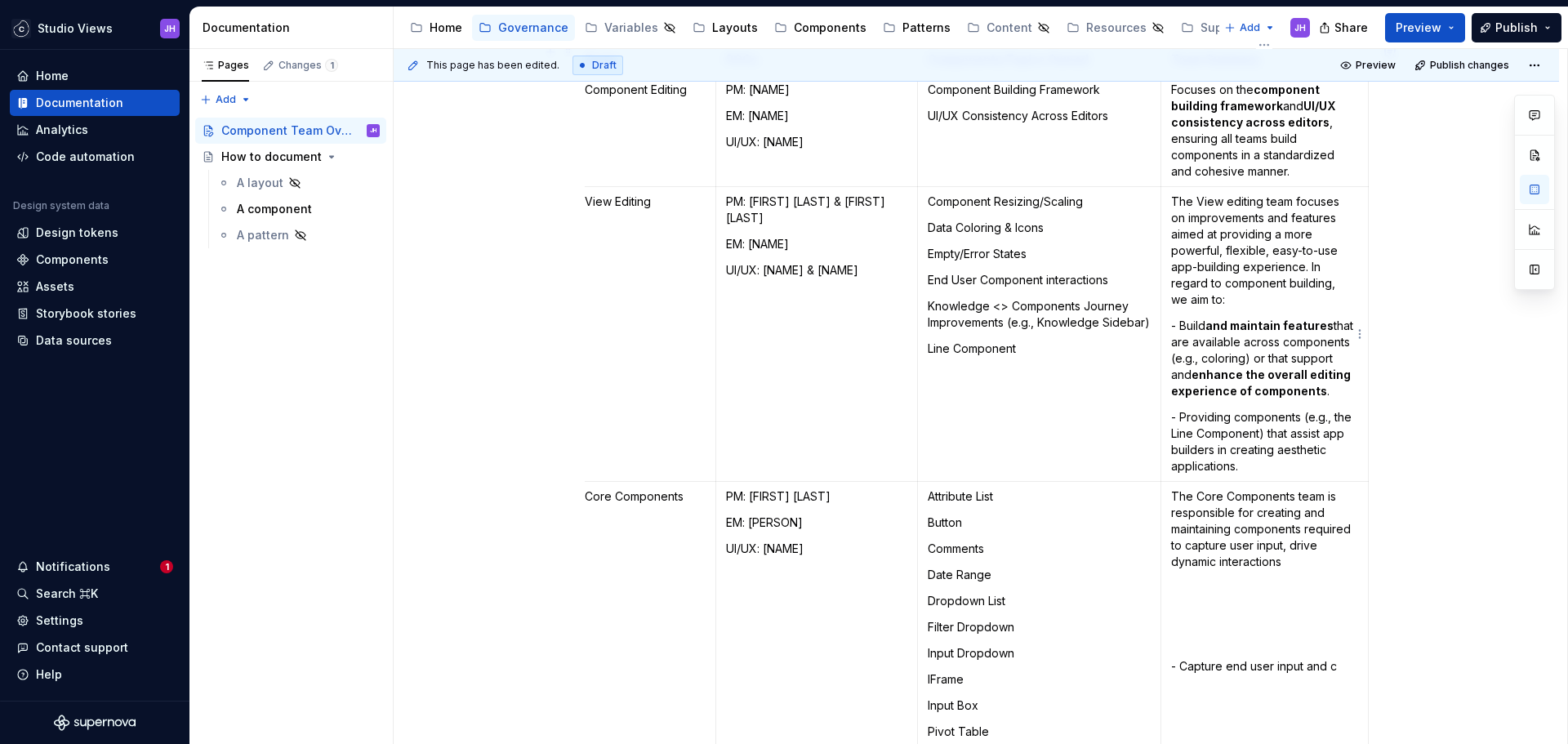 click on "- Providing components (e.g., the Line Component) that assist app builders in creating aesthetic applications." at bounding box center (1264, 442) 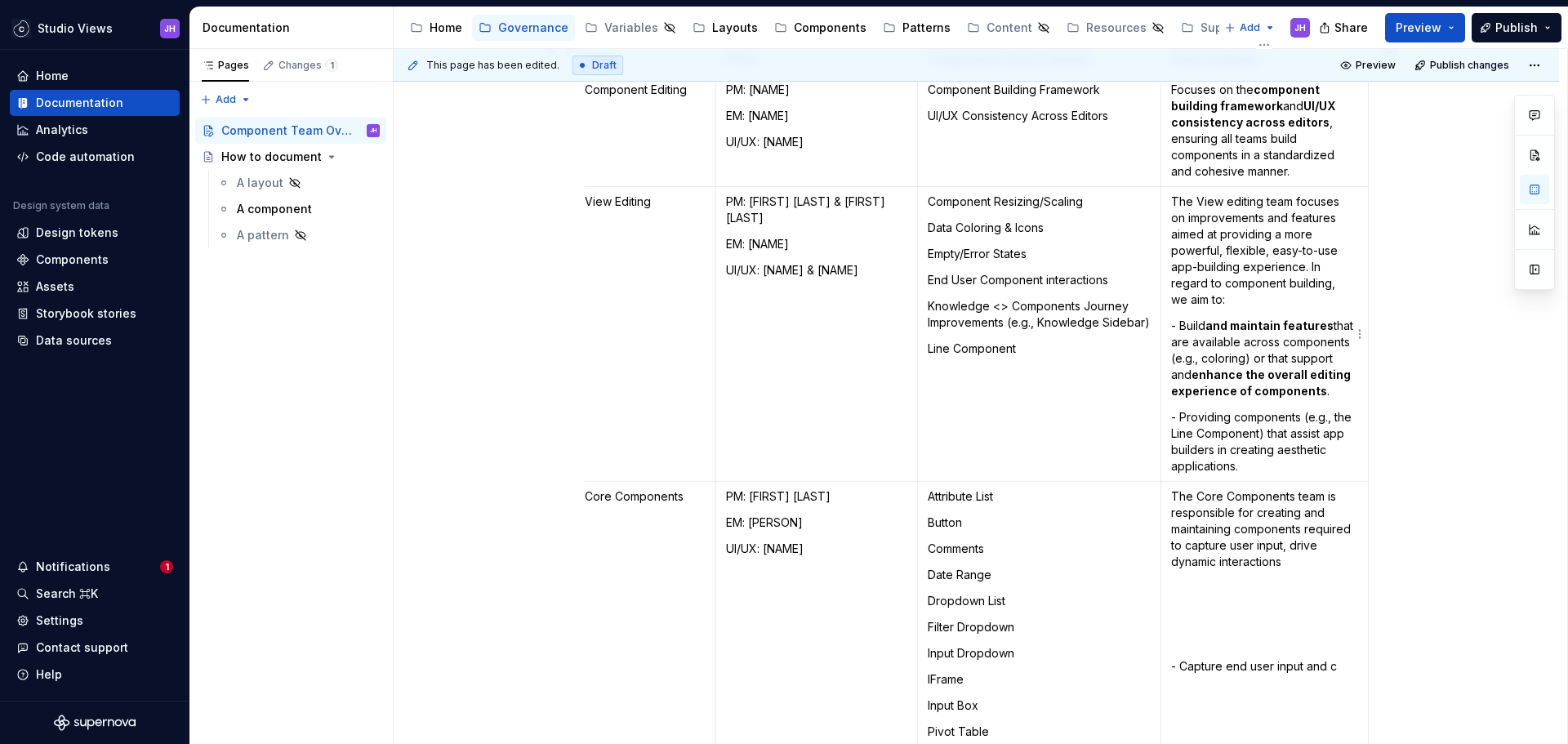 click on "- Providing components (e.g., the Line Component) that assist app builders in creating aesthetic applications." at bounding box center [1264, 442] 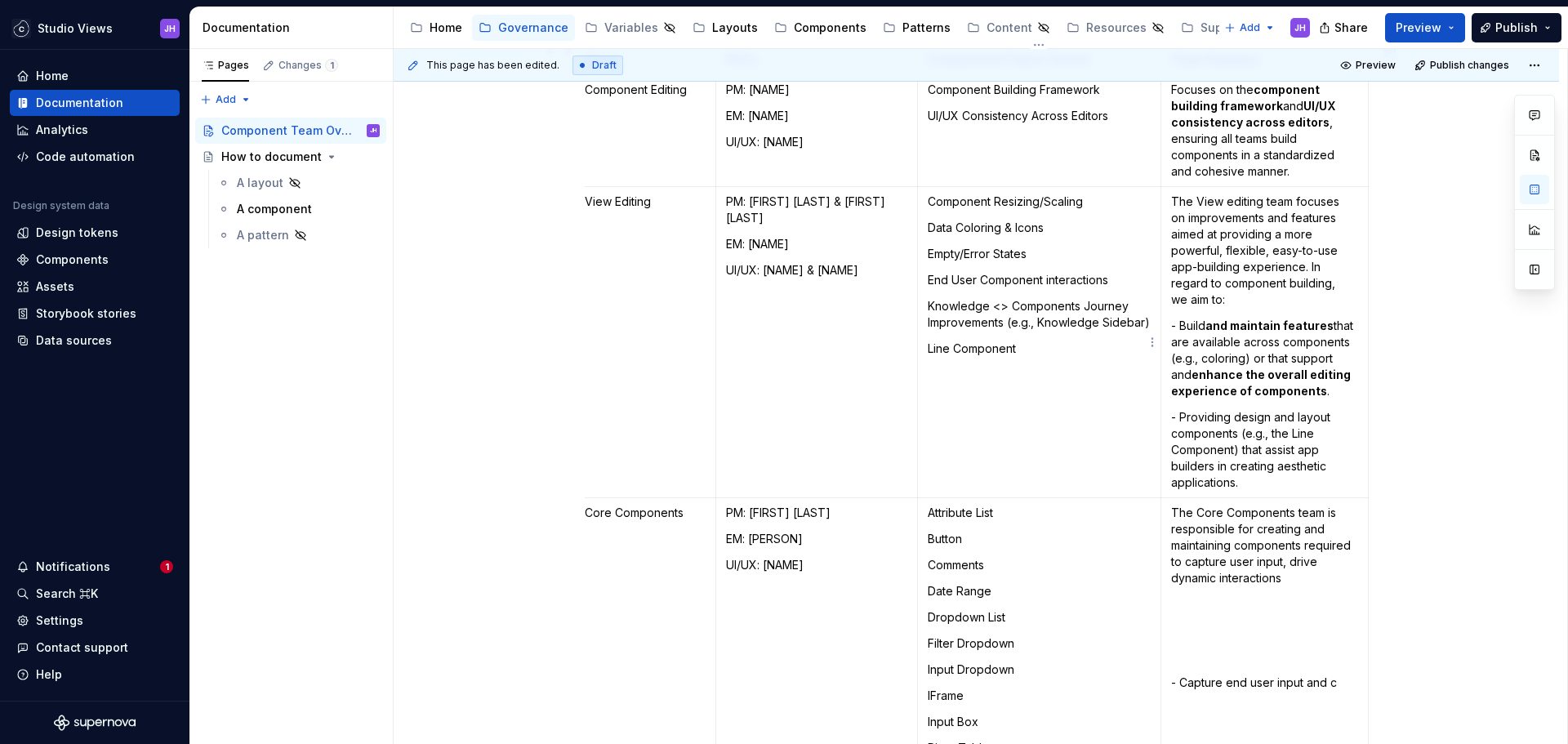 click on "Line Component" at bounding box center (1039, 349) 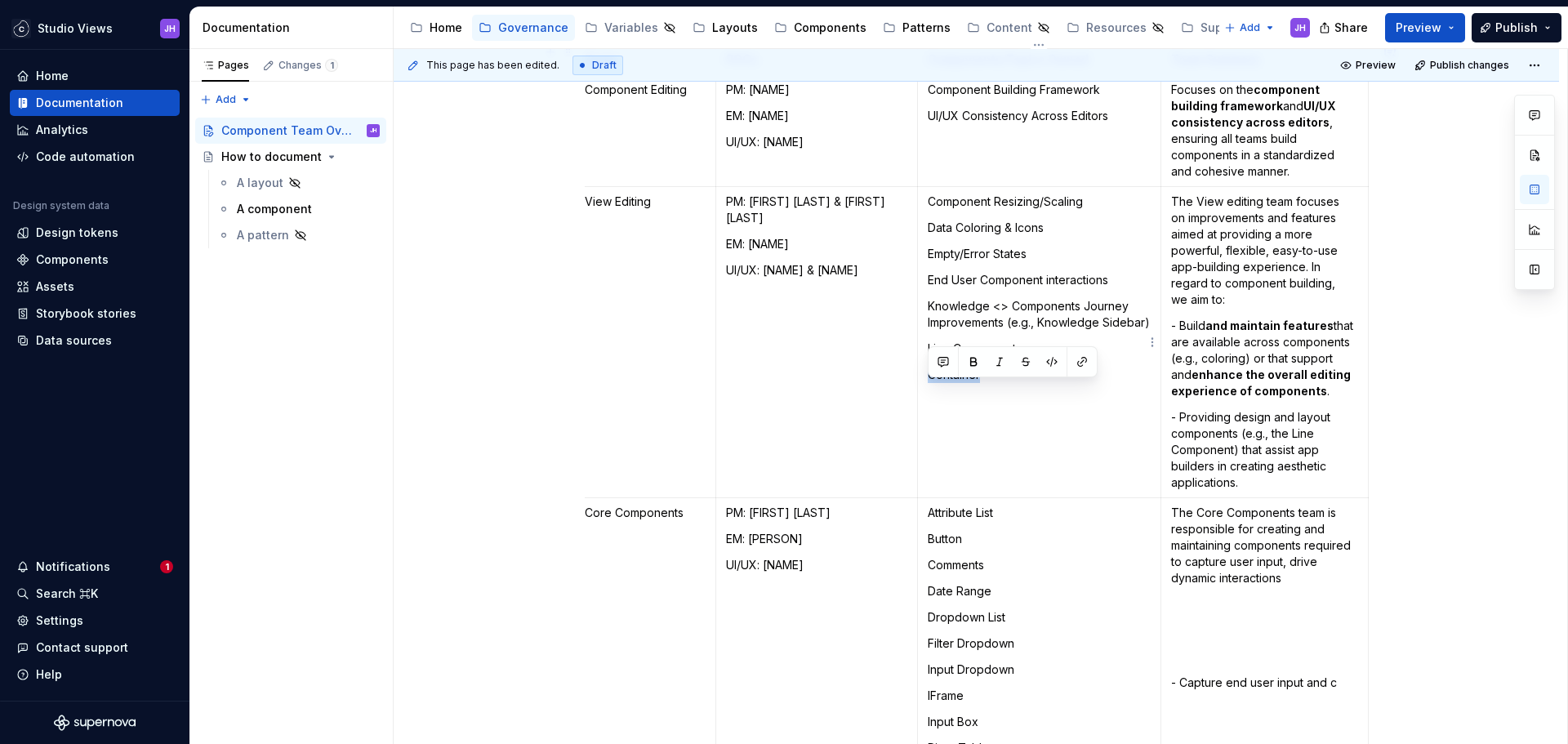 drag, startPoint x: 992, startPoint y: 390, endPoint x: 929, endPoint y: 396, distance: 63.28507 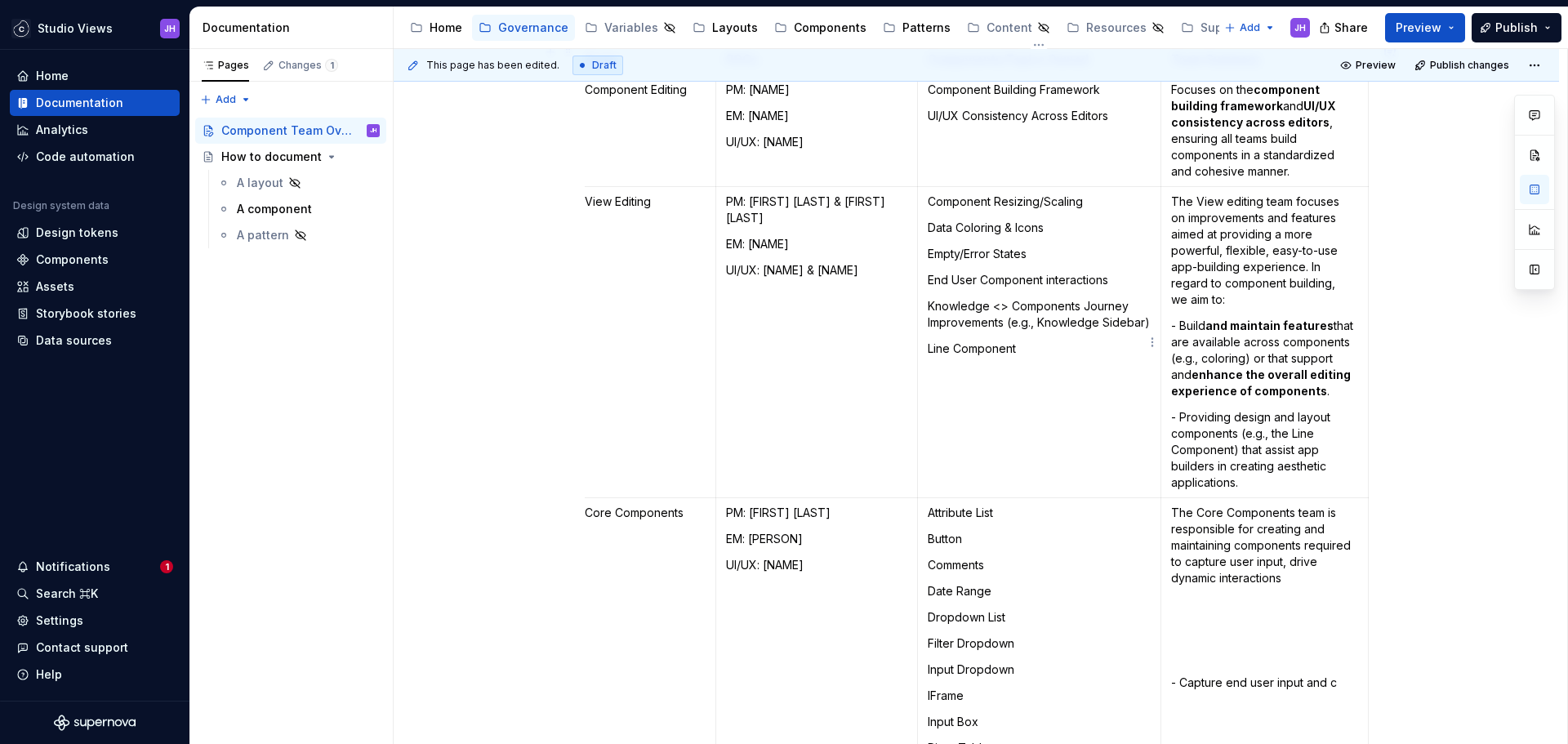 click on "Component Resizing/Scaling" at bounding box center [1039, 202] 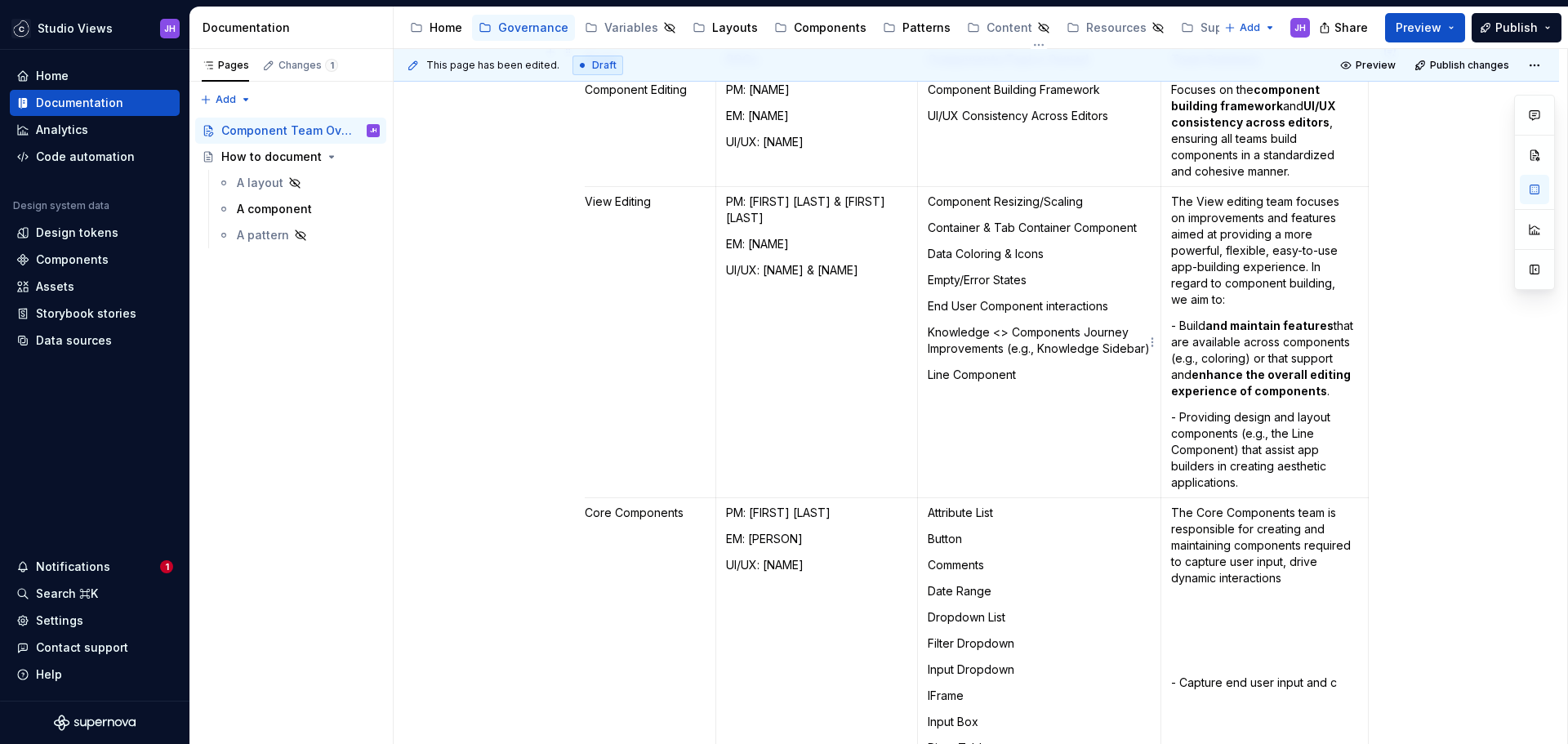 click on "Knowledge <> Components Journey Improvements (e.g., Knowledge Sidebar)" at bounding box center [1039, 341] 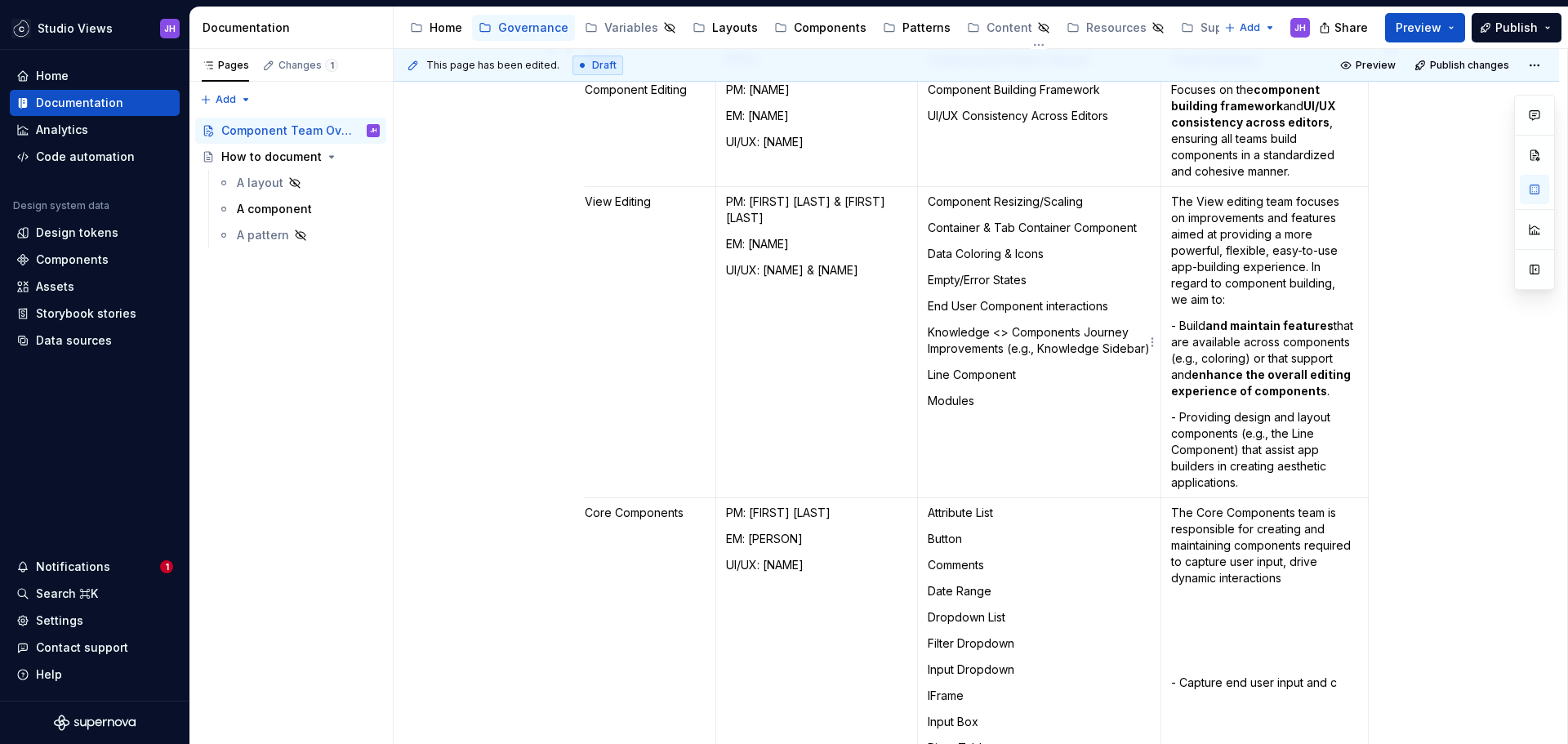 click at bounding box center (1039, 427) 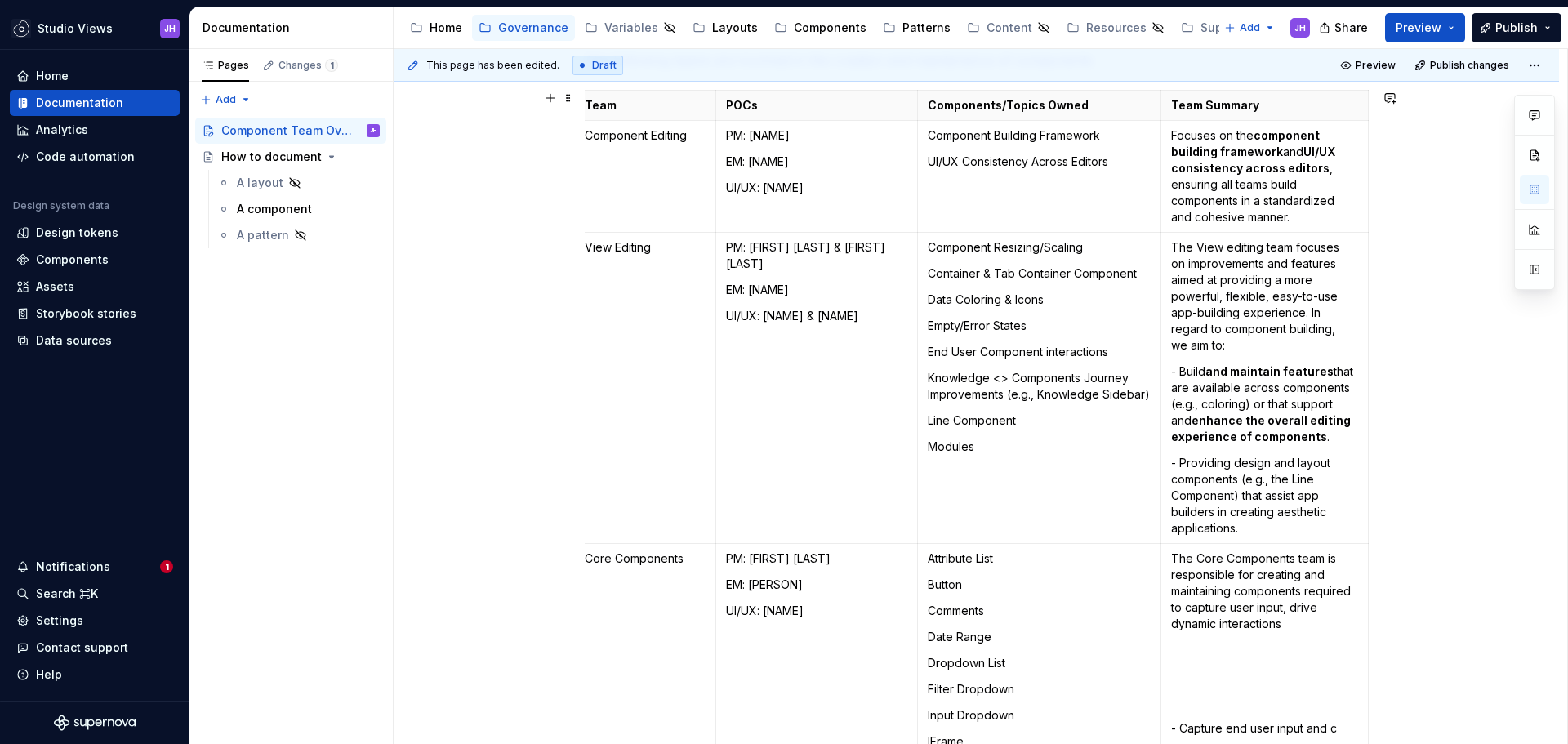 scroll, scrollTop: 264, scrollLeft: 0, axis: vertical 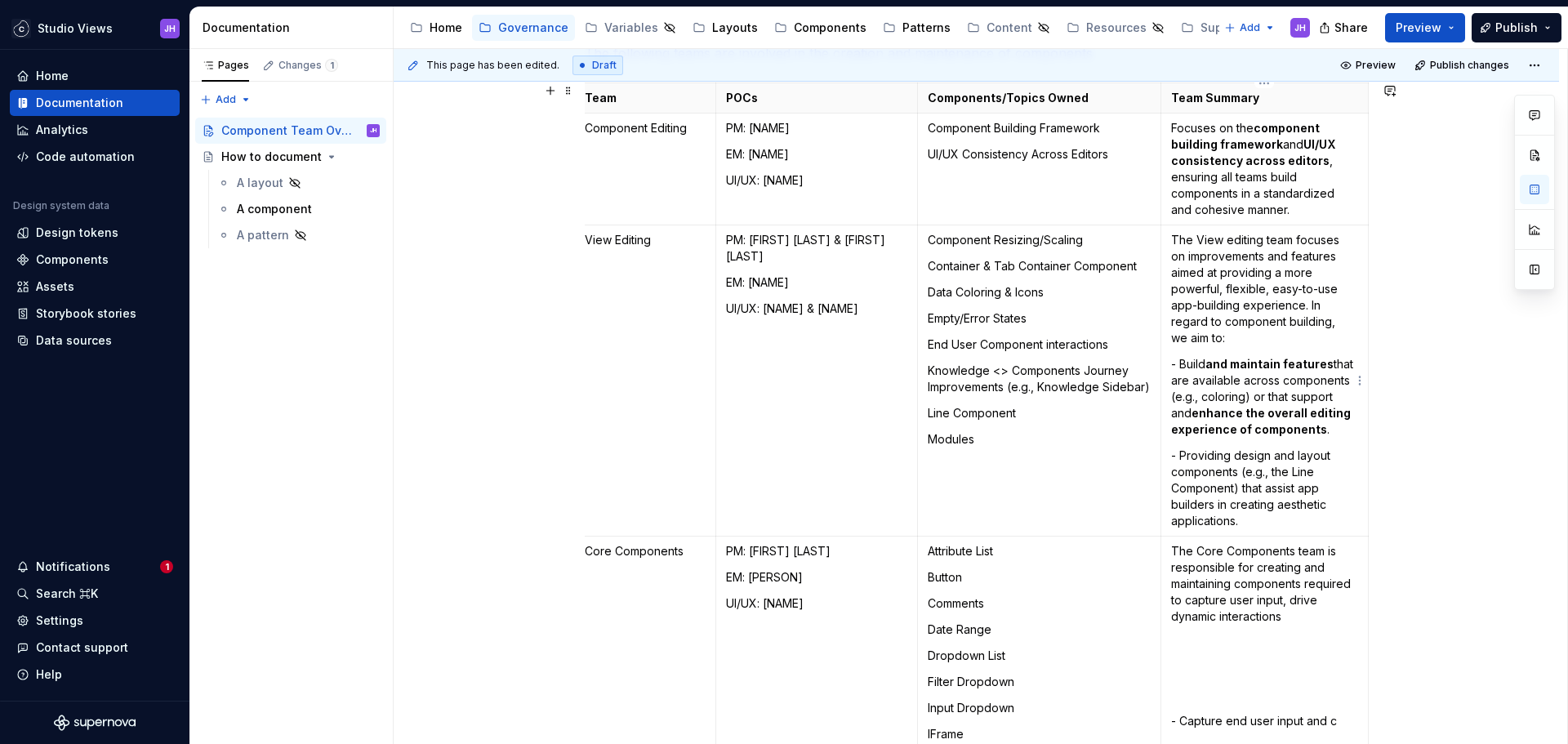 drag, startPoint x: 1233, startPoint y: 342, endPoint x: 1215, endPoint y: 383, distance: 44.777 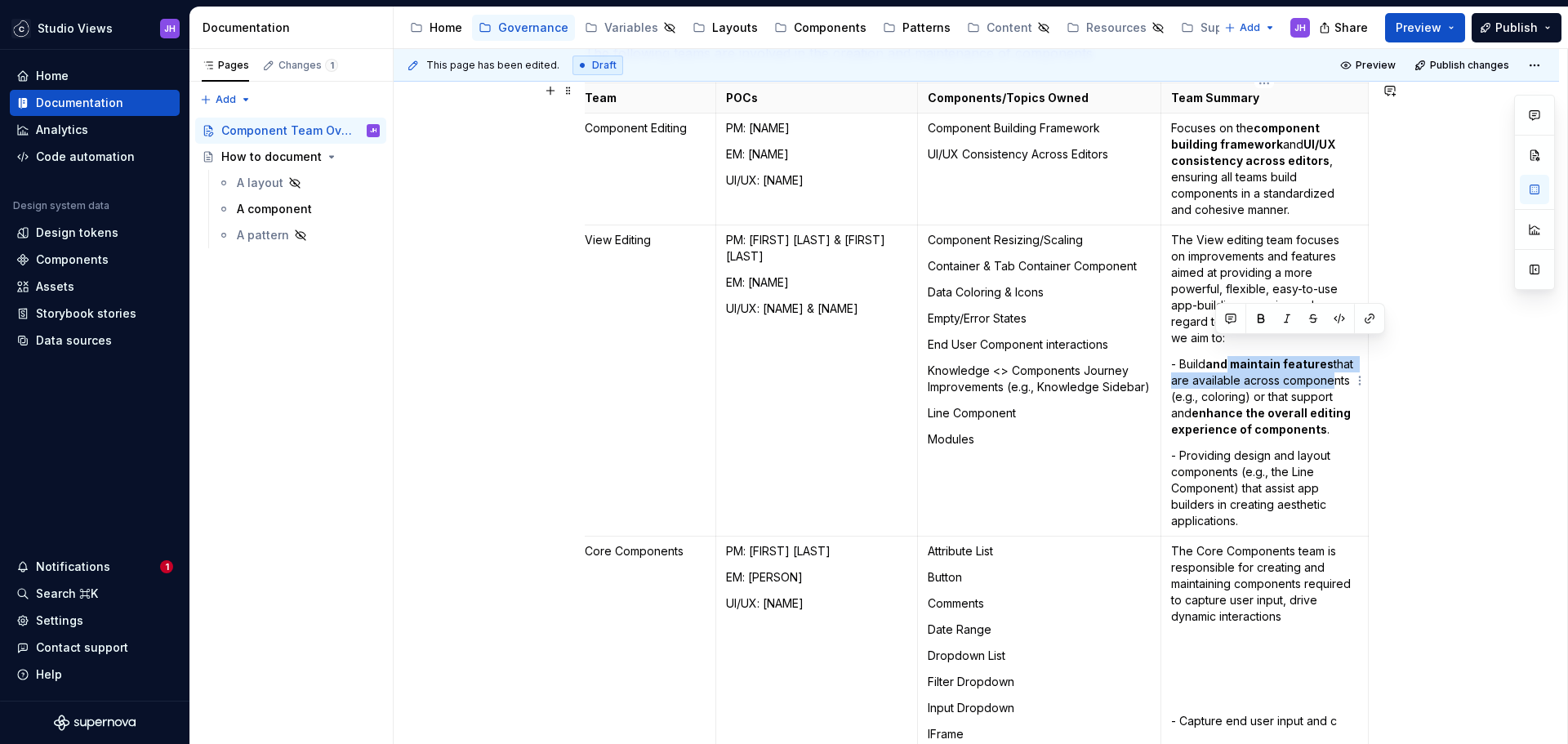 click on "- Build  and maintain features  that are available across components (e.g., coloring) or that support and  enhance the overall editing experience of components ." at bounding box center (1264, 397) 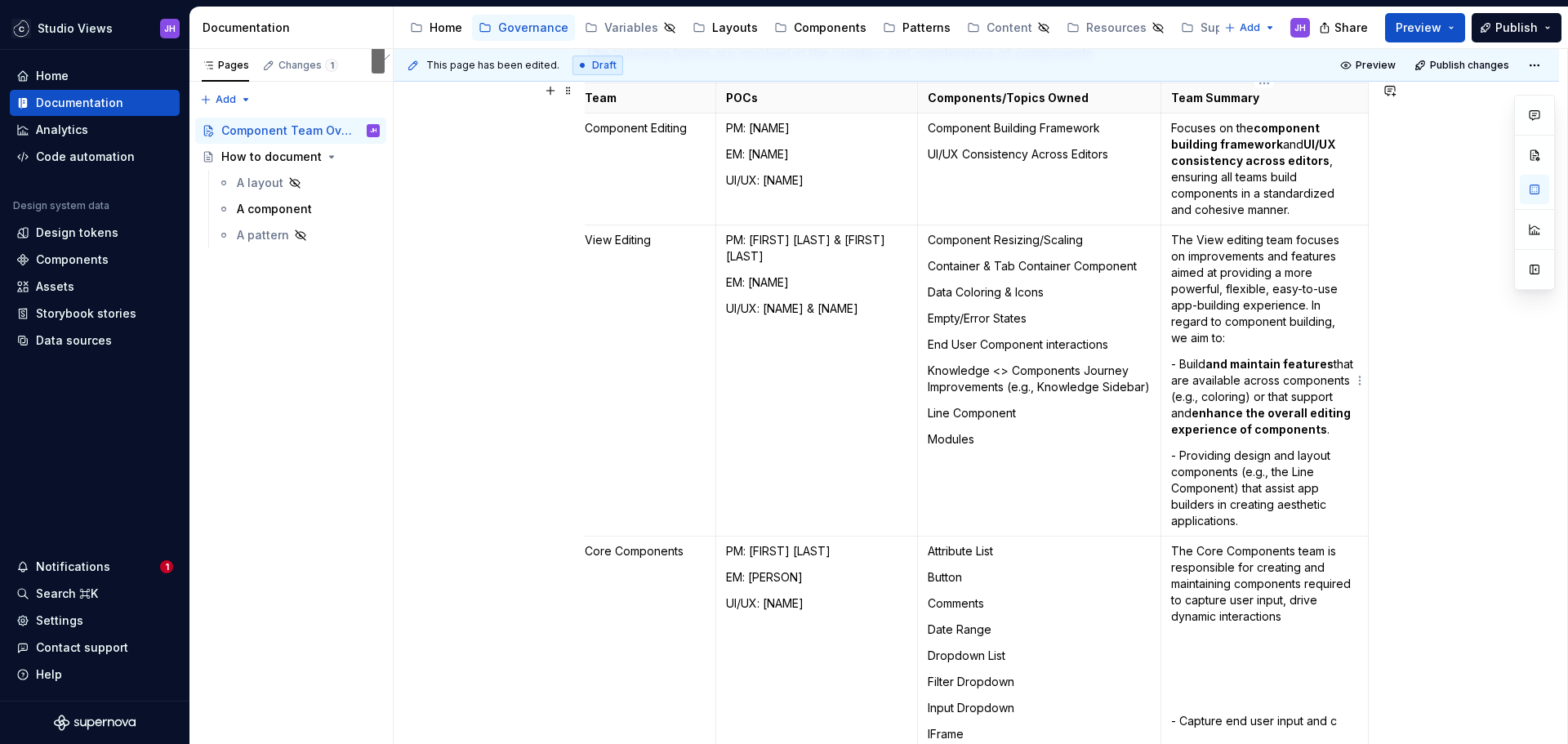drag, startPoint x: 1249, startPoint y: 445, endPoint x: 1257, endPoint y: 469, distance: 25.298221 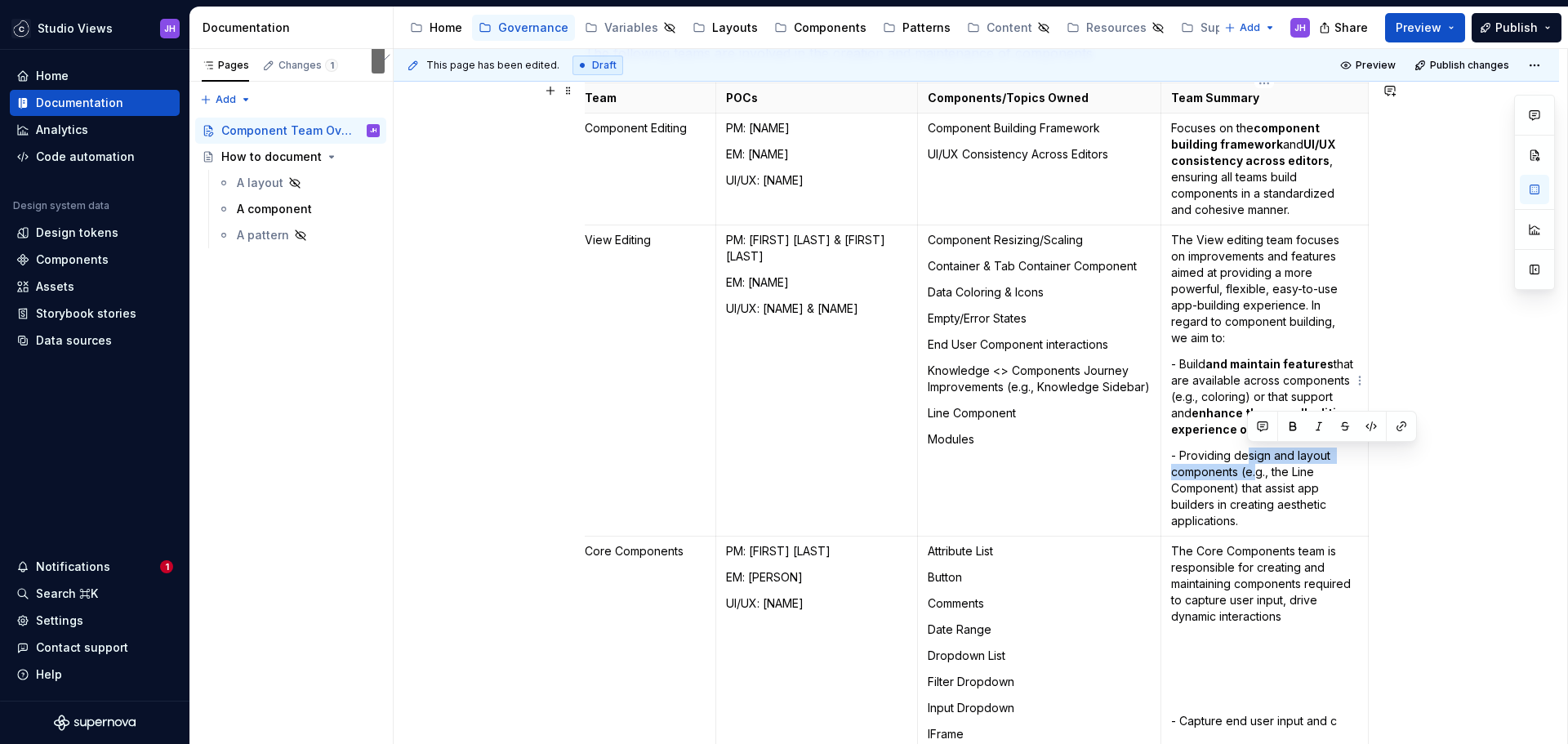 click on "- Providing design and layout components (e.g., the Line Component) that assist app builders in creating aesthetic applications." at bounding box center (1264, 488) 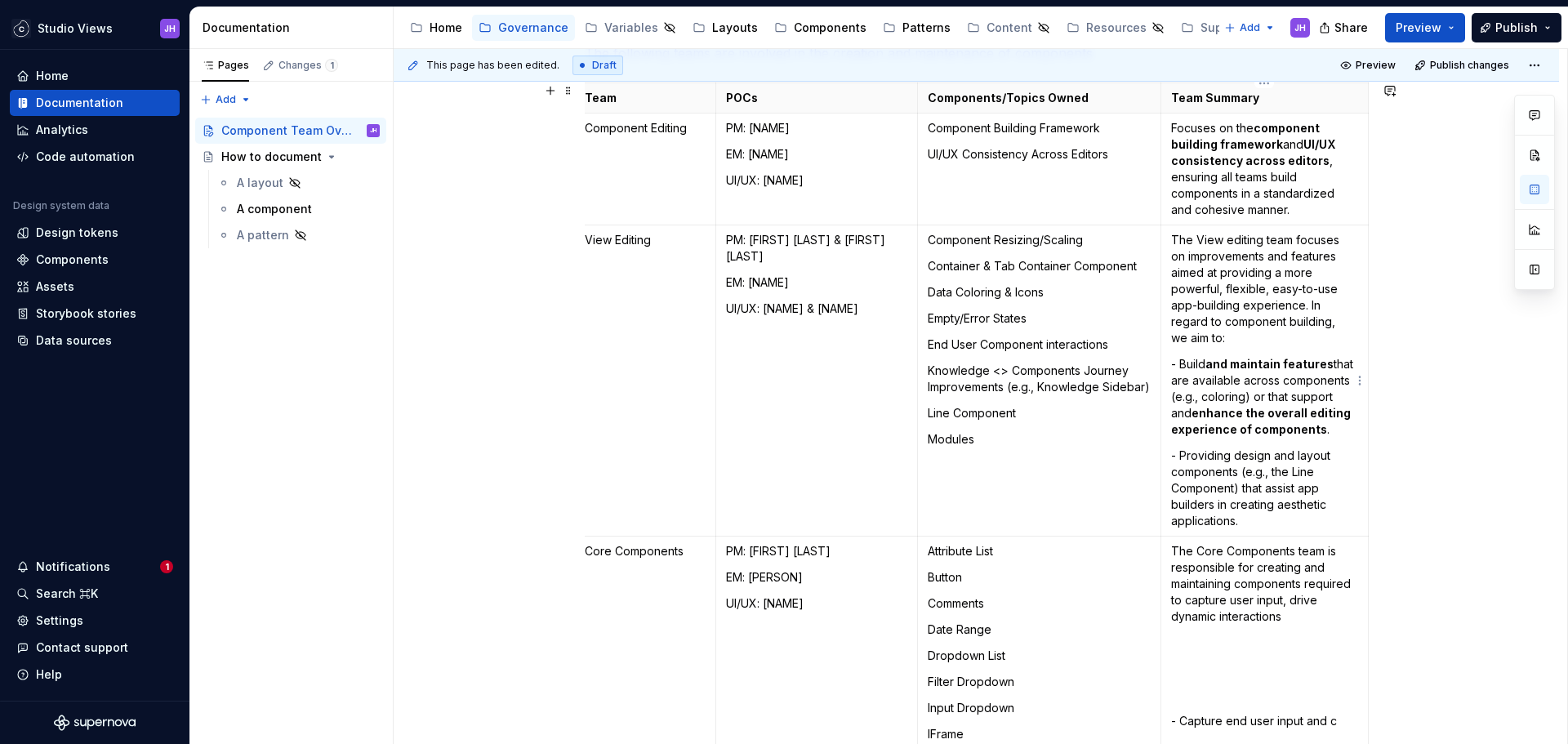 drag, startPoint x: 1229, startPoint y: 457, endPoint x: 1256, endPoint y: 490, distance: 42.638011 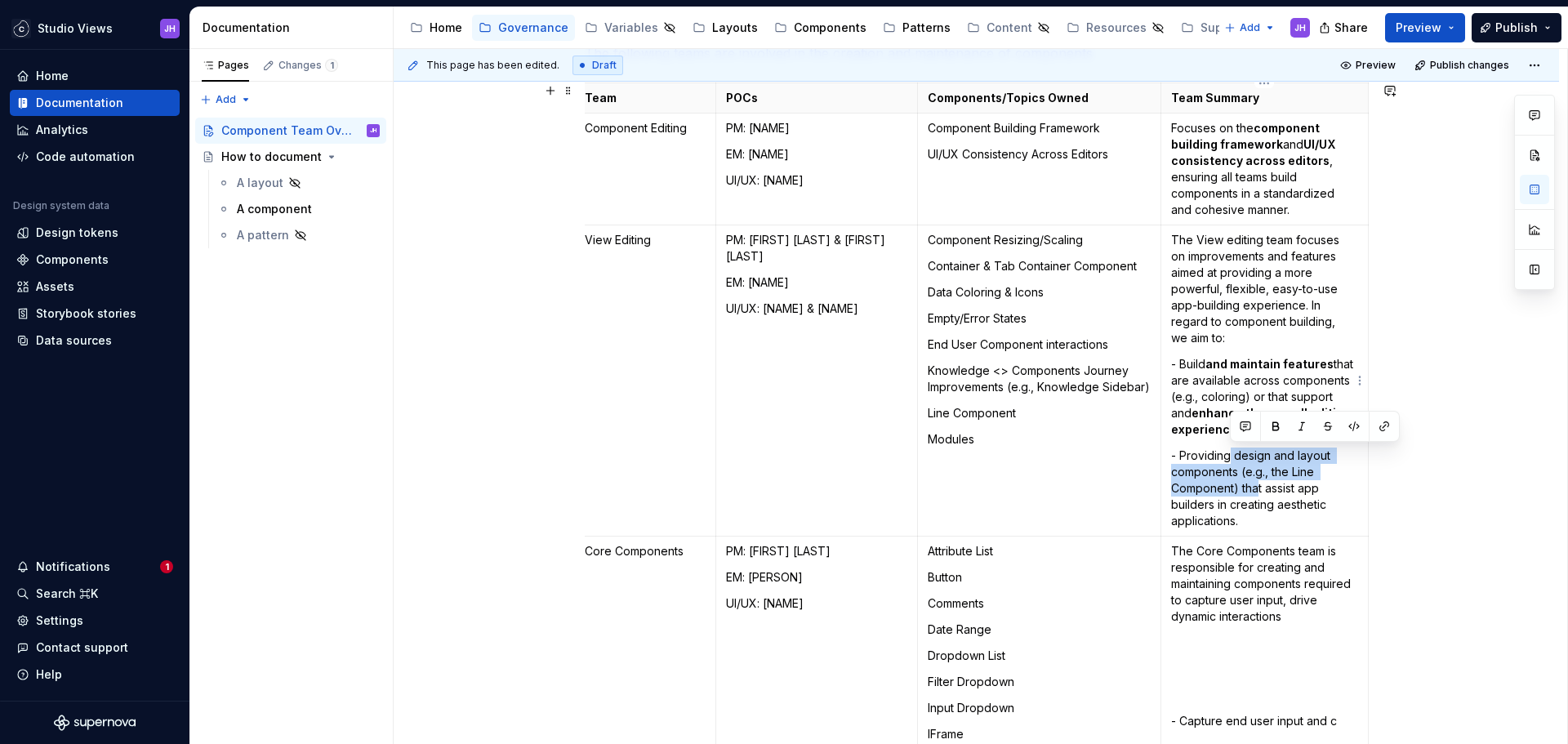 click on "- Providing design and layout components (e.g., the Line Component) that assist app builders in creating aesthetic applications." at bounding box center (1264, 488) 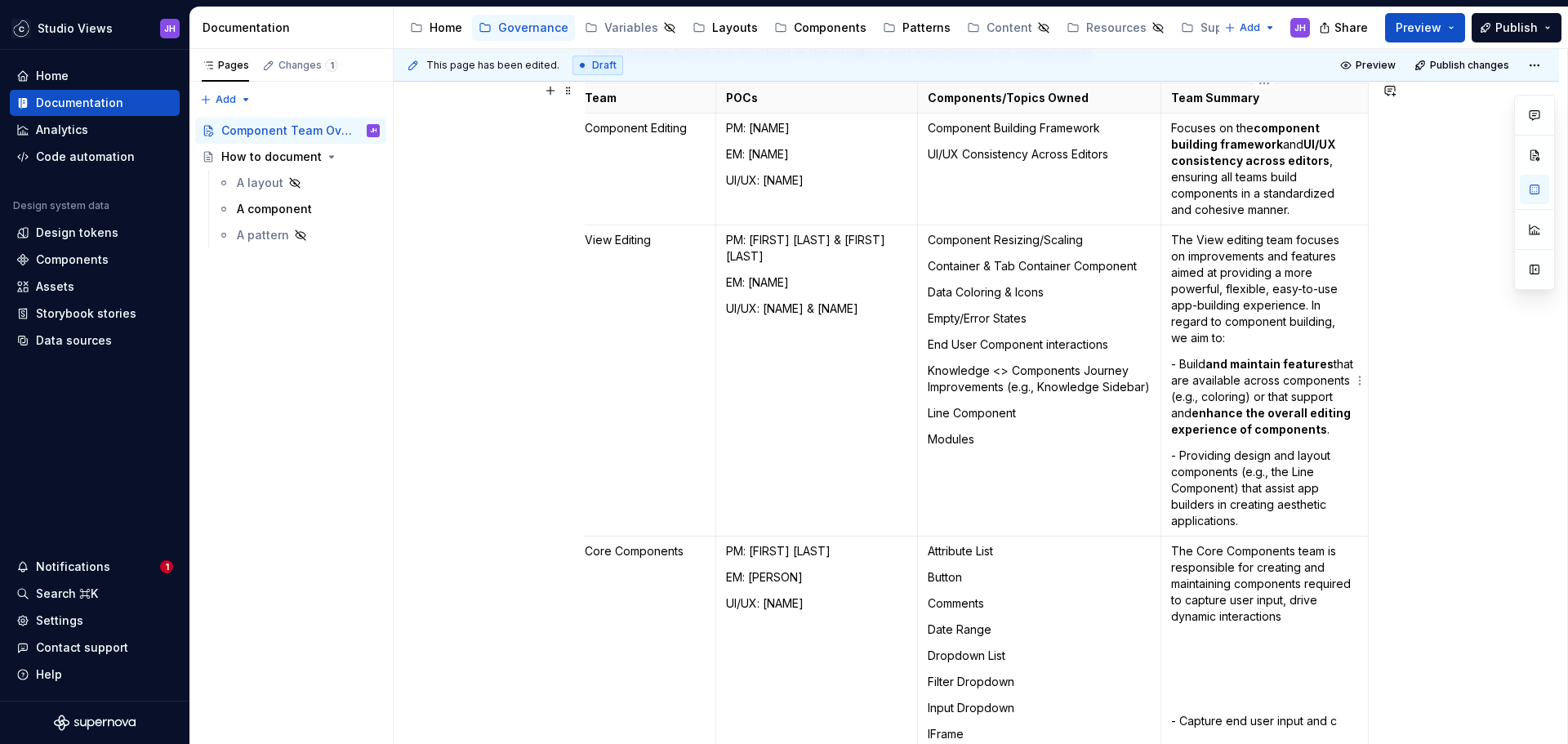 click on "- Providing design and layout components (e.g., the Line Component) that assist app builders in creating aesthetic applications." at bounding box center [1264, 488] 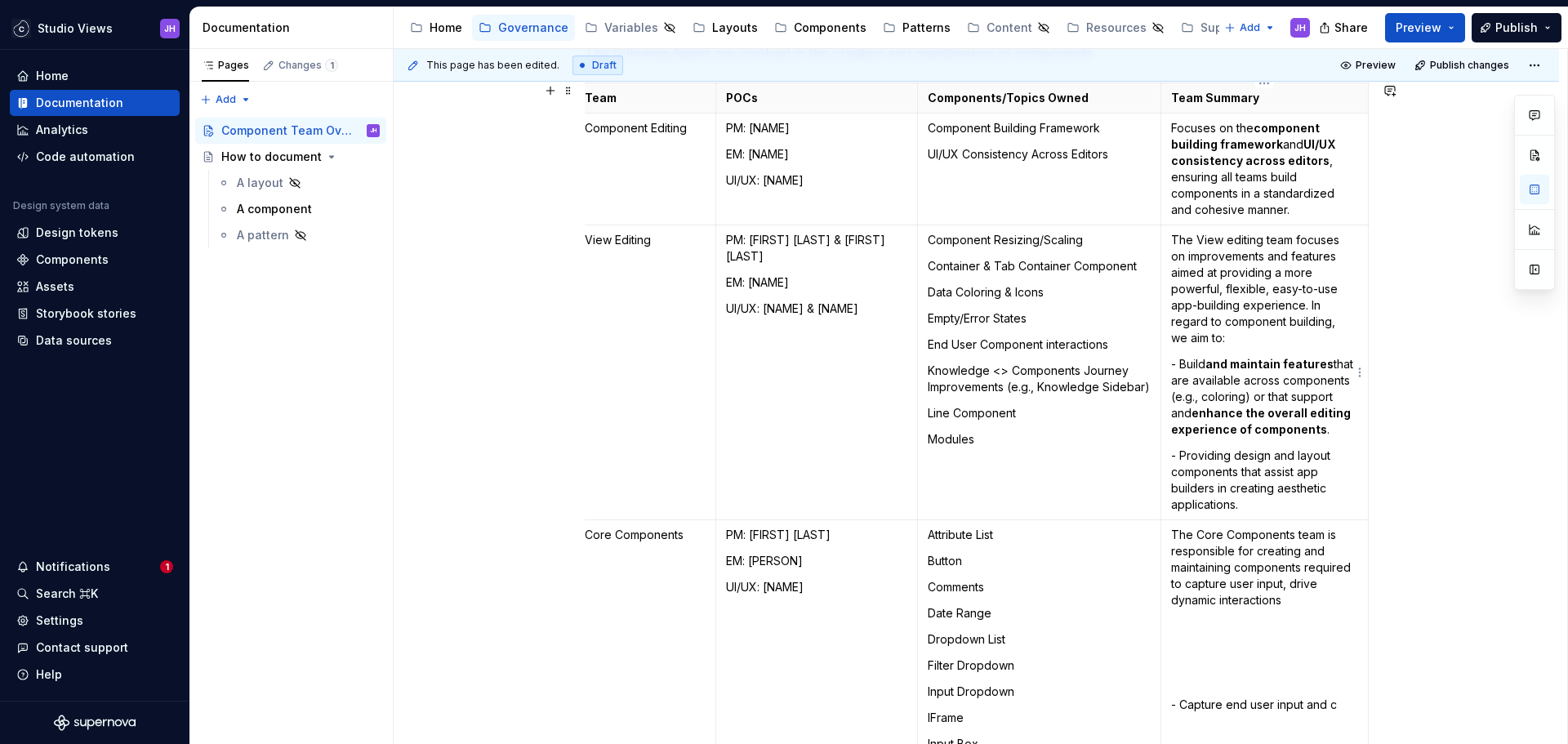 drag, startPoint x: 1260, startPoint y: 480, endPoint x: 1257, endPoint y: 489, distance: 9.486833 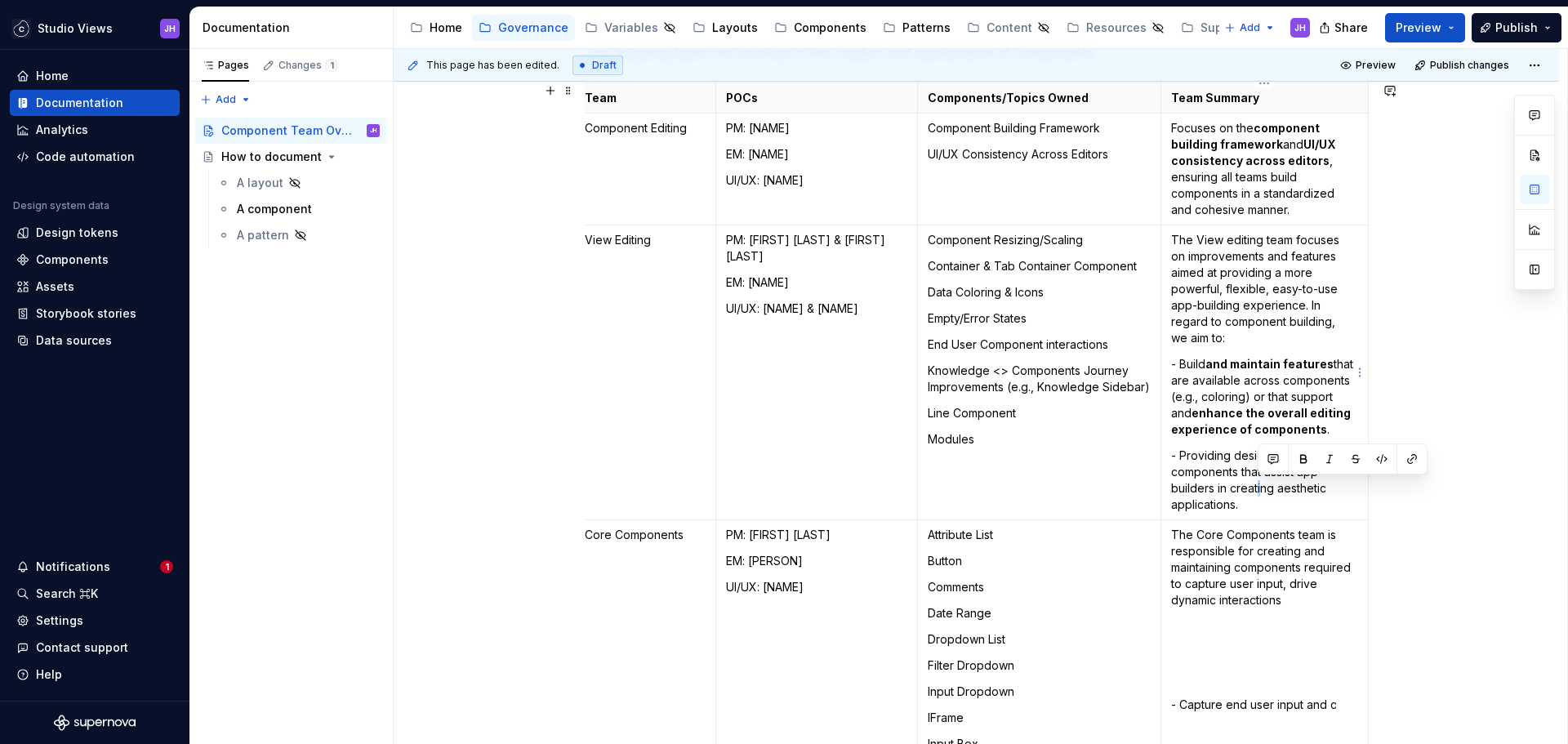 click on "- Providing design and layout components that assist app builders in creating aesthetic applications." at bounding box center [1264, 480] 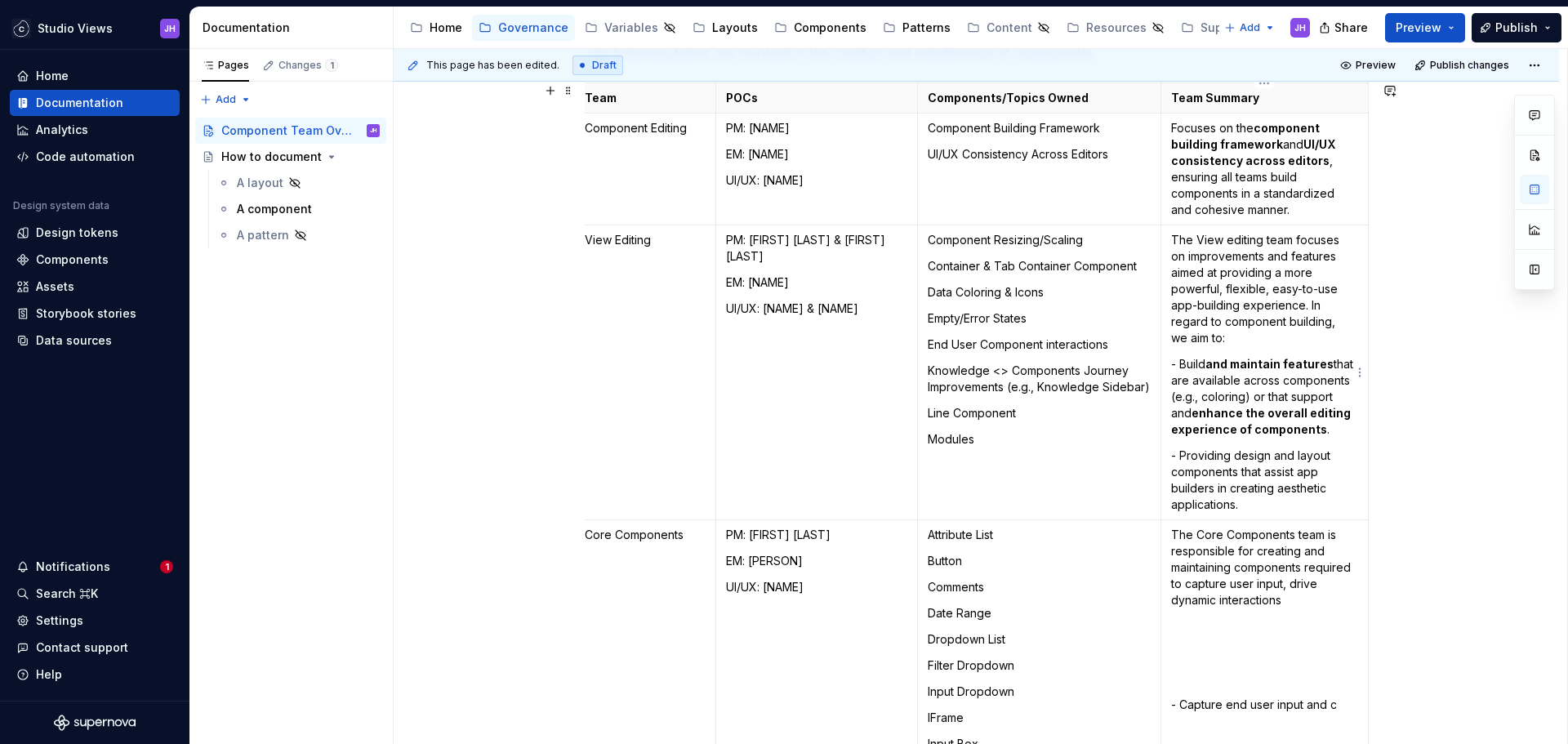 click on "- Providing design and layout components that assist app builders in creating aesthetic applications." at bounding box center (1264, 480) 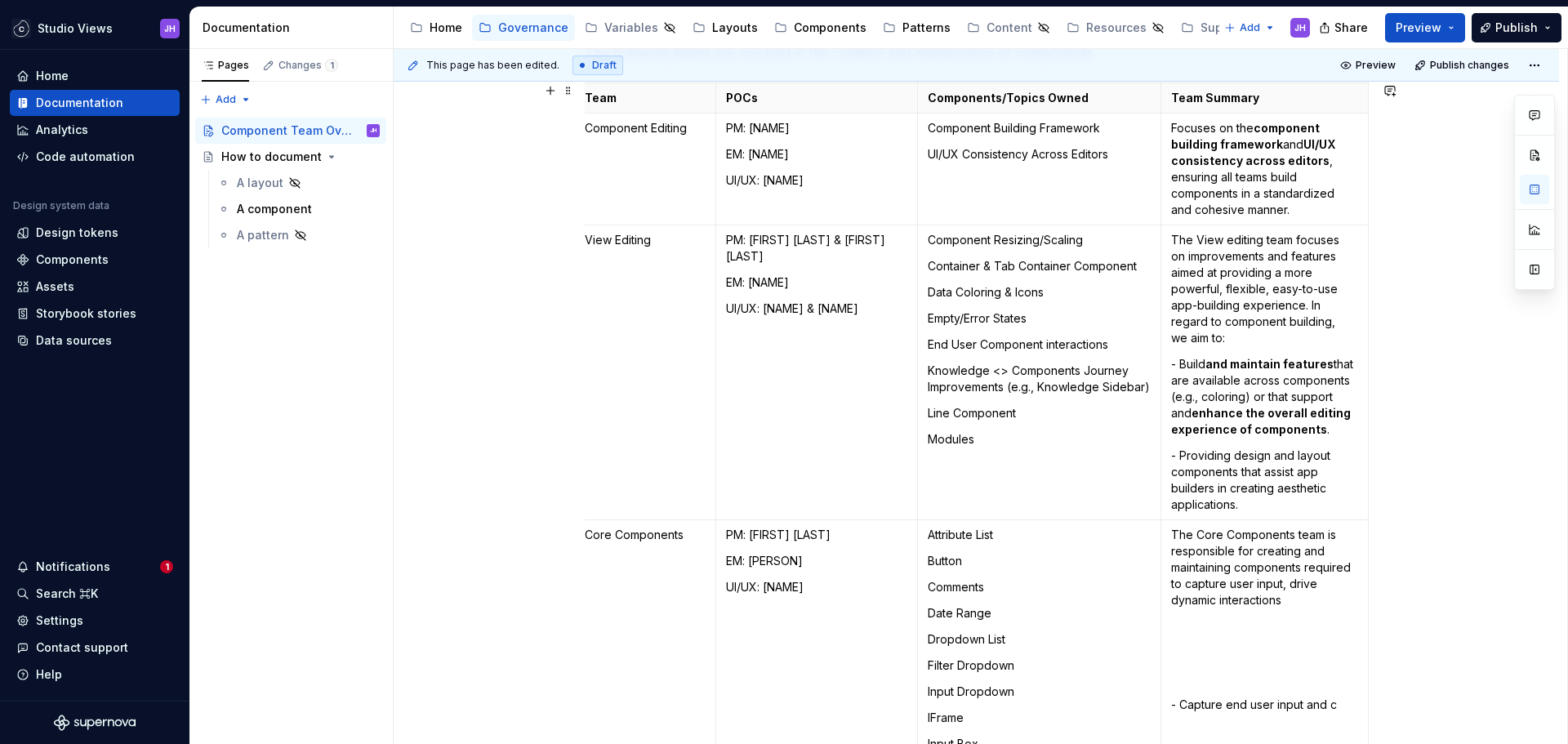 scroll, scrollTop: 310, scrollLeft: 0, axis: vertical 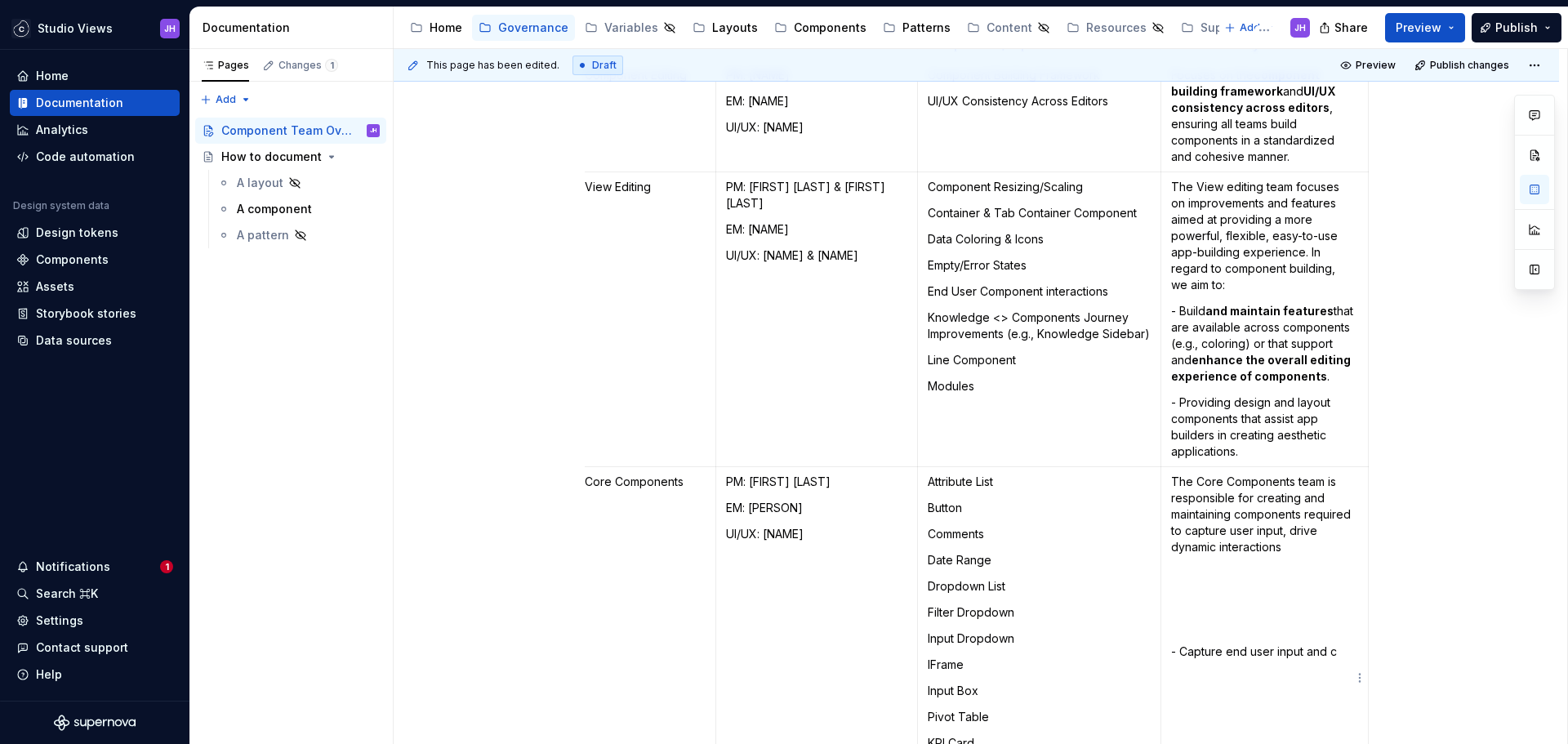 click on "The Core Components team is responsible for creating and maintaining components required to capture user input, drive dynamic interactions" at bounding box center [1264, 515] 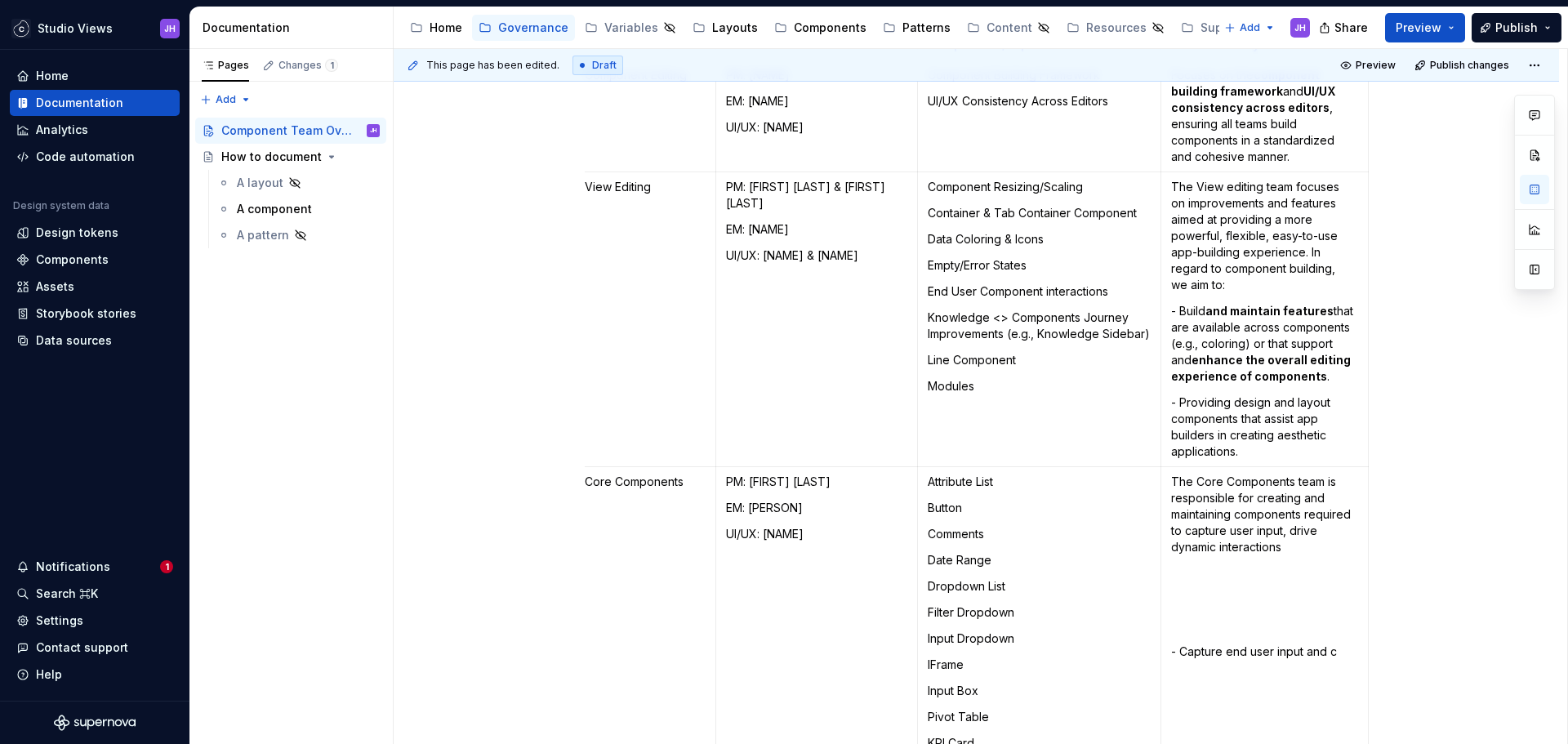 scroll, scrollTop: 339, scrollLeft: 0, axis: vertical 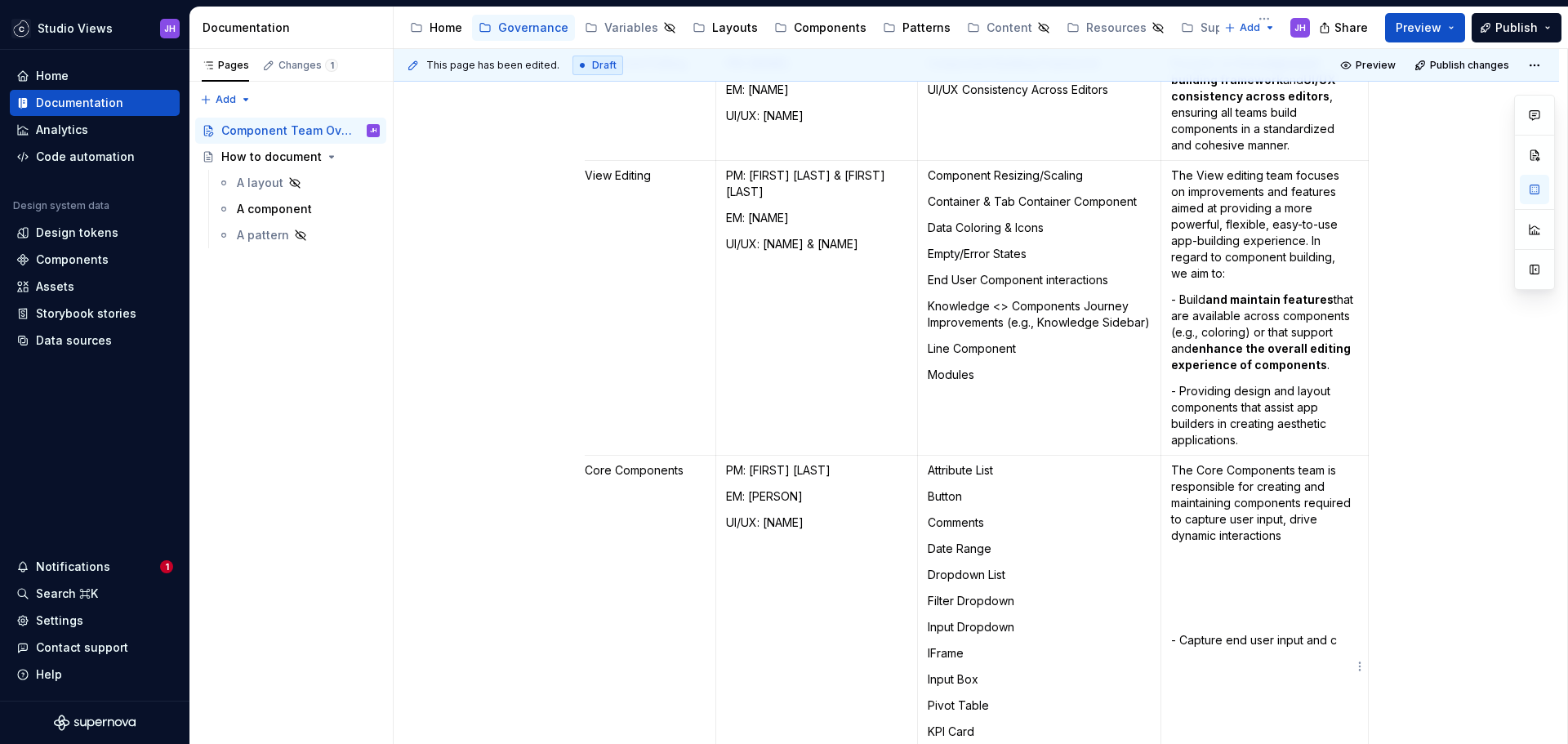click on "The Core Components team is responsible for creating and maintaining components required to capture user input, drive dynamic interactions" at bounding box center [1264, 503] 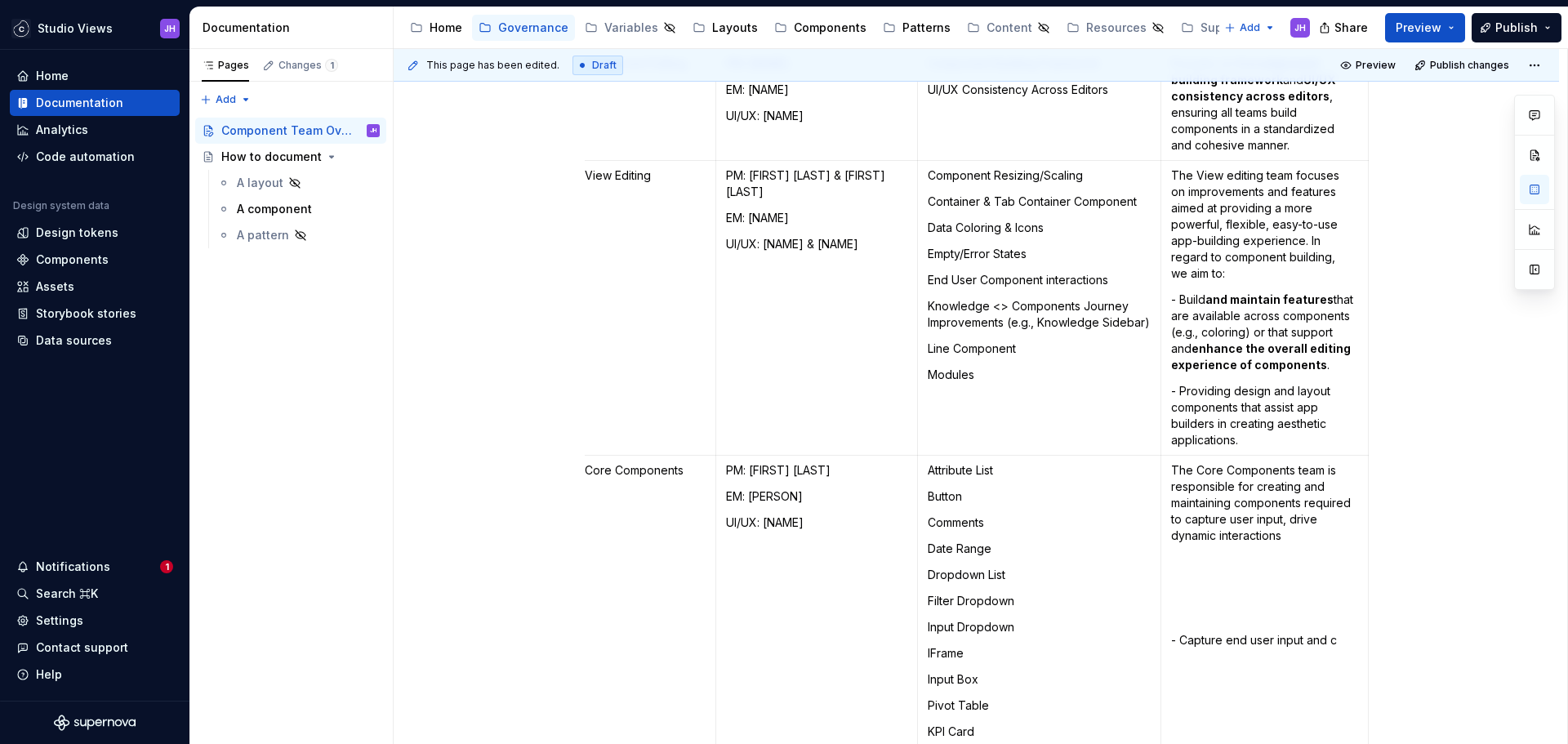 scroll, scrollTop: 439, scrollLeft: 0, axis: vertical 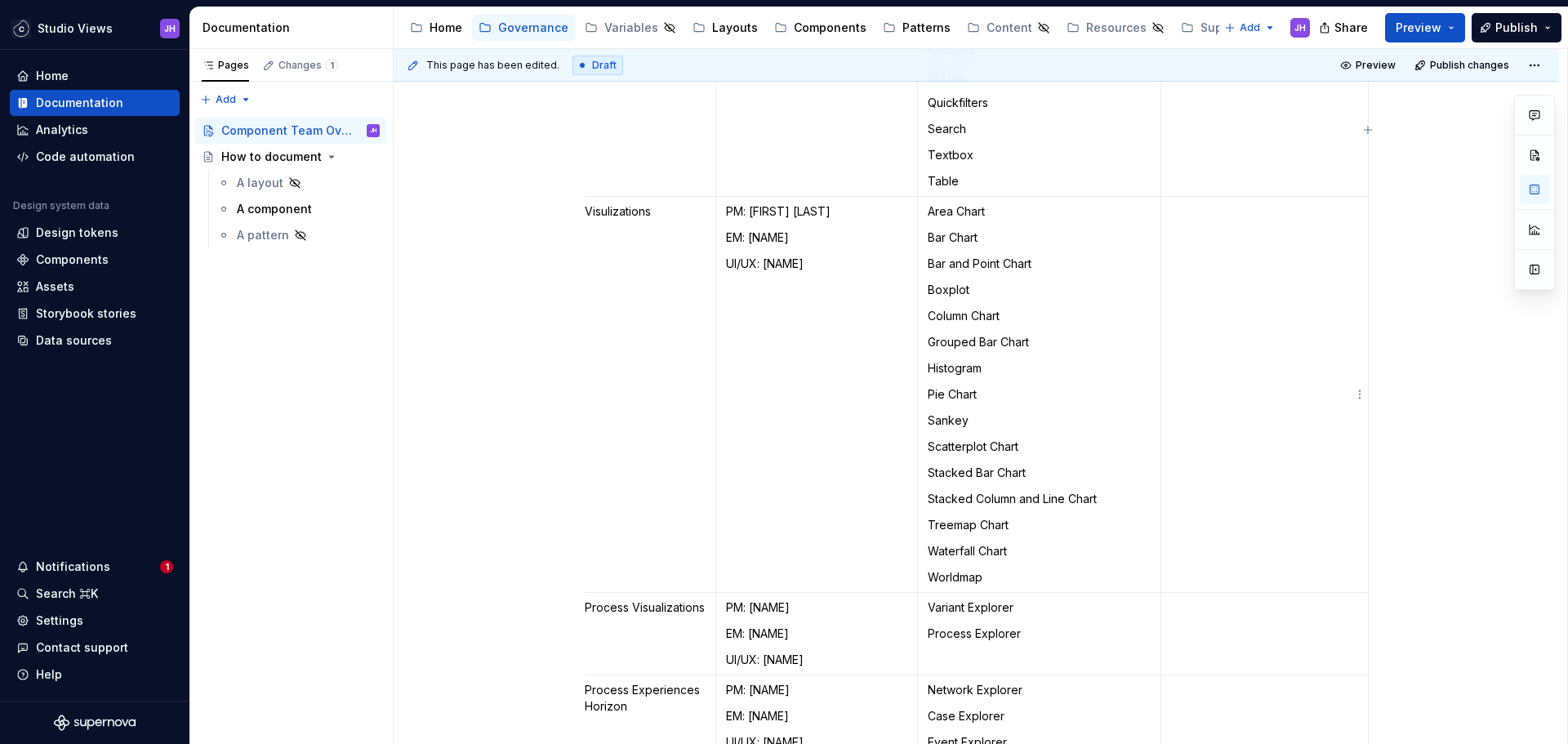 click at bounding box center [1264, 394] 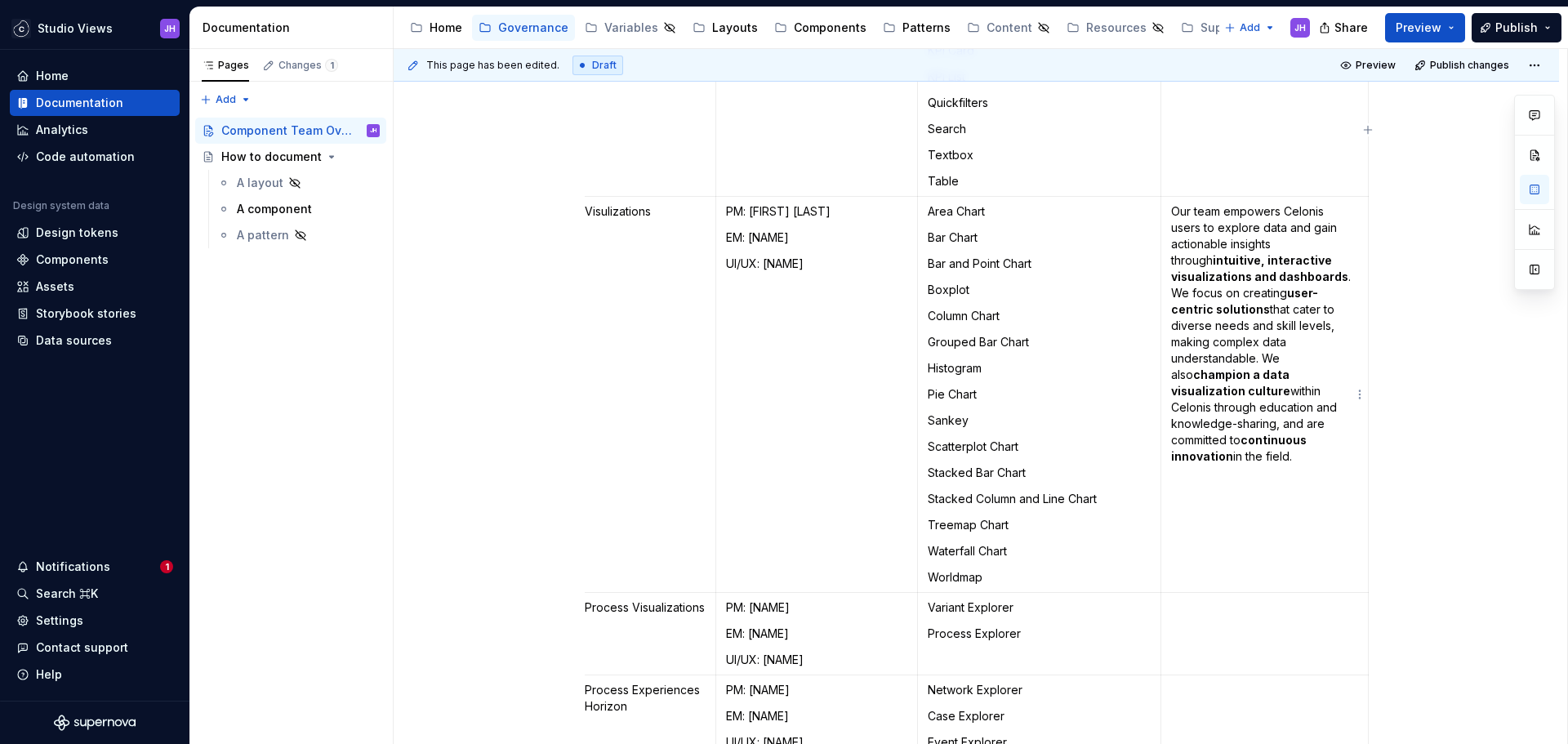 click on "Our team empowers Celonis users to explore data and gain actionable insights through intuitive, interactive visualizations and dashboards . We focus on creating user-centric solutions that cater to diverse needs and skill levels, making complex data understandable. We also champion a data visualization culture within Celonis through education and knowledge-sharing, and are committed to continuous innovation in the field." at bounding box center (1264, 334) 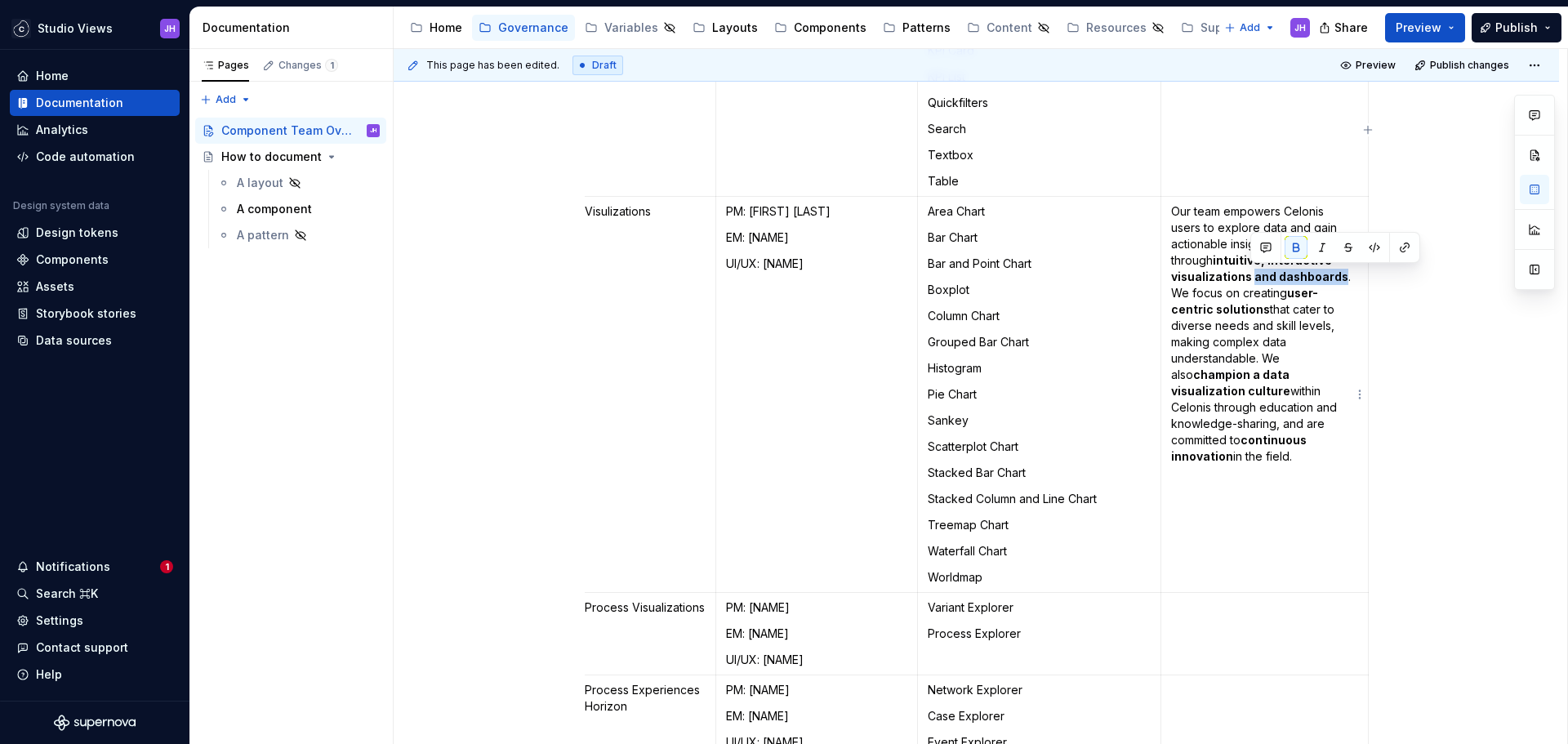 drag, startPoint x: 1250, startPoint y: 277, endPoint x: 1339, endPoint y: 276, distance: 89.00562 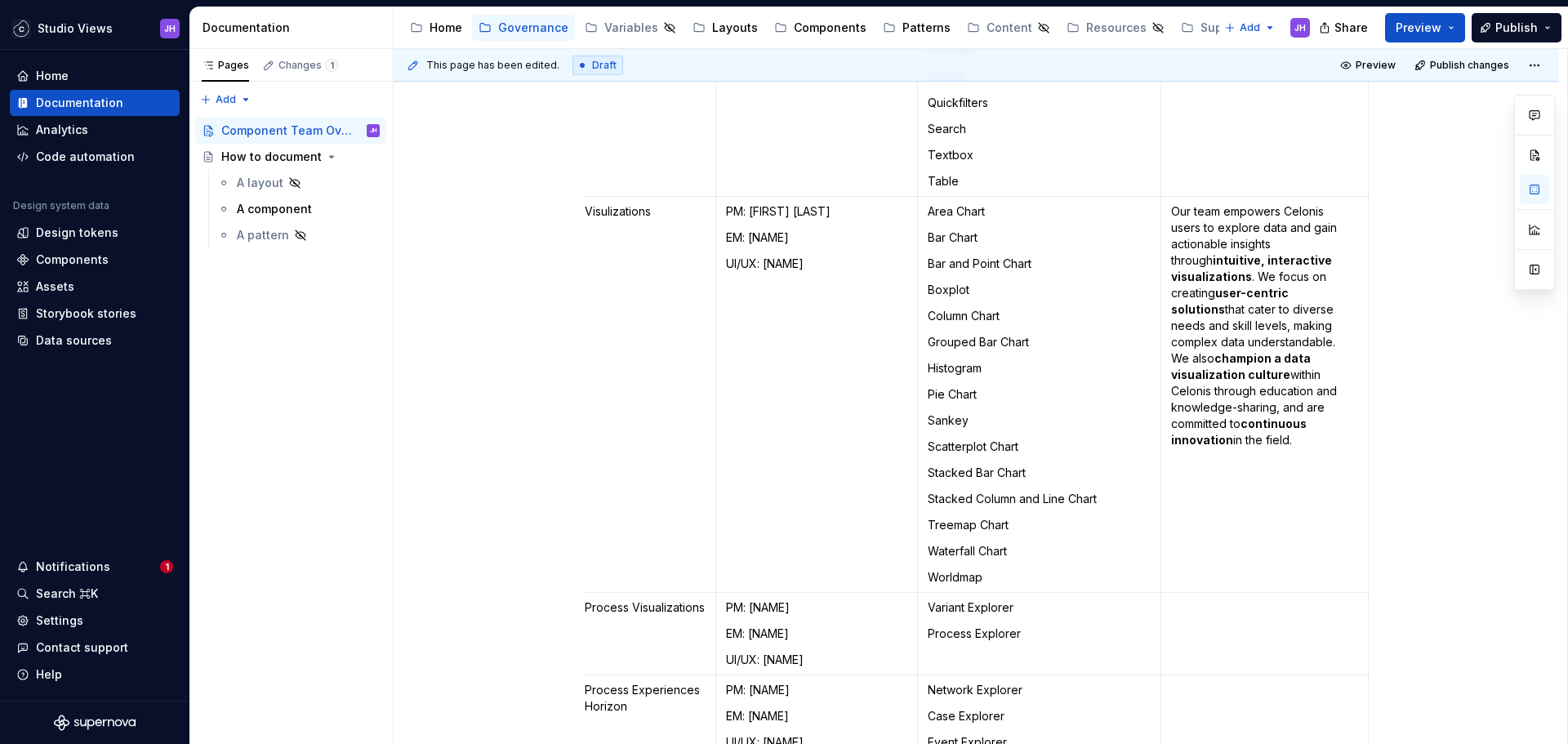 scroll, scrollTop: 1022, scrollLeft: 0, axis: vertical 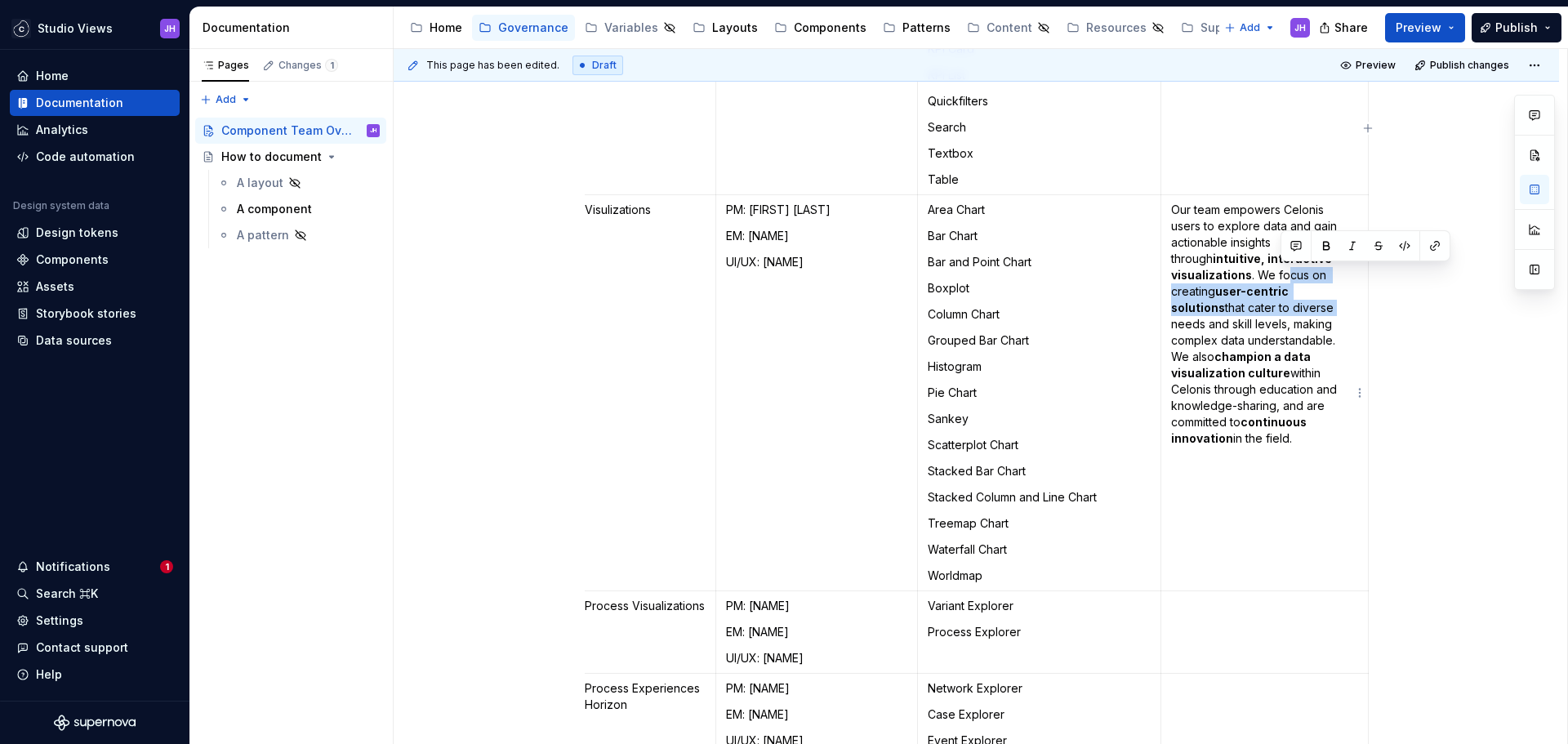 drag, startPoint x: 1284, startPoint y: 273, endPoint x: 1277, endPoint y: 300, distance: 27.892651 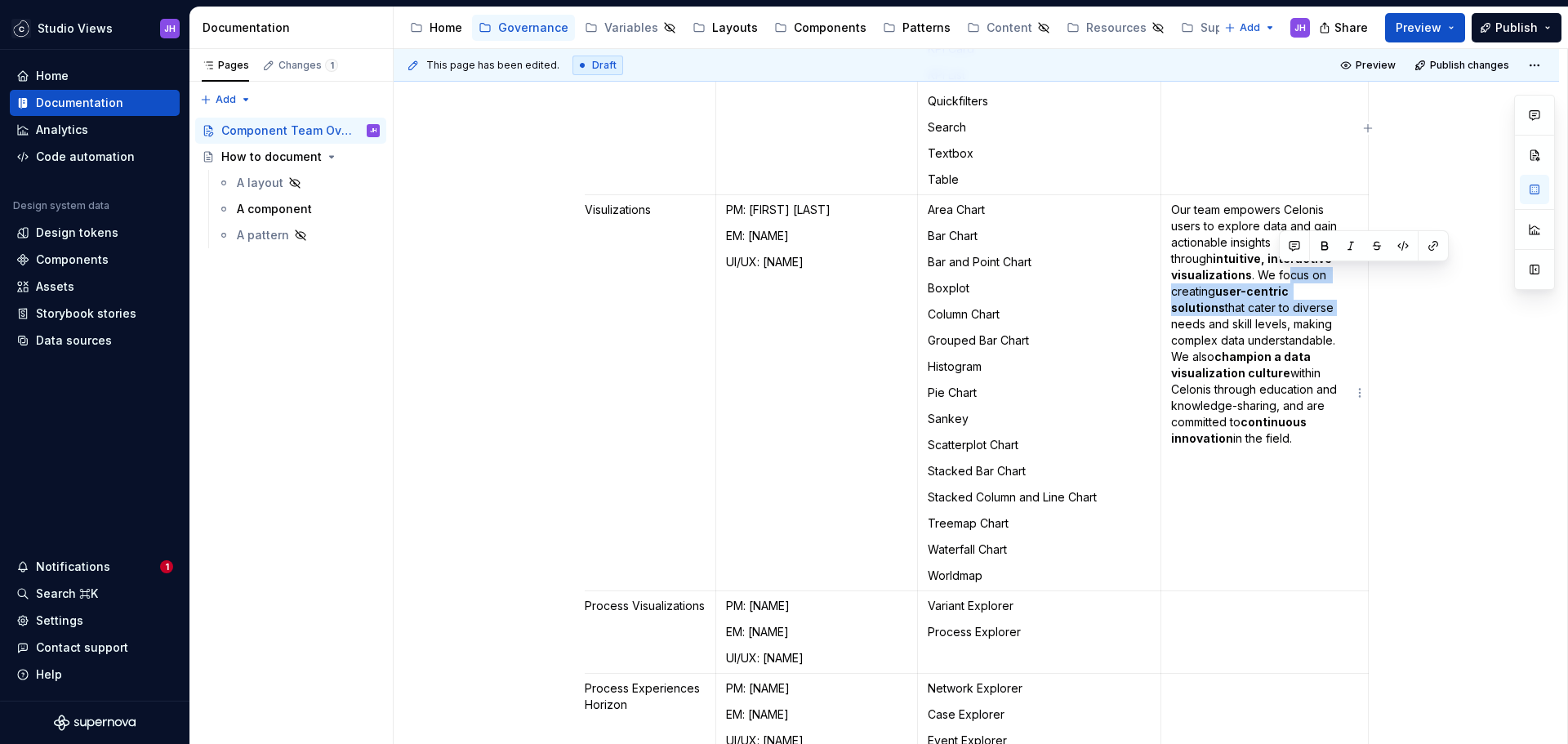 click on "Our team empowers Celonis users to explore data and gain actionable insights through  intuitive, interactive visualizations . We focus on creating  user-centric solutions  that cater to diverse needs and skill levels, making complex data understandable. We also  champion a data visualization culture  within Celonis through education and knowledge-sharing, and are committed to  continuous innovation  in the field." at bounding box center [1264, 324] 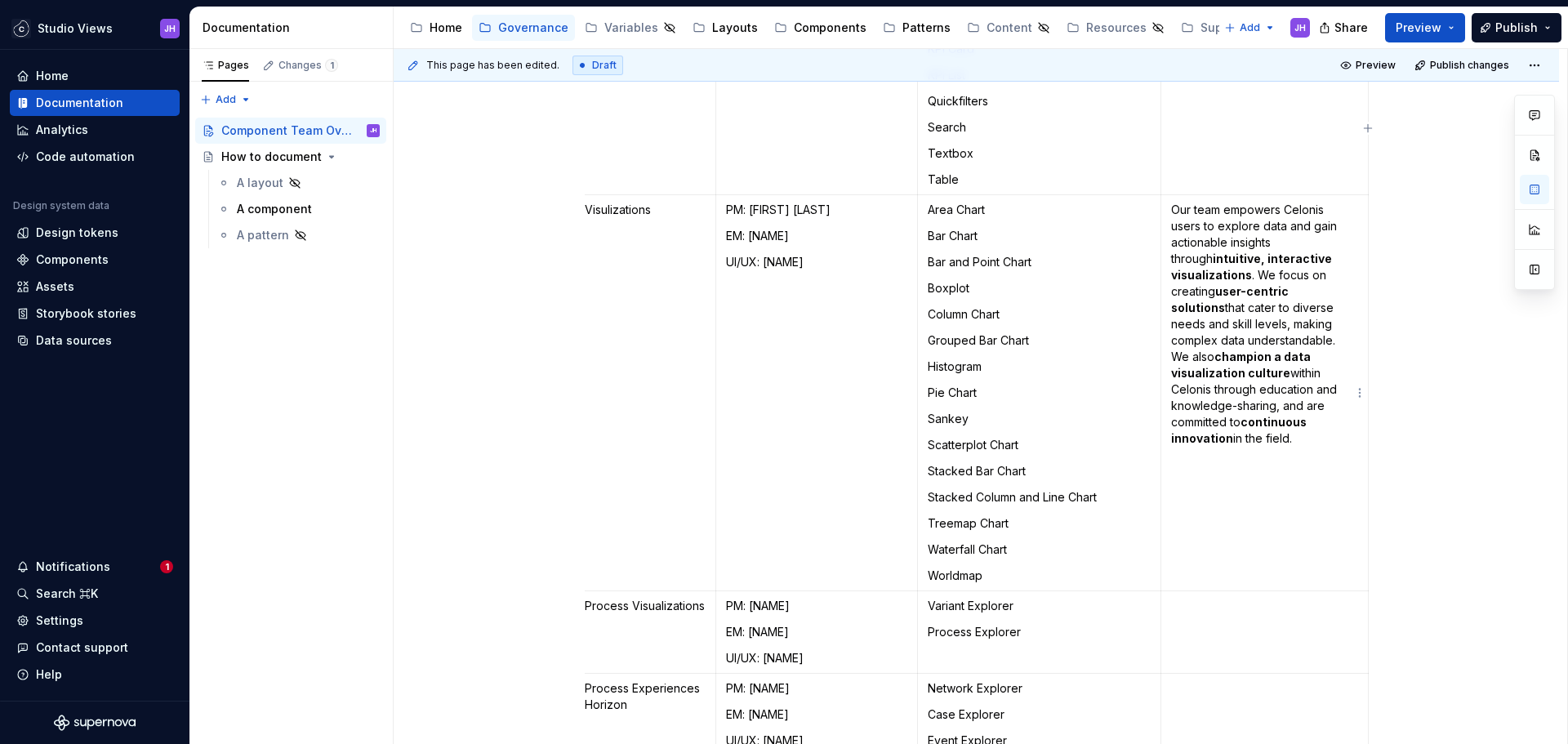 drag, startPoint x: 1263, startPoint y: 296, endPoint x: 1256, endPoint y: 321, distance: 25.96151 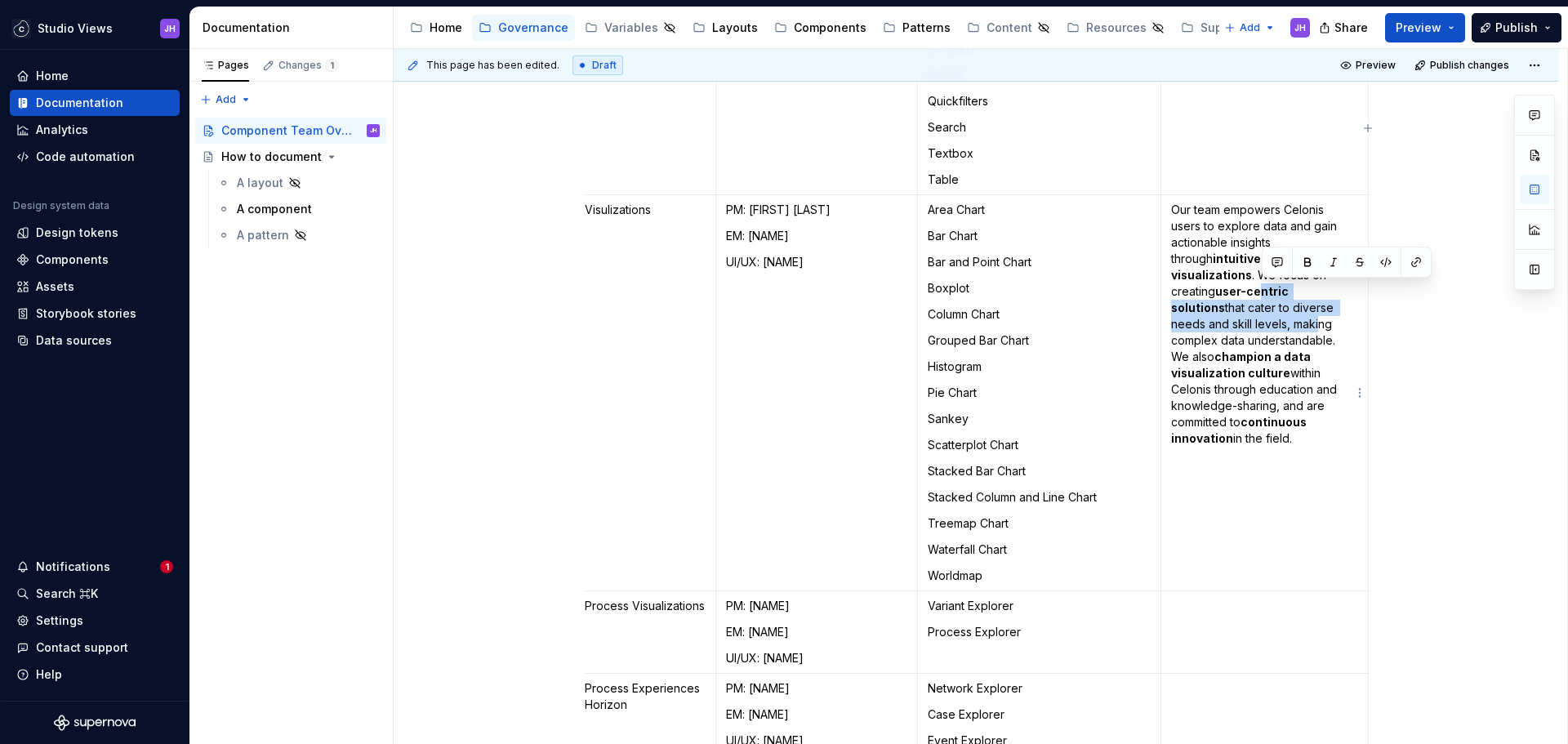 click on "Our team empowers Celonis users to explore data and gain actionable insights through  intuitive, interactive visualizations . We focus on creating  user-centric solutions  that cater to diverse needs and skill levels, making complex data understandable. We also  champion a data visualization culture  within Celonis through education and knowledge-sharing, and are committed to  continuous innovation  in the field." at bounding box center [1264, 324] 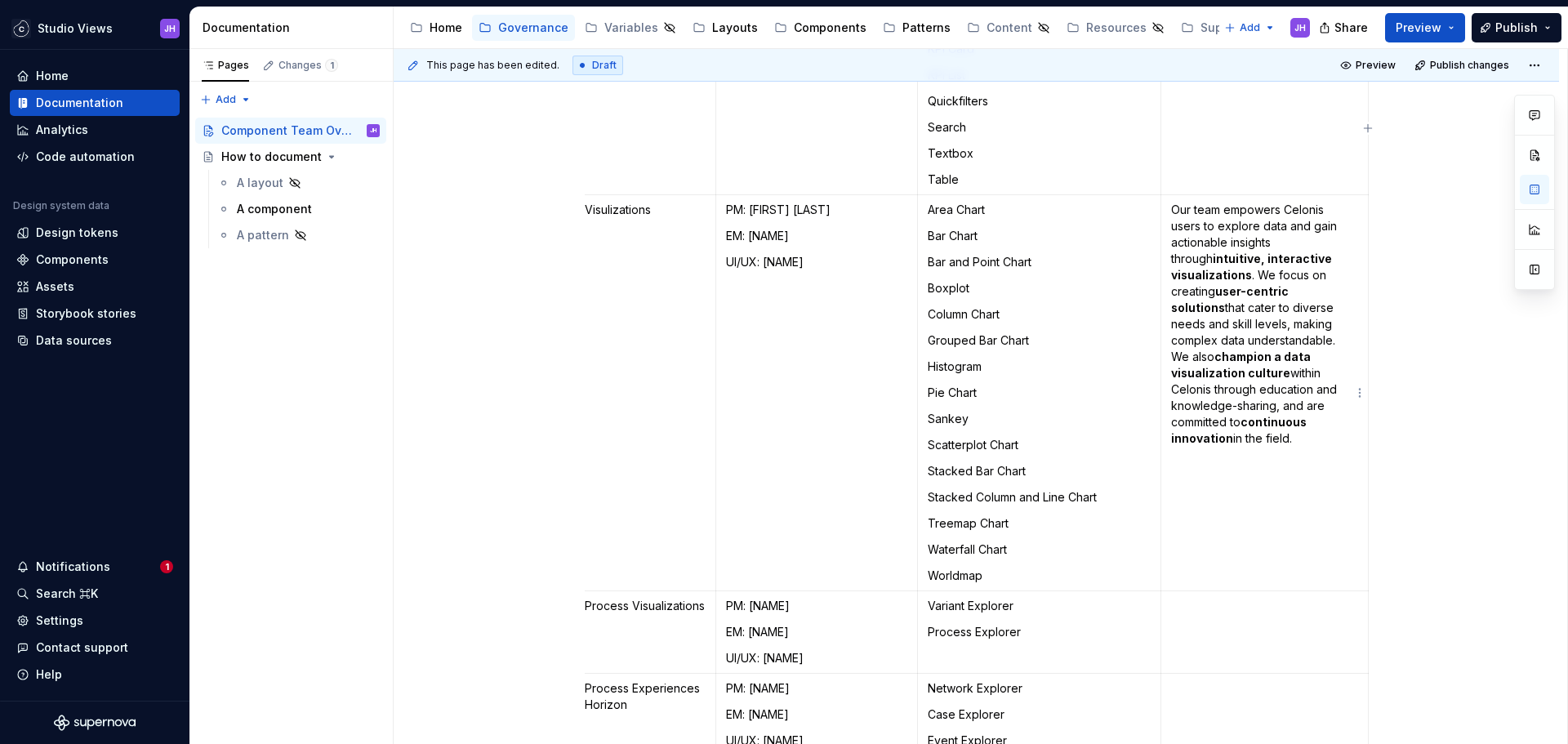 drag, startPoint x: 1259, startPoint y: 310, endPoint x: 1254, endPoint y: 337, distance: 27.45906 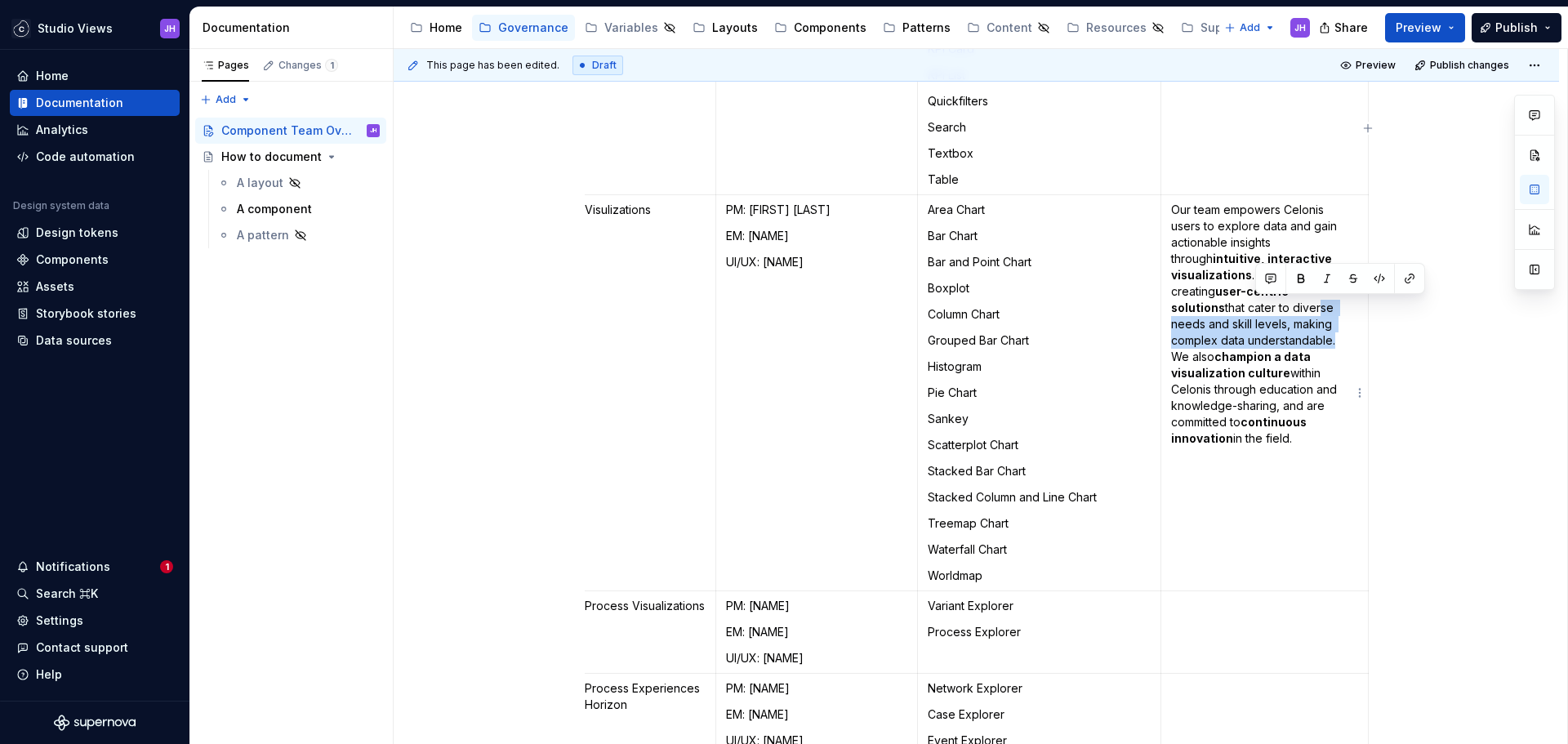 click on "Our team empowers Celonis users to explore data and gain actionable insights through  intuitive, interactive visualizations . We focus on creating  user-centric solutions  that cater to diverse needs and skill levels, making complex data understandable. We also  champion a data visualization culture  within Celonis through education and knowledge-sharing, and are committed to  continuous innovation  in the field." at bounding box center [1264, 324] 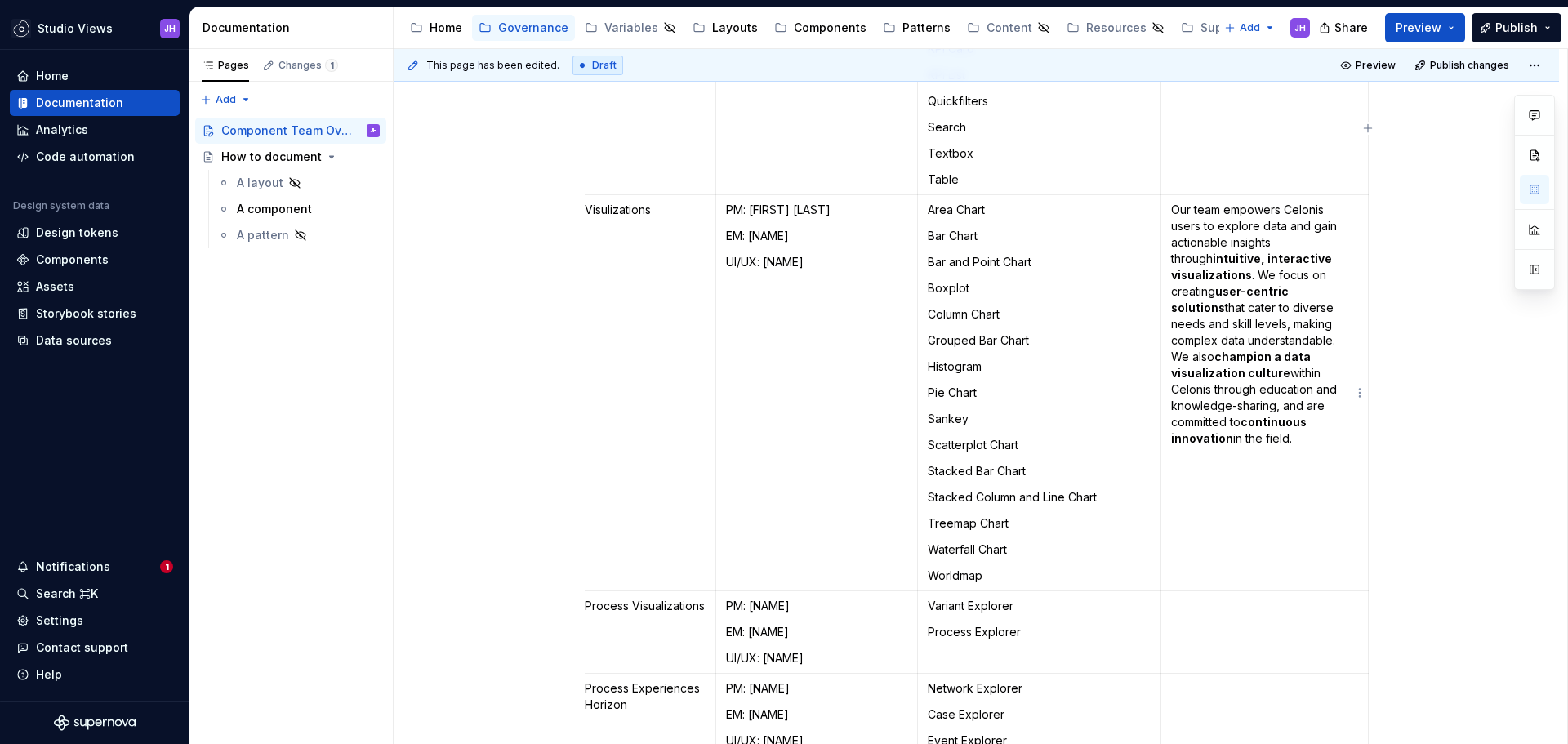 drag, startPoint x: 1268, startPoint y: 325, endPoint x: 1264, endPoint y: 341, distance: 16.492423 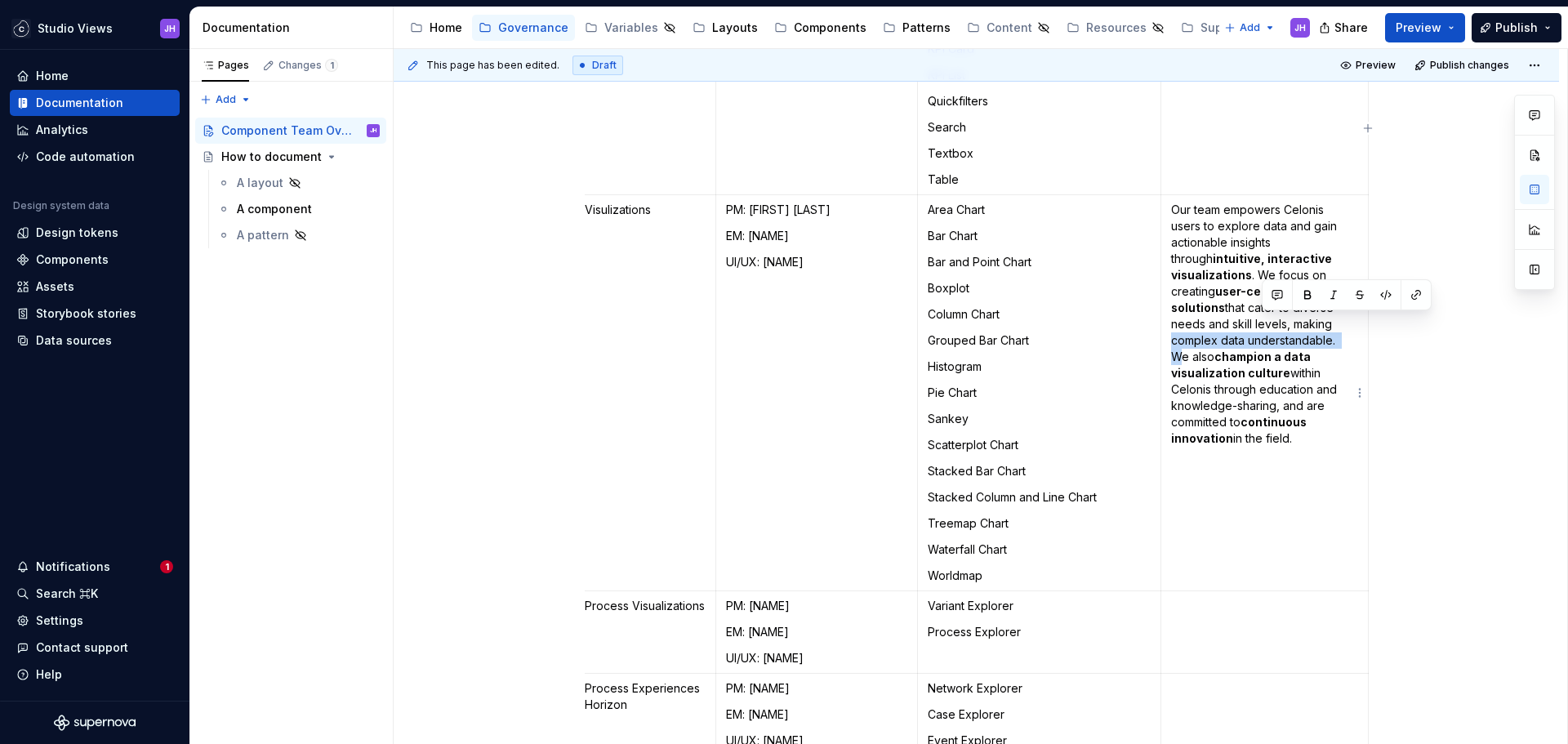 click on "Our team empowers Celonis users to explore data and gain actionable insights through  intuitive, interactive visualizations . We focus on creating  user-centric solutions  that cater to diverse needs and skill levels, making complex data understandable. We also  champion a data visualization culture  within Celonis through education and knowledge-sharing, and are committed to  continuous innovation  in the field." at bounding box center [1264, 324] 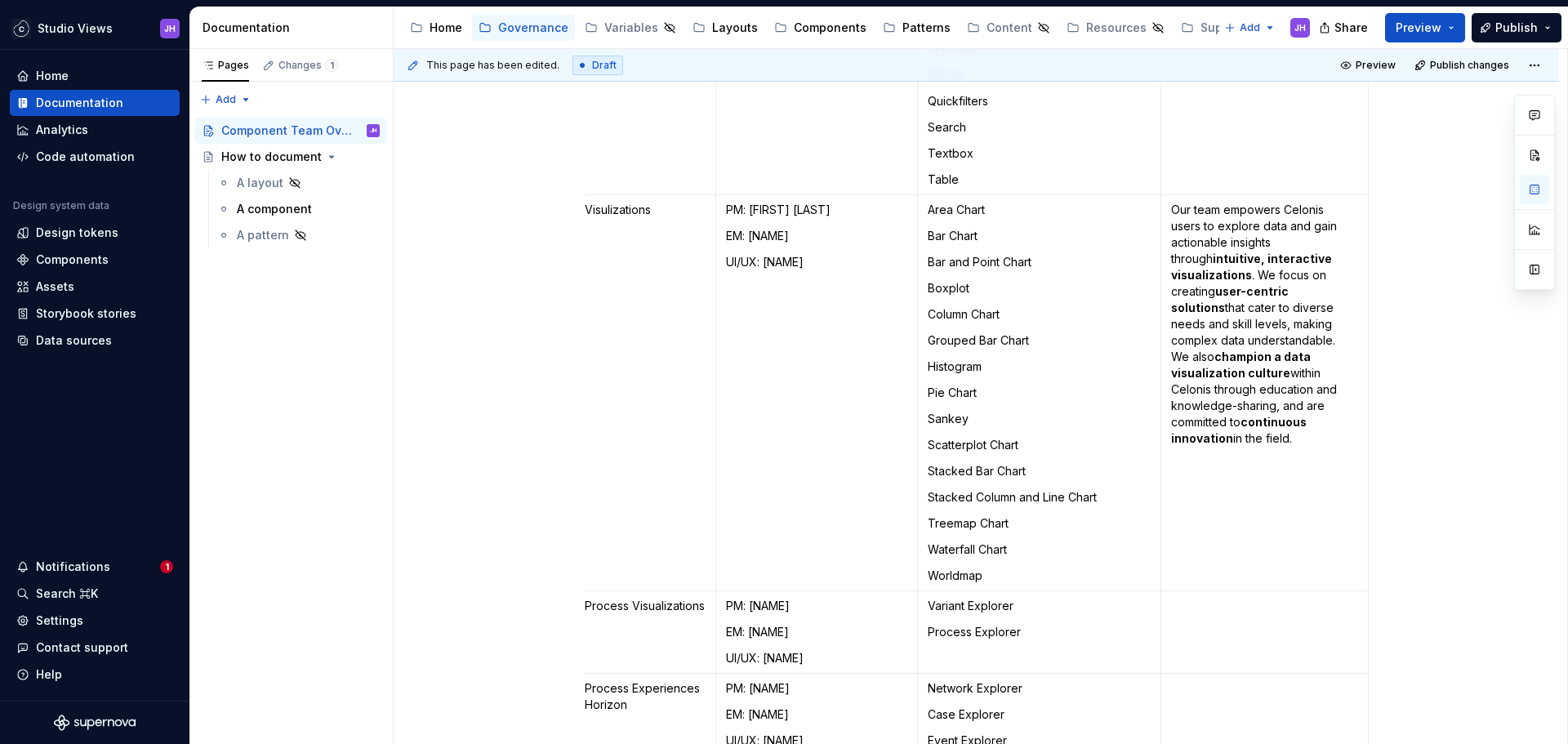 scroll, scrollTop: 1042, scrollLeft: 0, axis: vertical 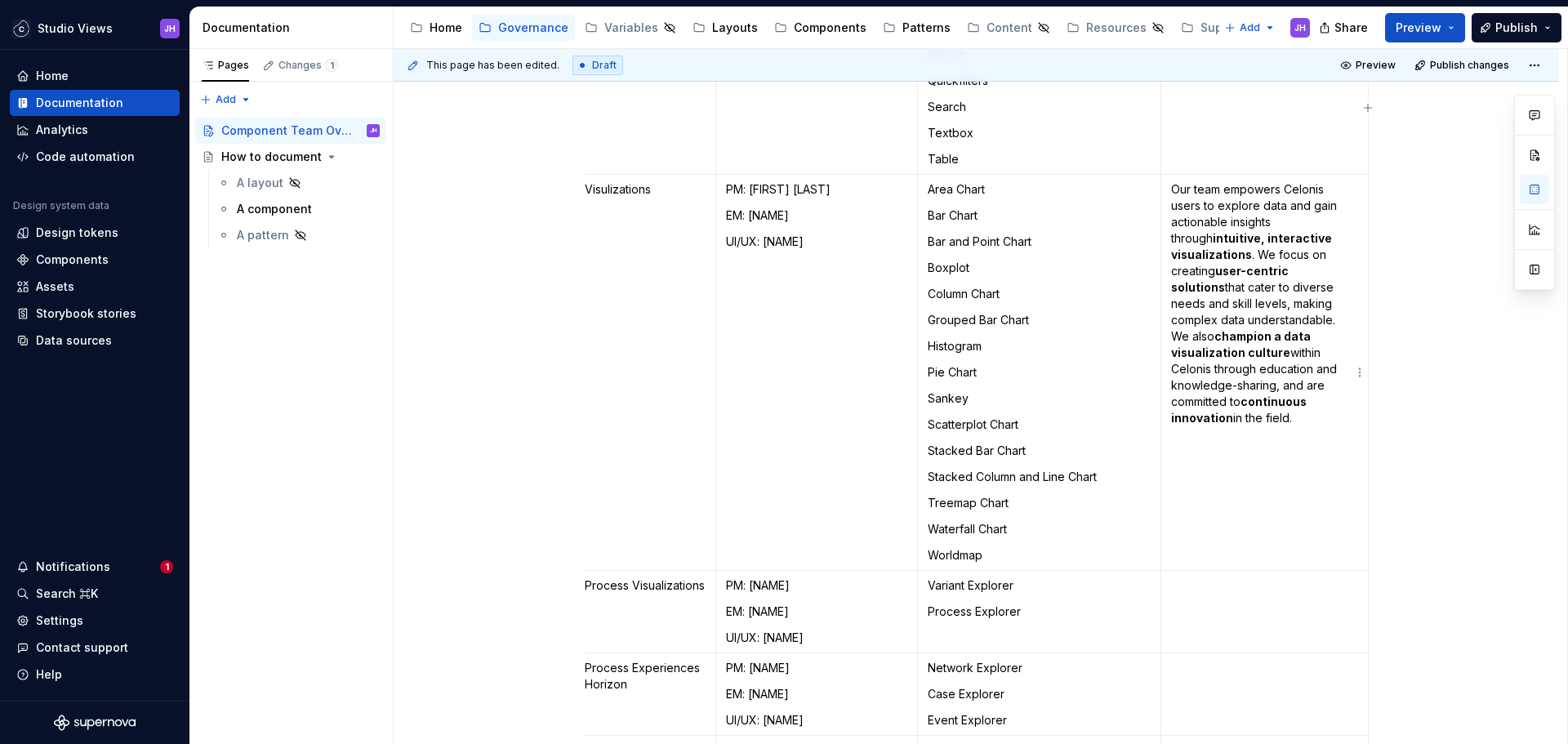 drag, startPoint x: 1219, startPoint y: 323, endPoint x: 1214, endPoint y: 338, distance: 15.811388 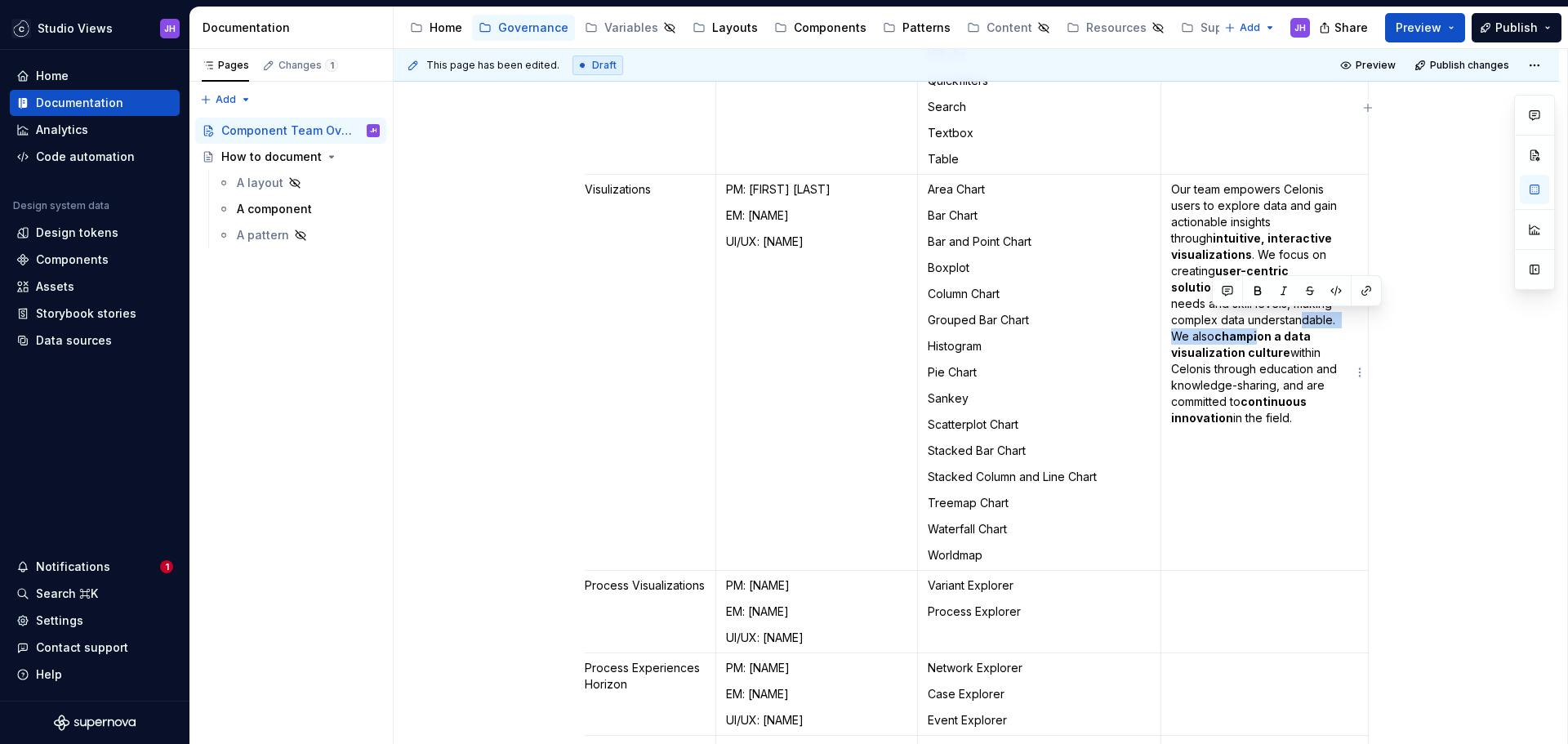 click on "champion a data visualization culture" at bounding box center (1242, 344) 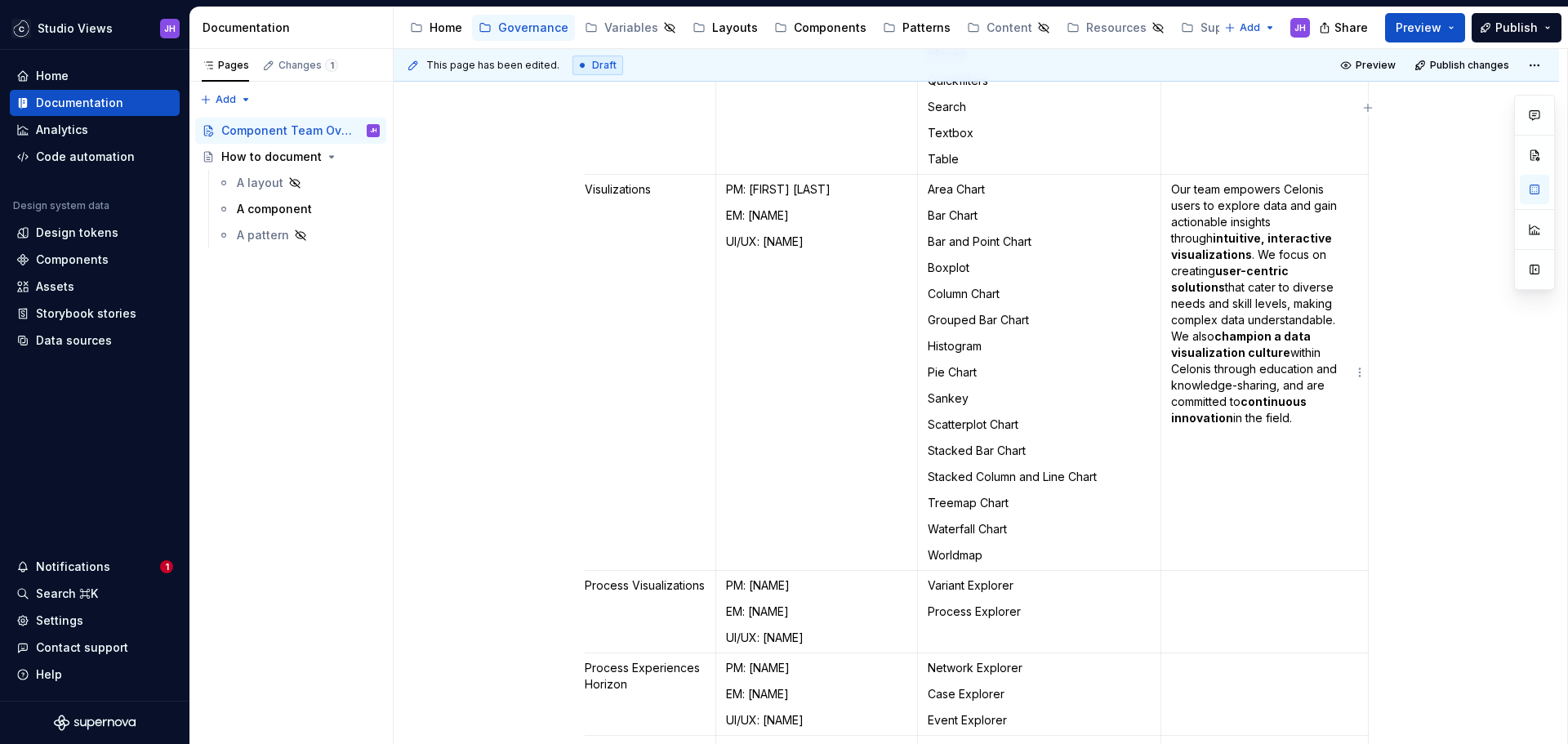 drag, startPoint x: 1223, startPoint y: 339, endPoint x: 1212, endPoint y: 368, distance: 31.016125 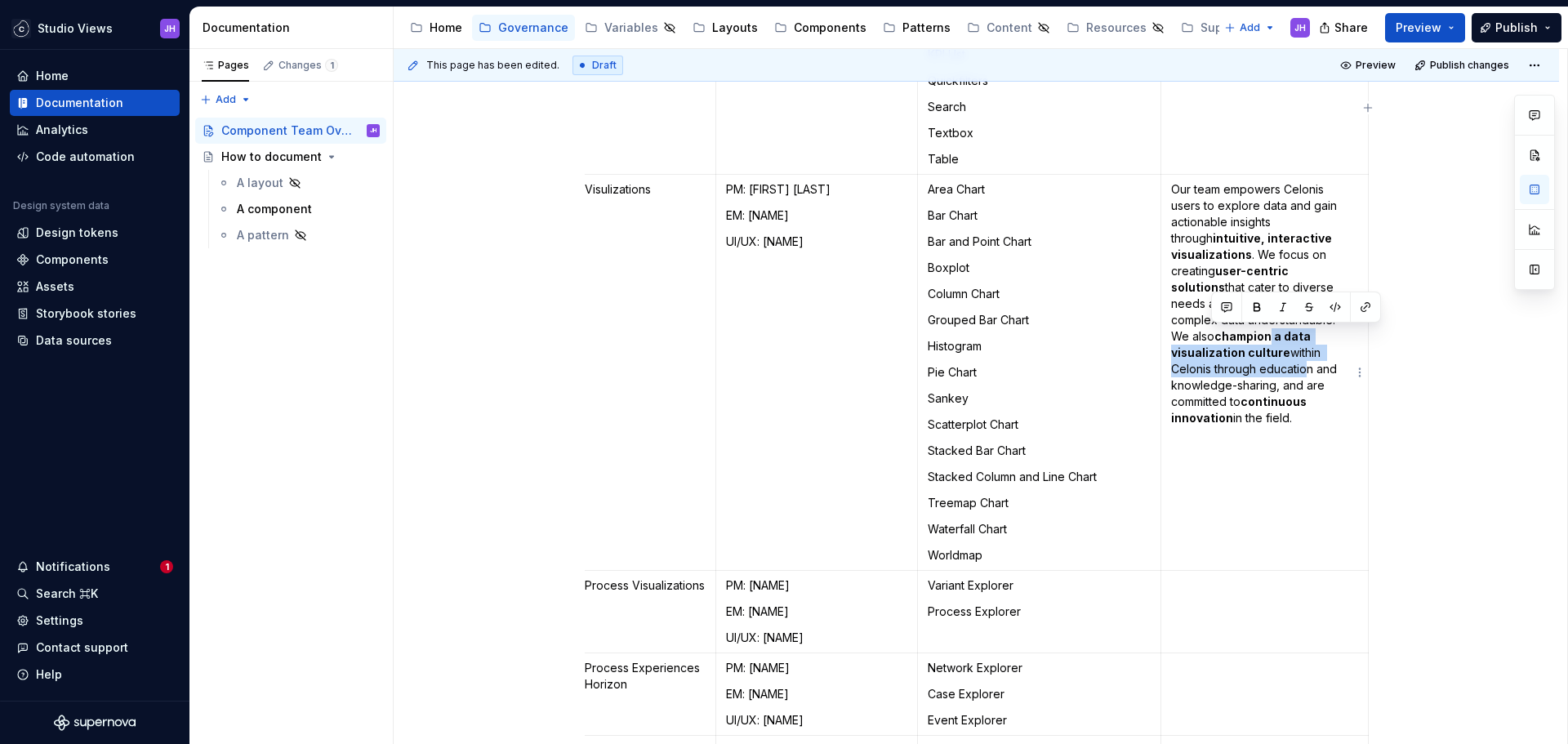 click on "Our team empowers Celonis users to explore data and gain actionable insights through  intuitive, interactive visualizations . We focus on creating  user-centric solutions  that cater to diverse needs and skill levels, making complex data understandable. We also  champion a data visualization culture  within Celonis through education and knowledge-sharing, and are committed to  continuous innovation  in the field." at bounding box center (1264, 304) 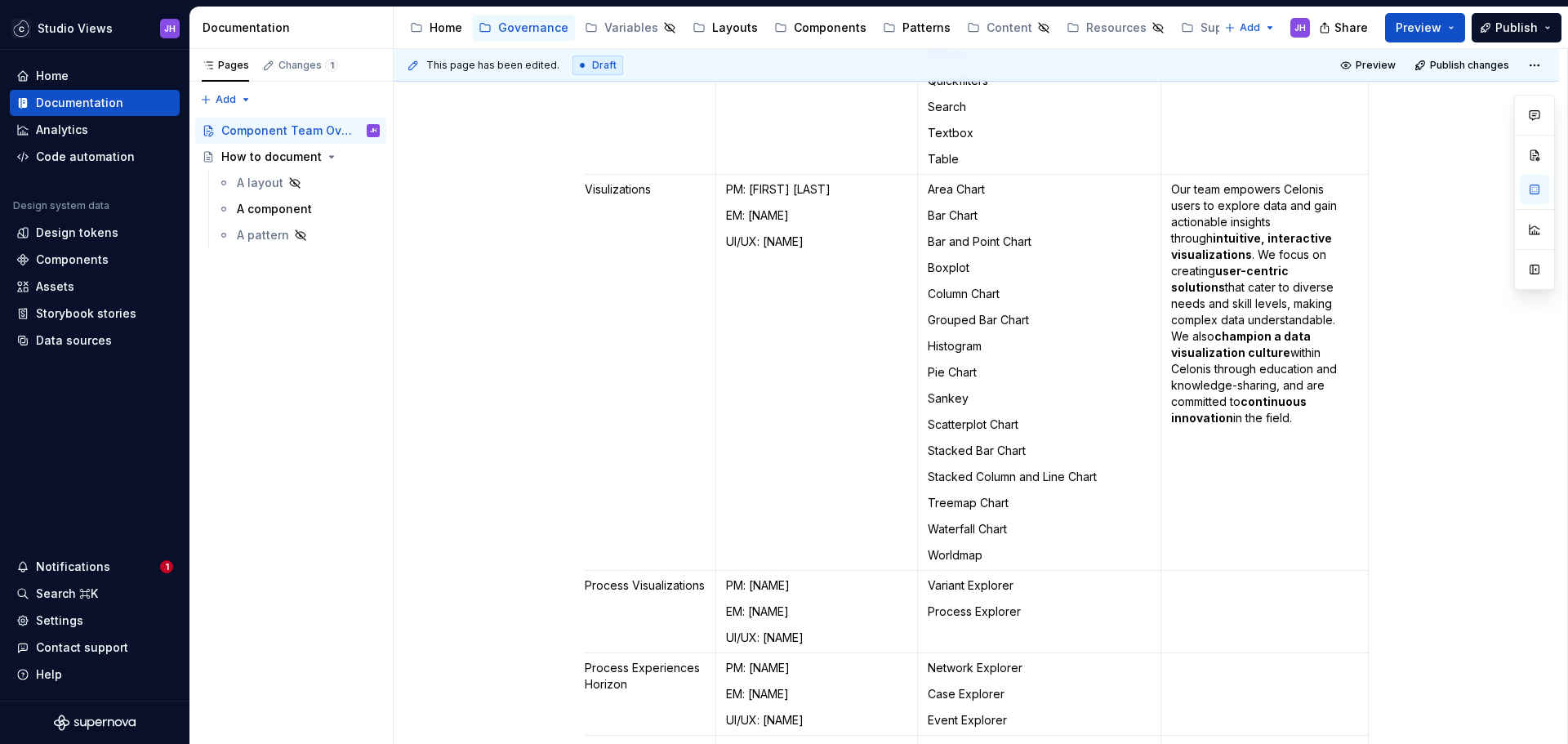 scroll, scrollTop: 1051, scrollLeft: 0, axis: vertical 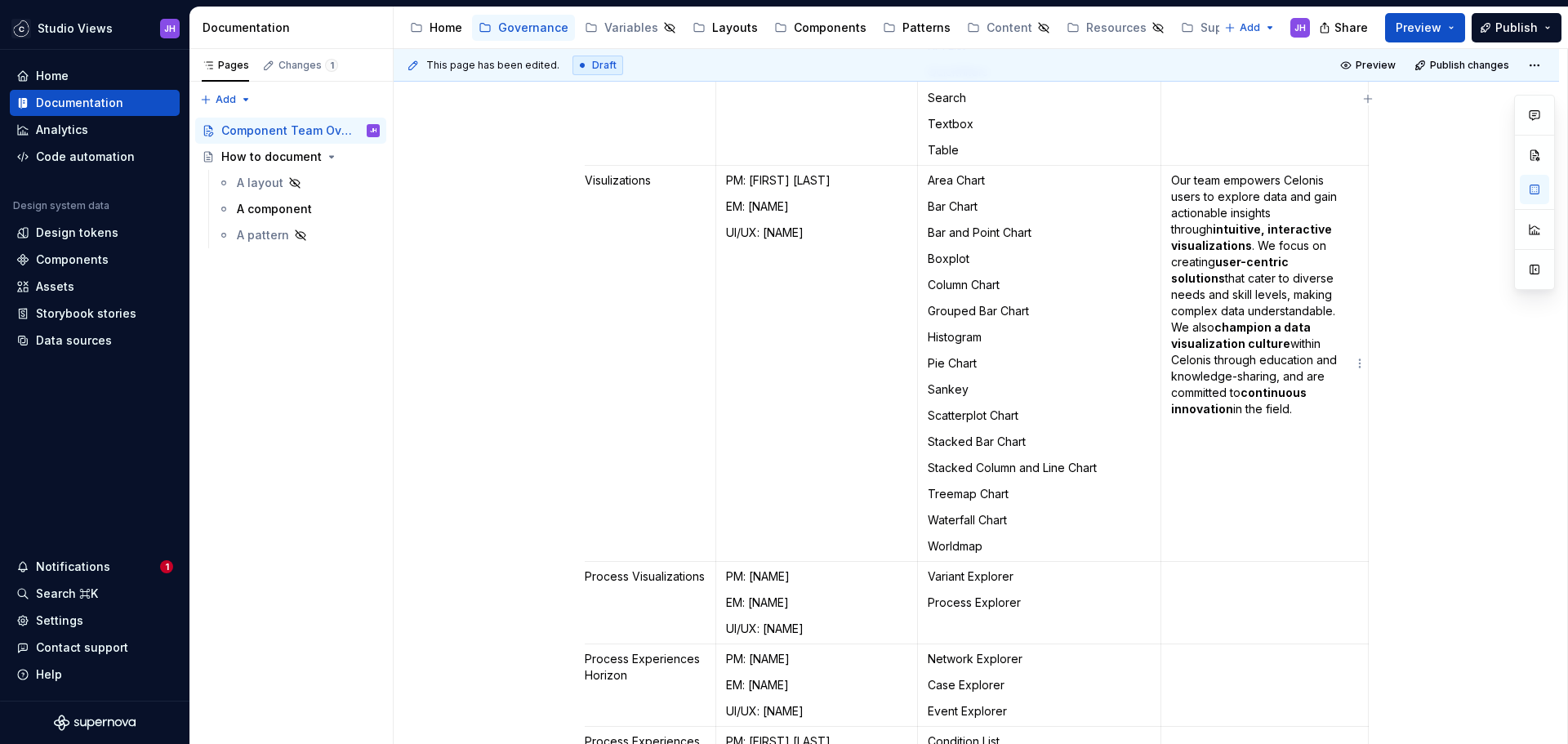 click on "Our team empowers Celonis users to explore data and gain actionable insights through  intuitive, interactive visualizations . We focus on creating  user-centric solutions  that cater to diverse needs and skill levels, making complex data understandable. We also  champion a data visualization culture  within Celonis through education and knowledge-sharing, and are committed to  continuous innovation  in the field." at bounding box center [1264, 295] 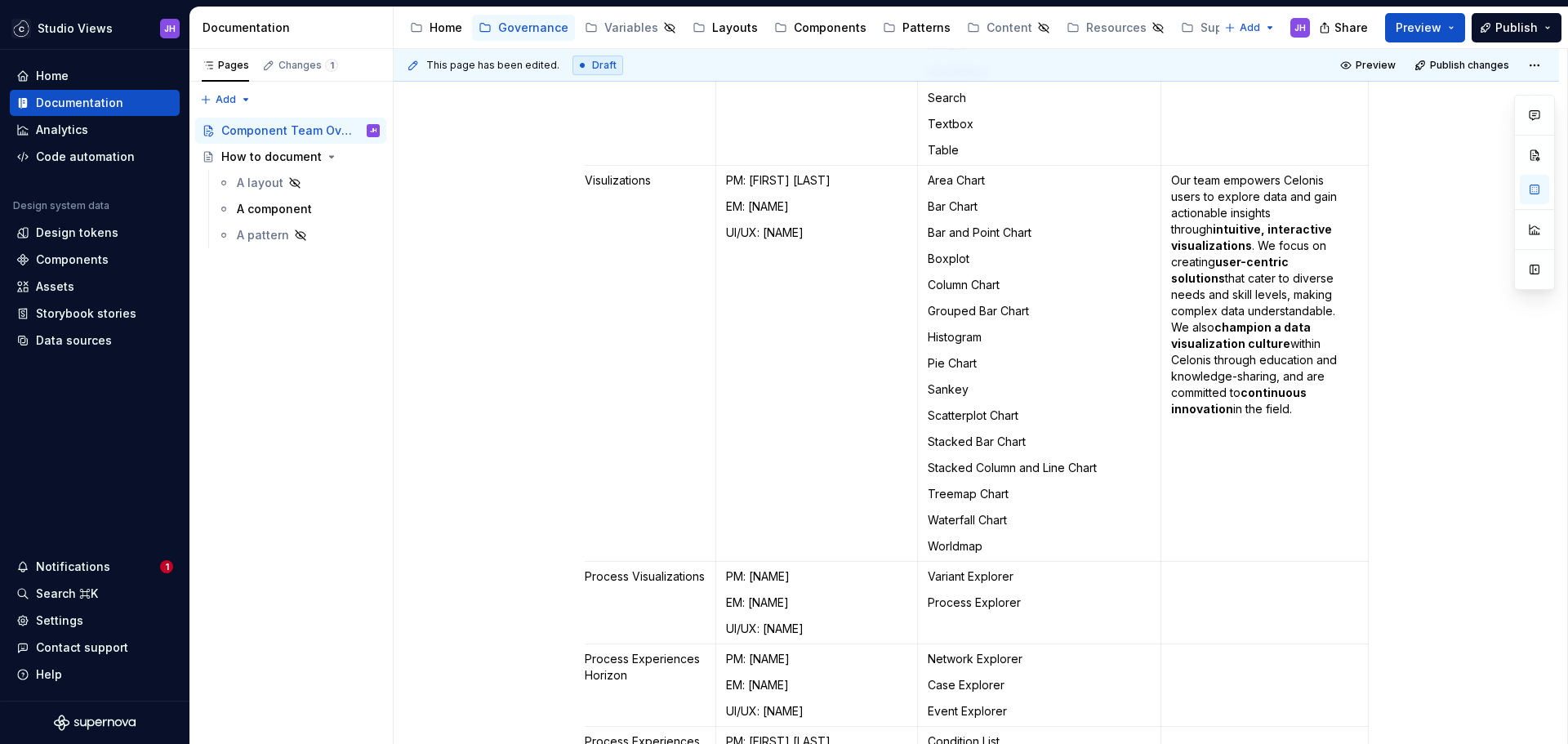 scroll, scrollTop: 924, scrollLeft: 0, axis: vertical 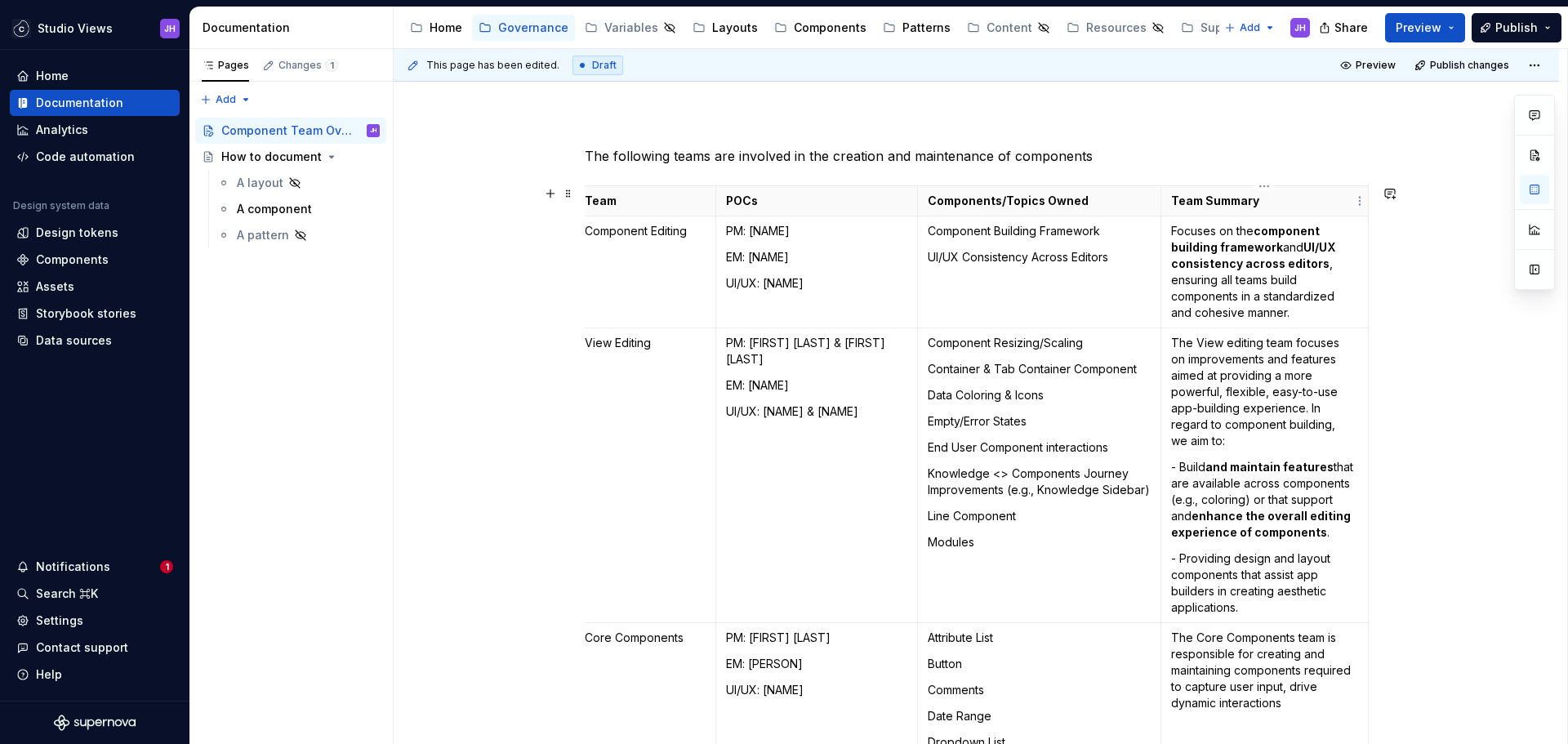 click on "Team Summary" at bounding box center (1264, 201) 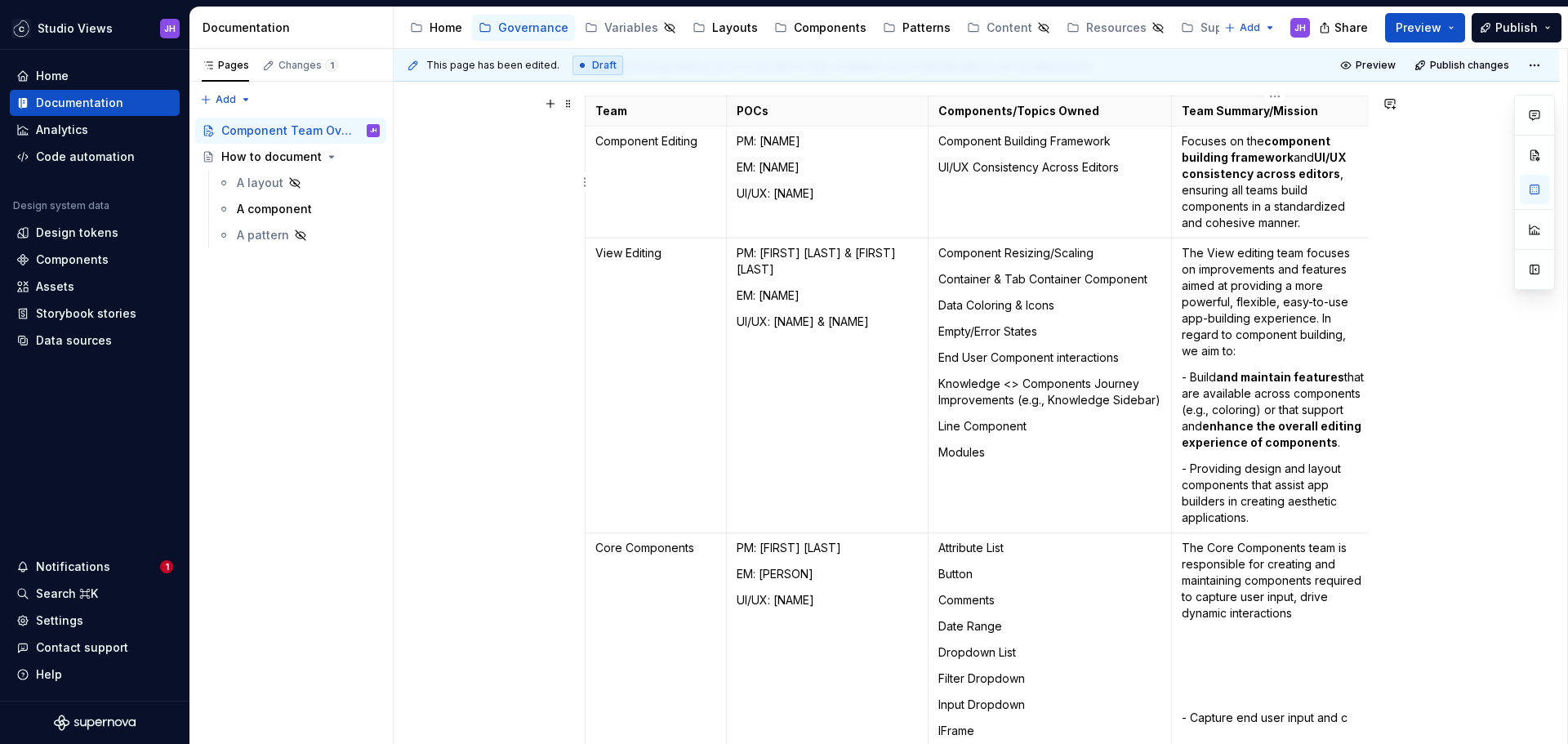 click on "Focuses on the  component building framework  and  UI/UX consistency across editors , ensuring all teams build components in a standardized and cohesive manner." at bounding box center [1275, 182] 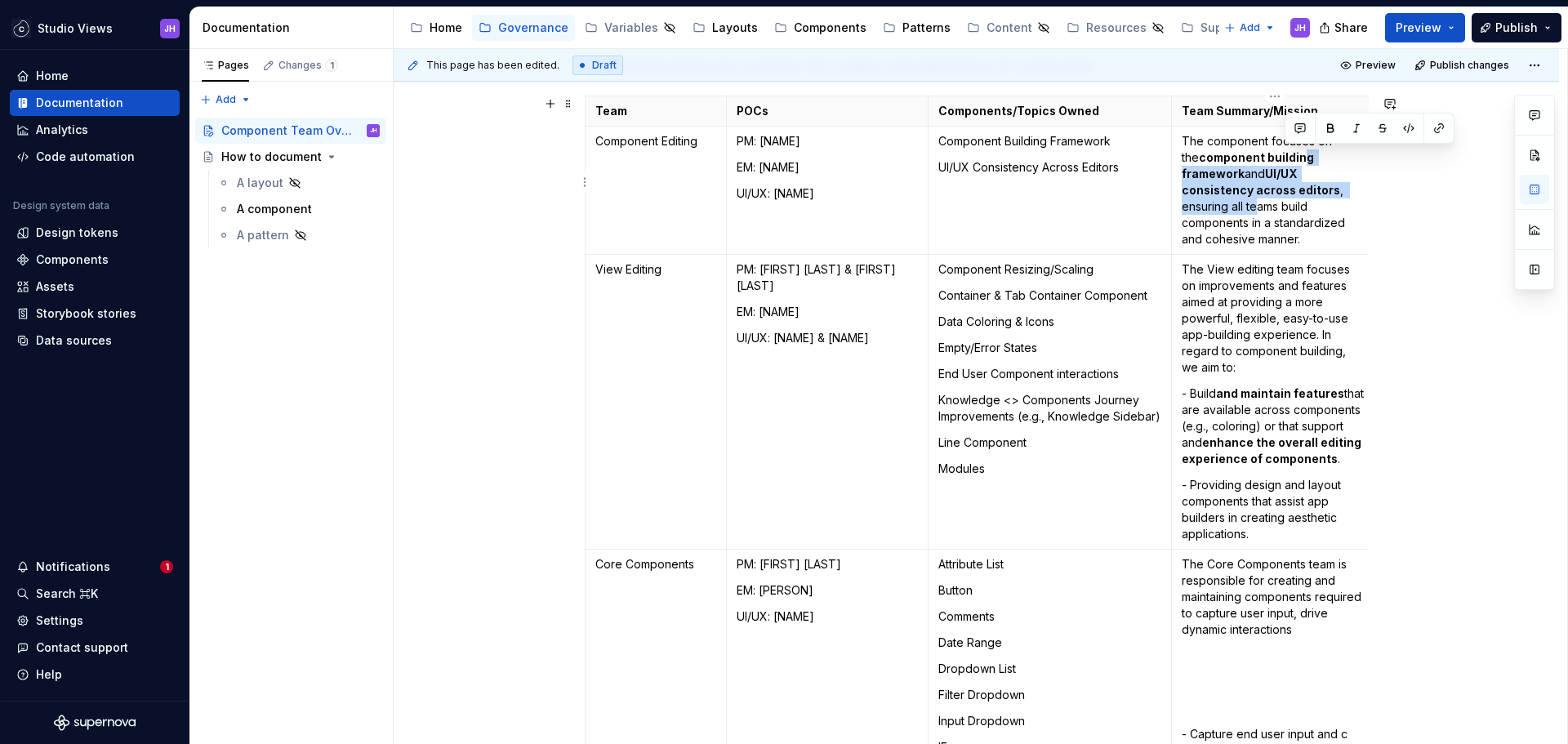 drag, startPoint x: 1288, startPoint y: 163, endPoint x: 1304, endPoint y: 189, distance: 30.528675 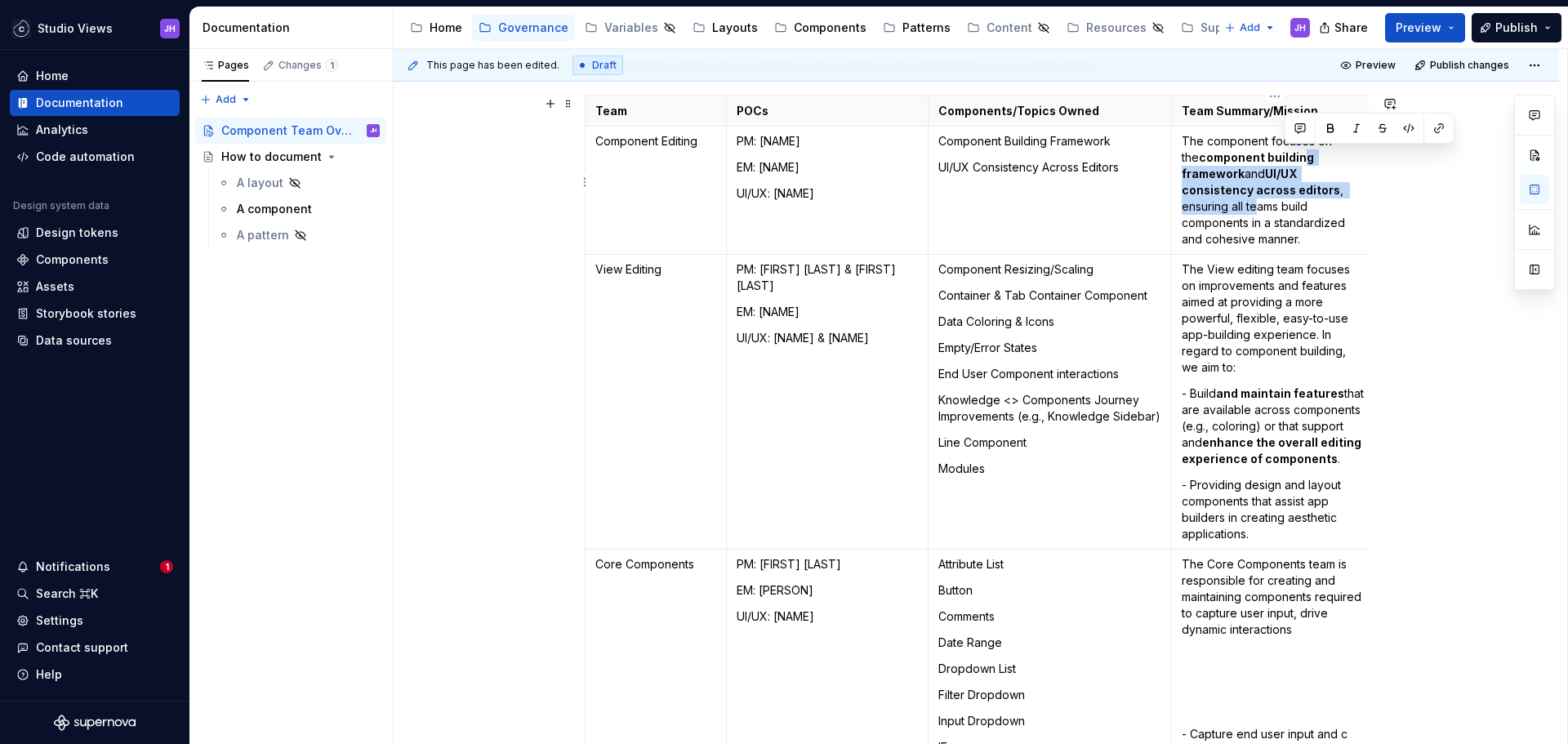 click on "The component focuses on the  component building framework  and  UI/UX consistency across editors , ensuring all teams build components in a standardized and cohesive manner." at bounding box center (1275, 190) 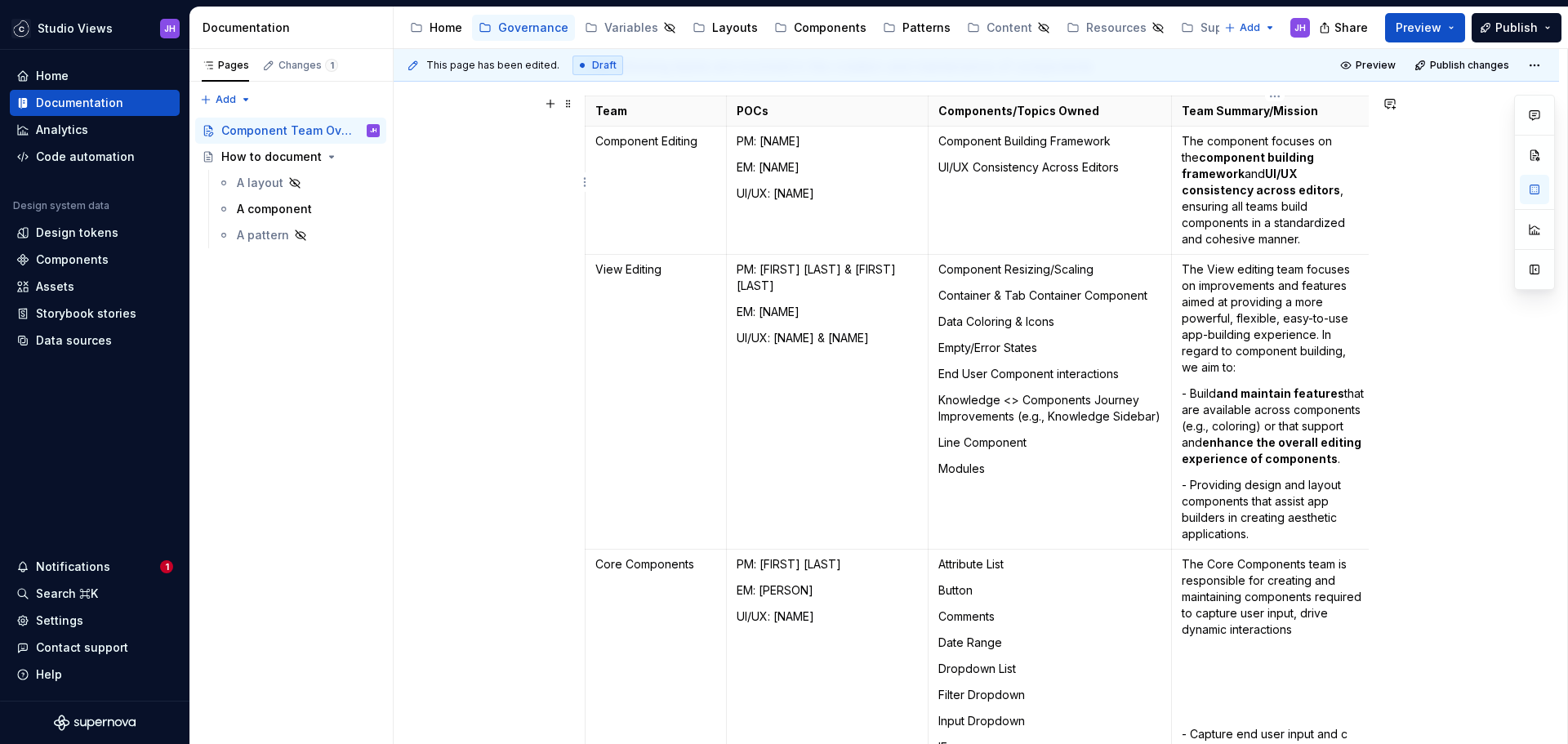 click on "The component focuses on the  component building framework  and  UI/UX consistency across editors , ensuring all teams build components in a standardized and cohesive manner." at bounding box center (1275, 190) 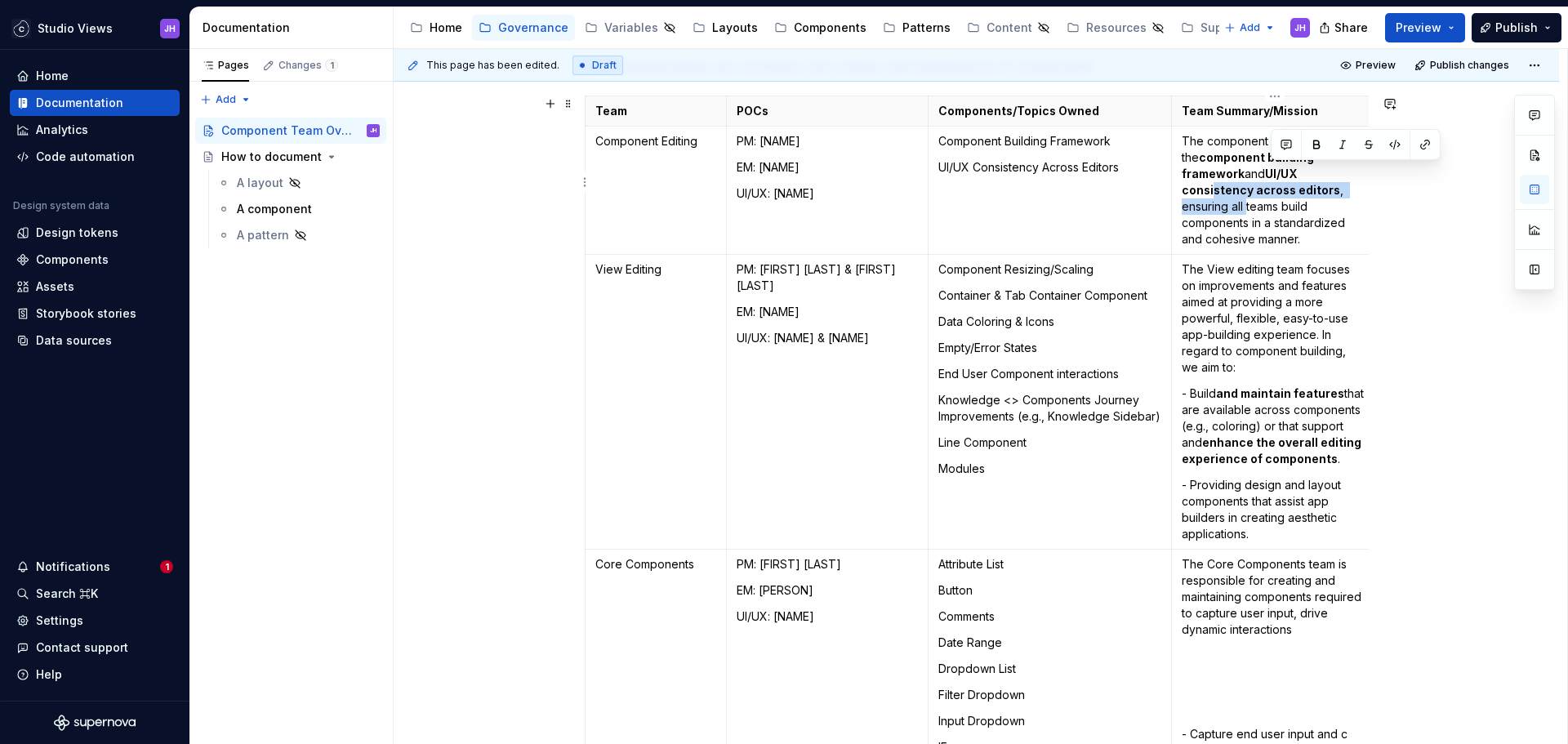 click on "The component focuses on the  component building framework  and  UI/UX consistency across editors , ensuring all teams build components in a standardized and cohesive manner." at bounding box center (1275, 190) 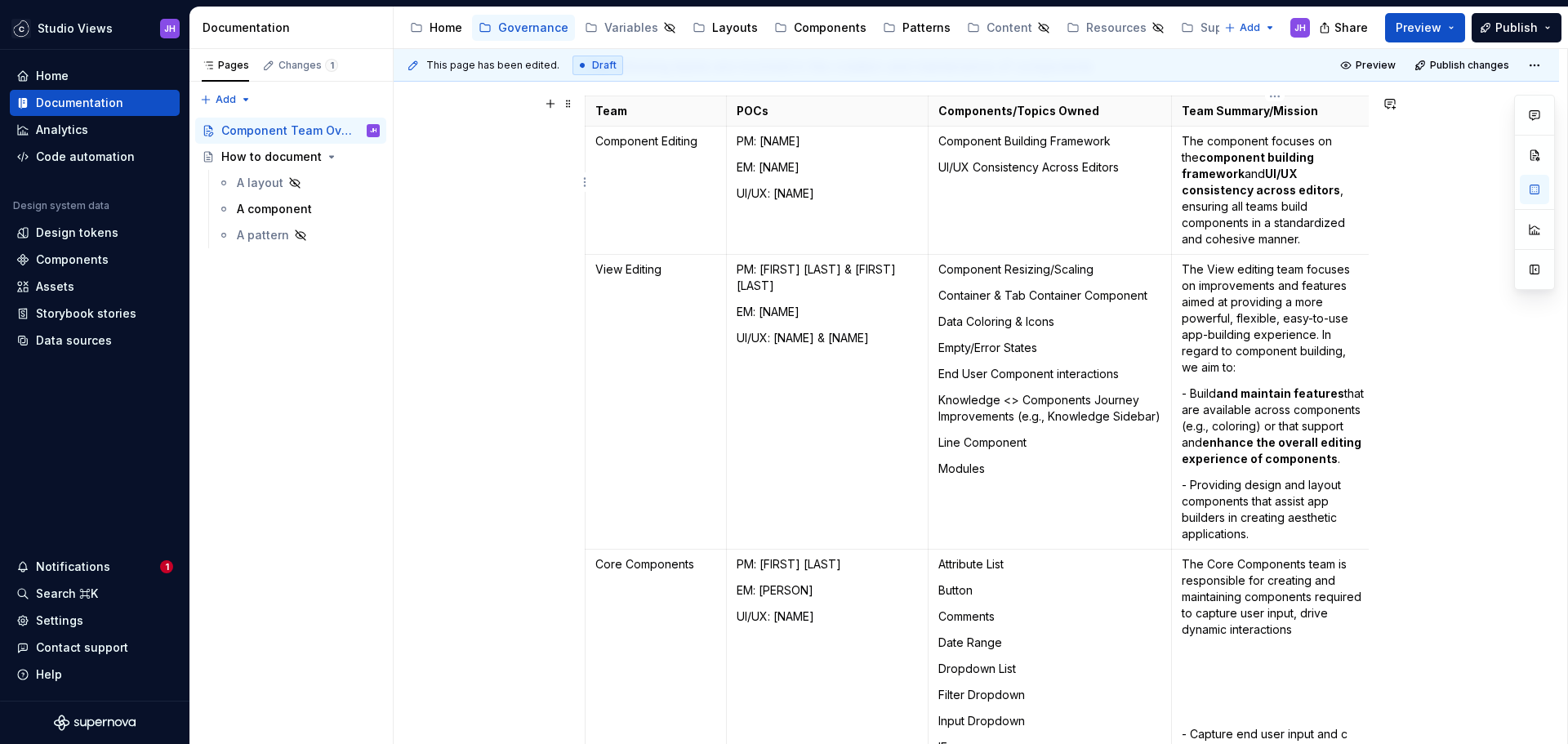 click on "The component focuses on the  component building framework  and  UI/UX consistency across editors , ensuring all teams build components in a standardized and cohesive manner." at bounding box center [1275, 190] 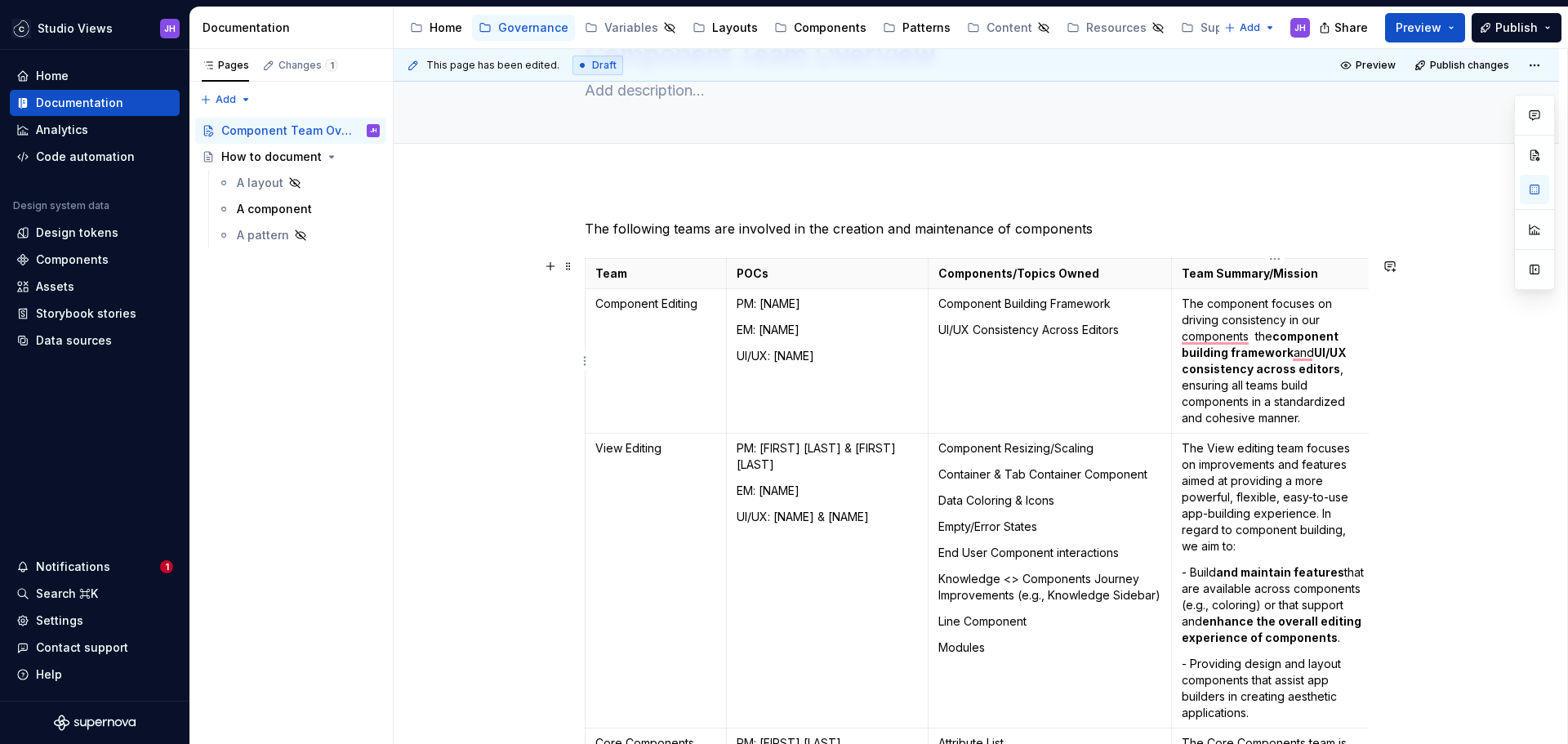 click on "The component focuses on driving consistency in our components  the  component building framework  and  UI/UX consistency across editors , ensuring all teams build components in a standardized and cohesive manner." at bounding box center [1275, 361] 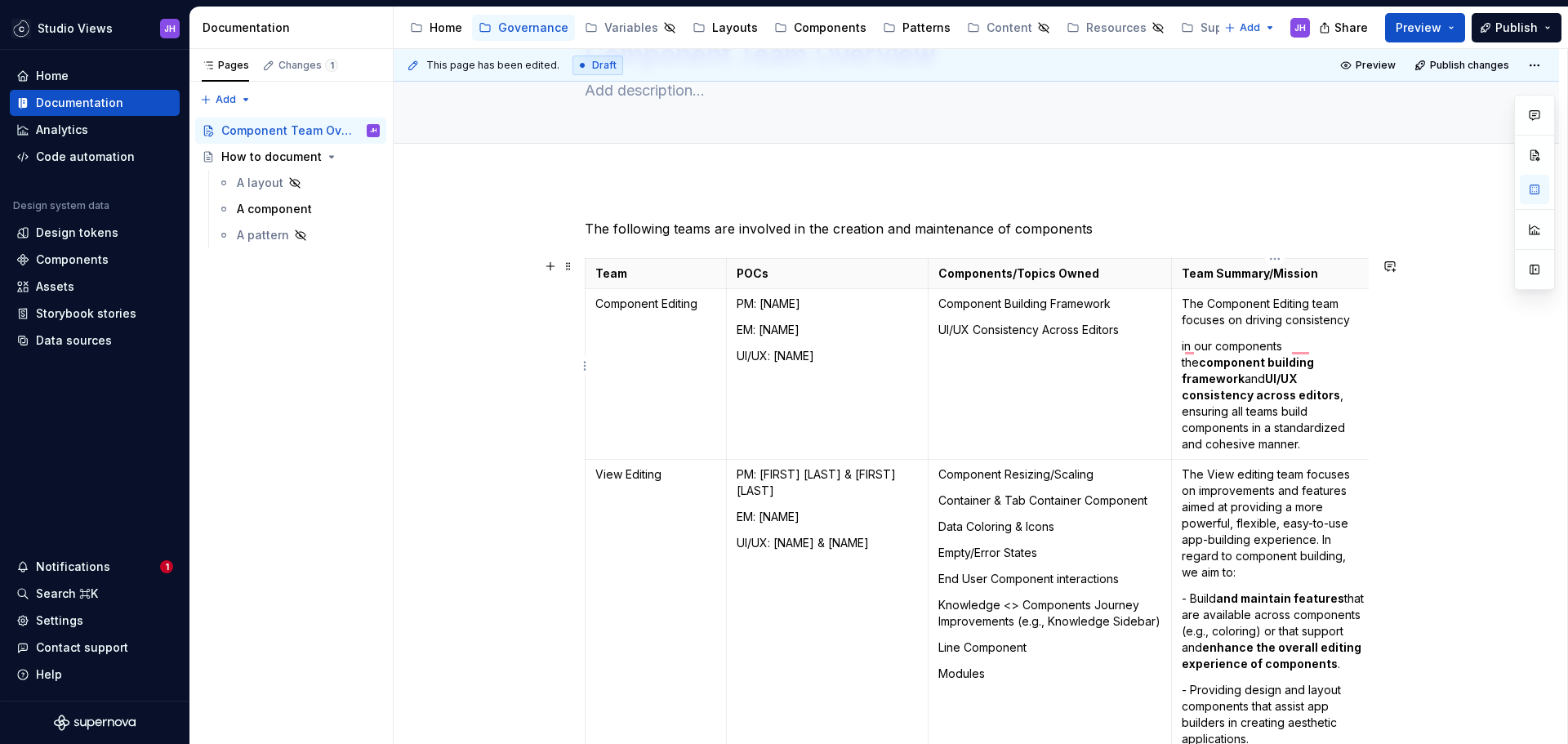 click on "The Component Editing team focuses on driving consistency" at bounding box center [1275, 312] 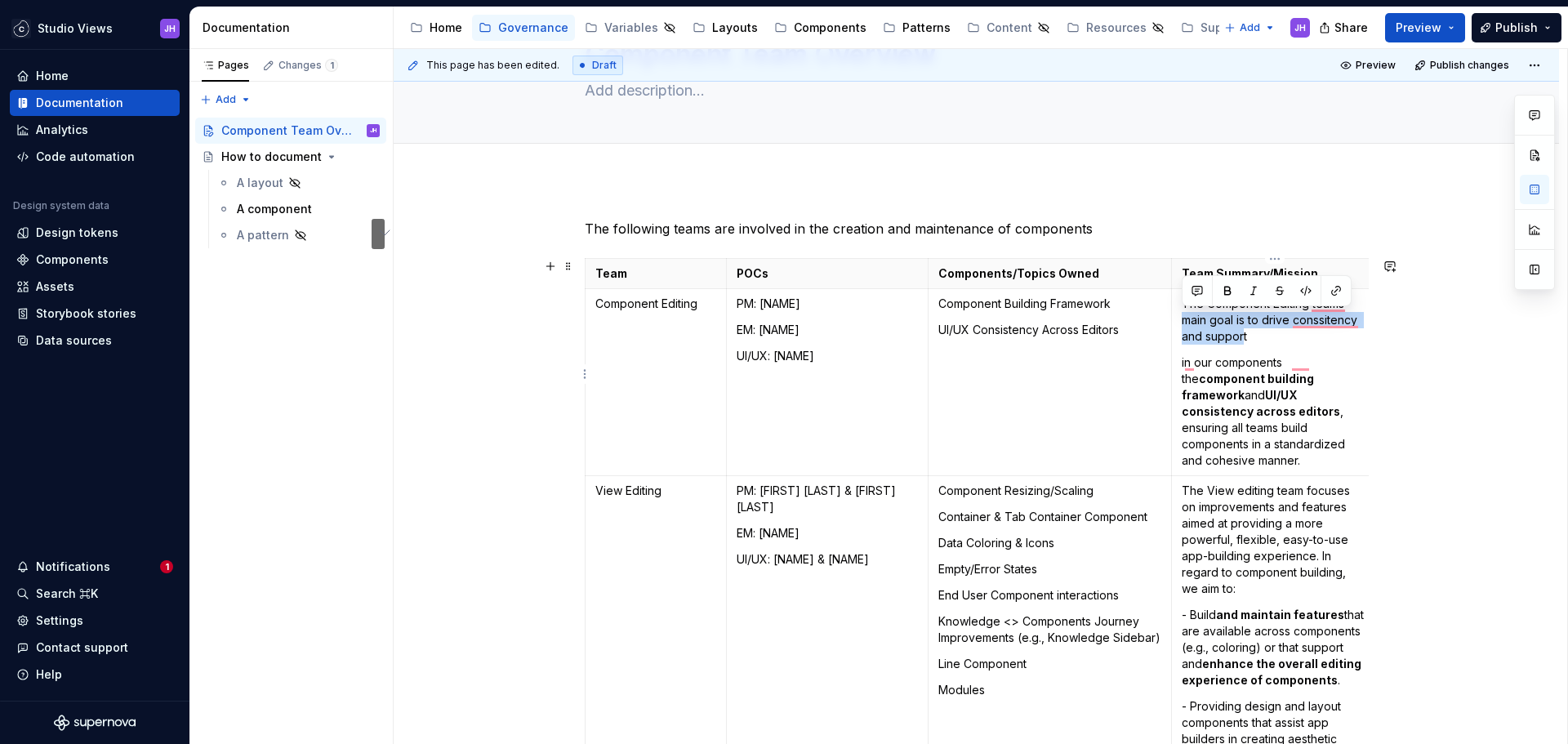 drag, startPoint x: 1244, startPoint y: 336, endPoint x: 1184, endPoint y: 325, distance: 61 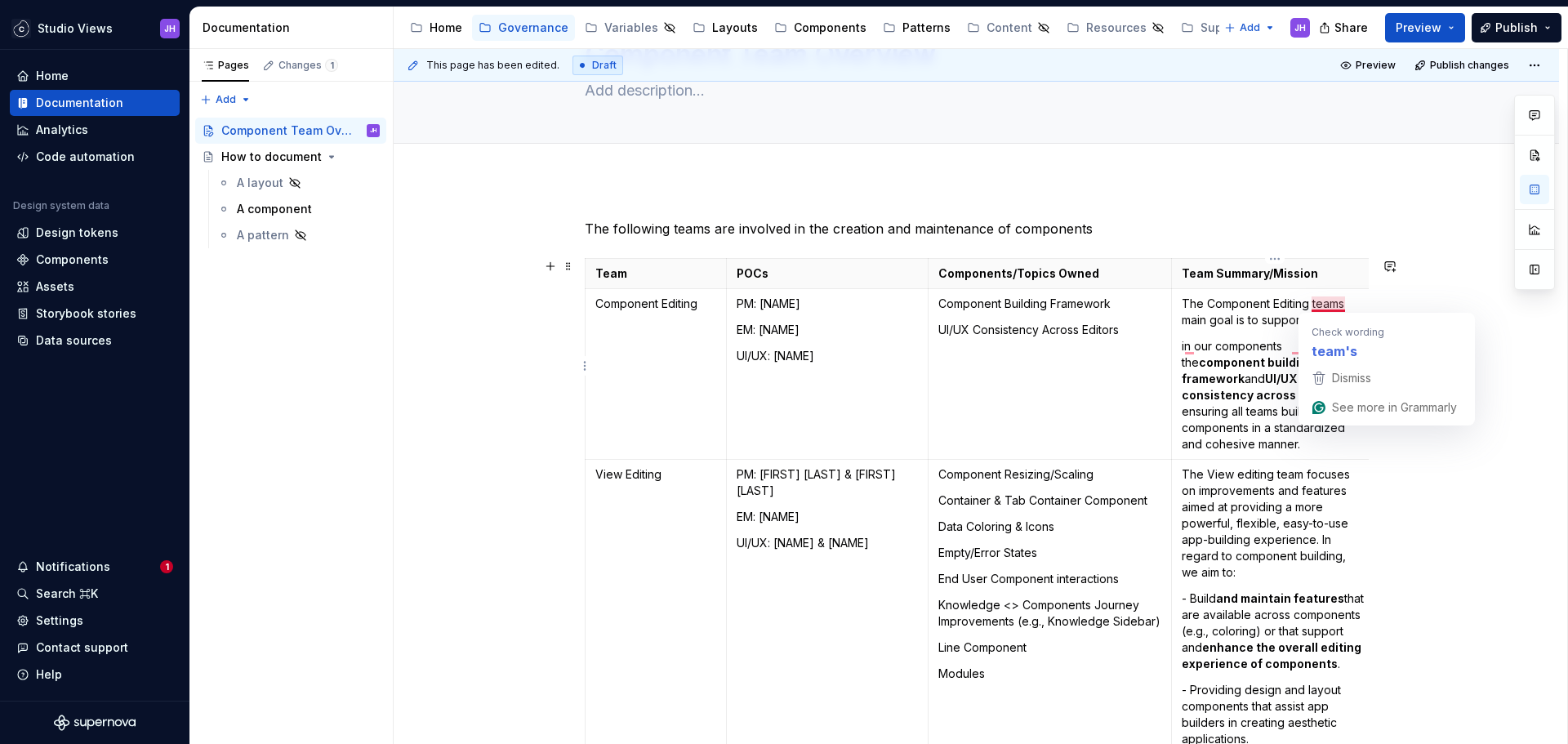 click on "The Component Editing teams main goal is to support" at bounding box center [1275, 312] 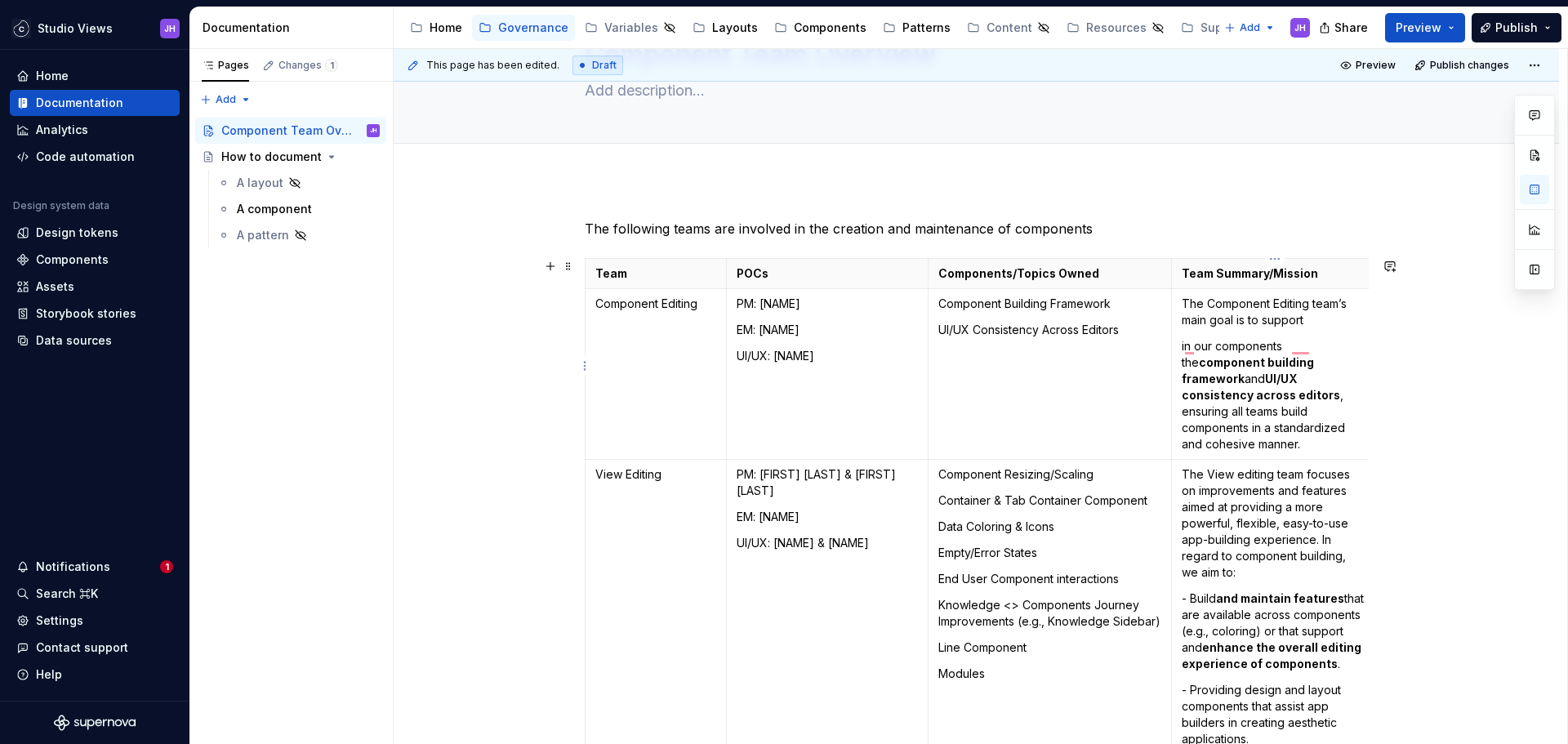 click on "The Component Editing team’s main goal is to support" at bounding box center [1275, 312] 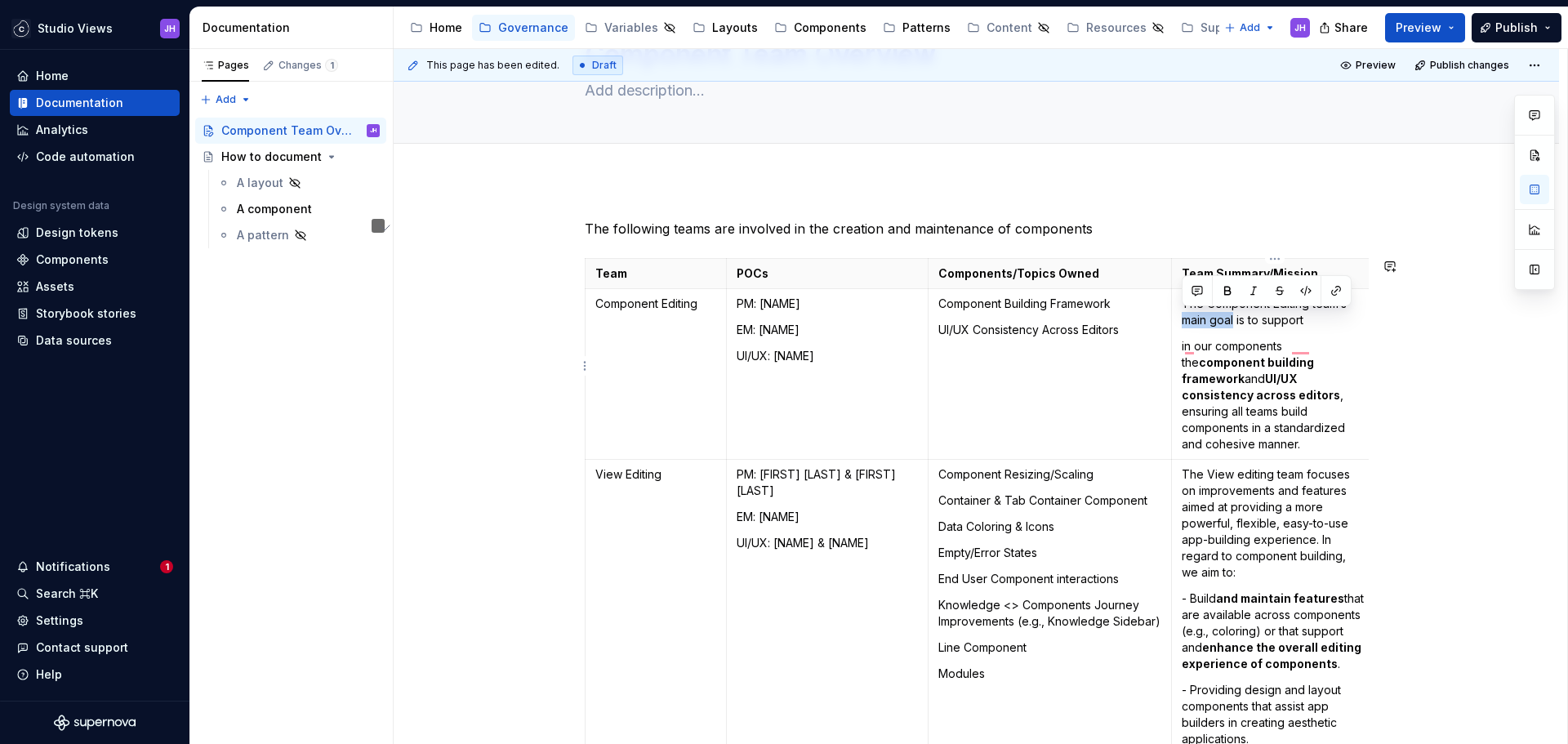 click on "The Component Editing team’s main goal is to support" at bounding box center [1275, 312] 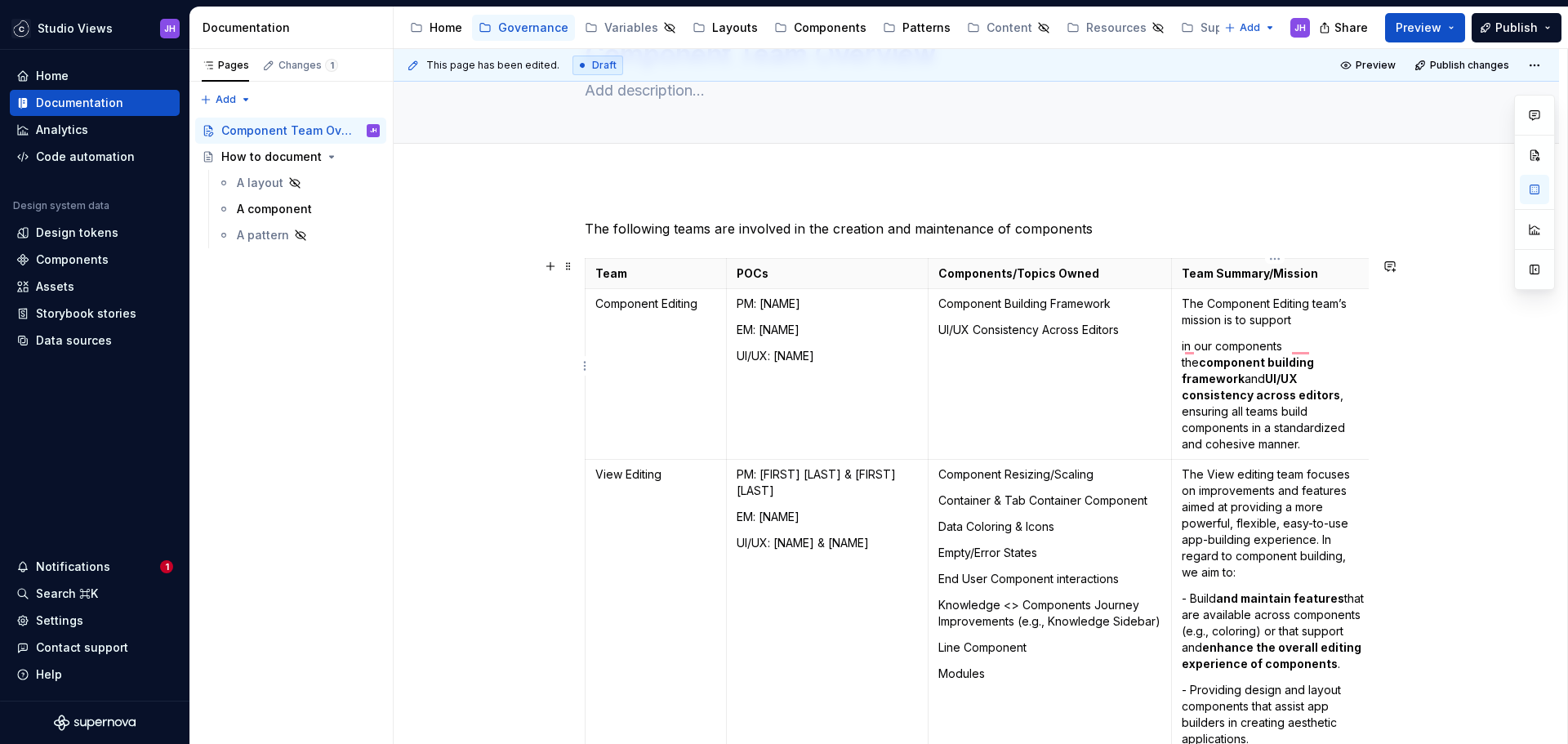 click on "The Component Editing team’s mission is to support" at bounding box center [1275, 312] 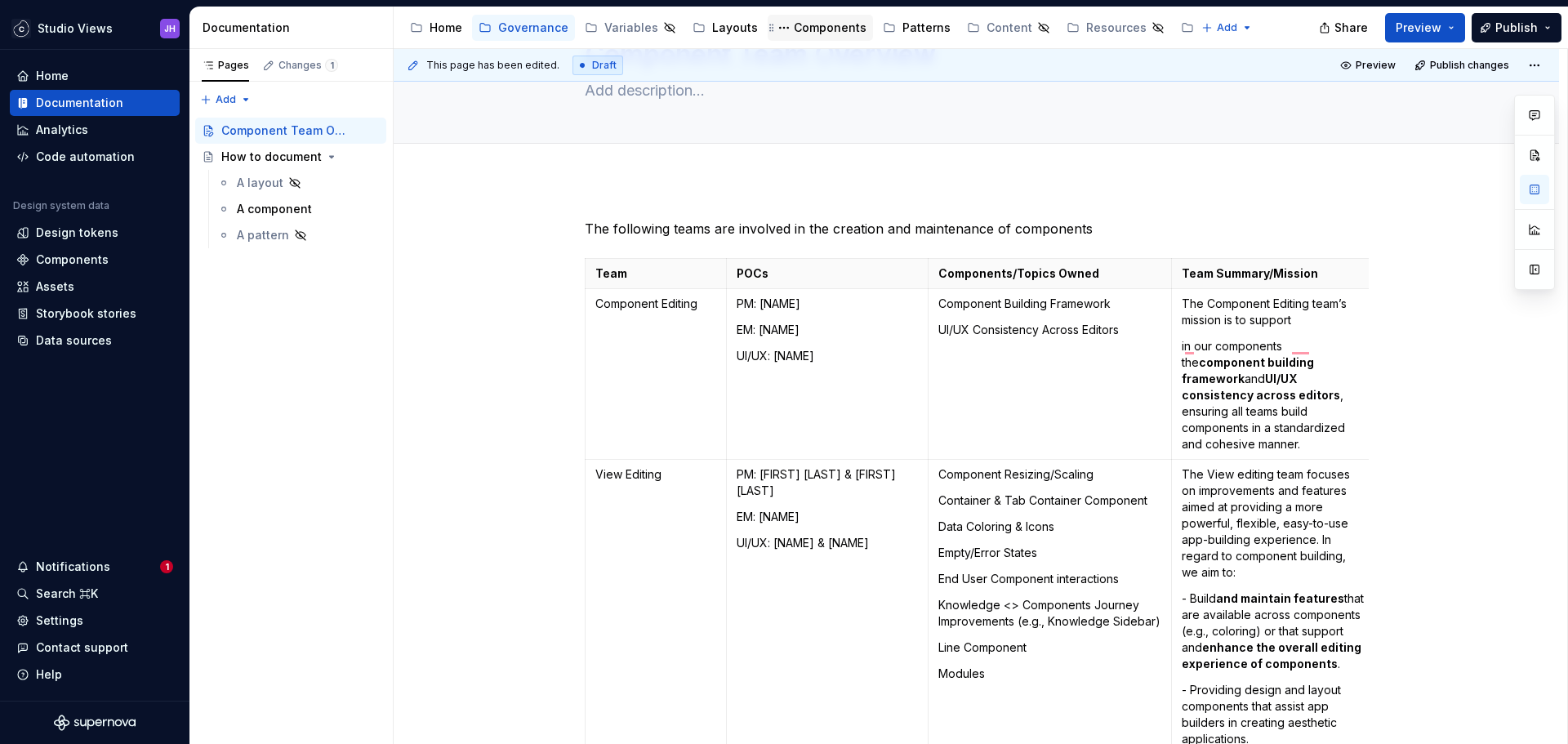 type on "*" 